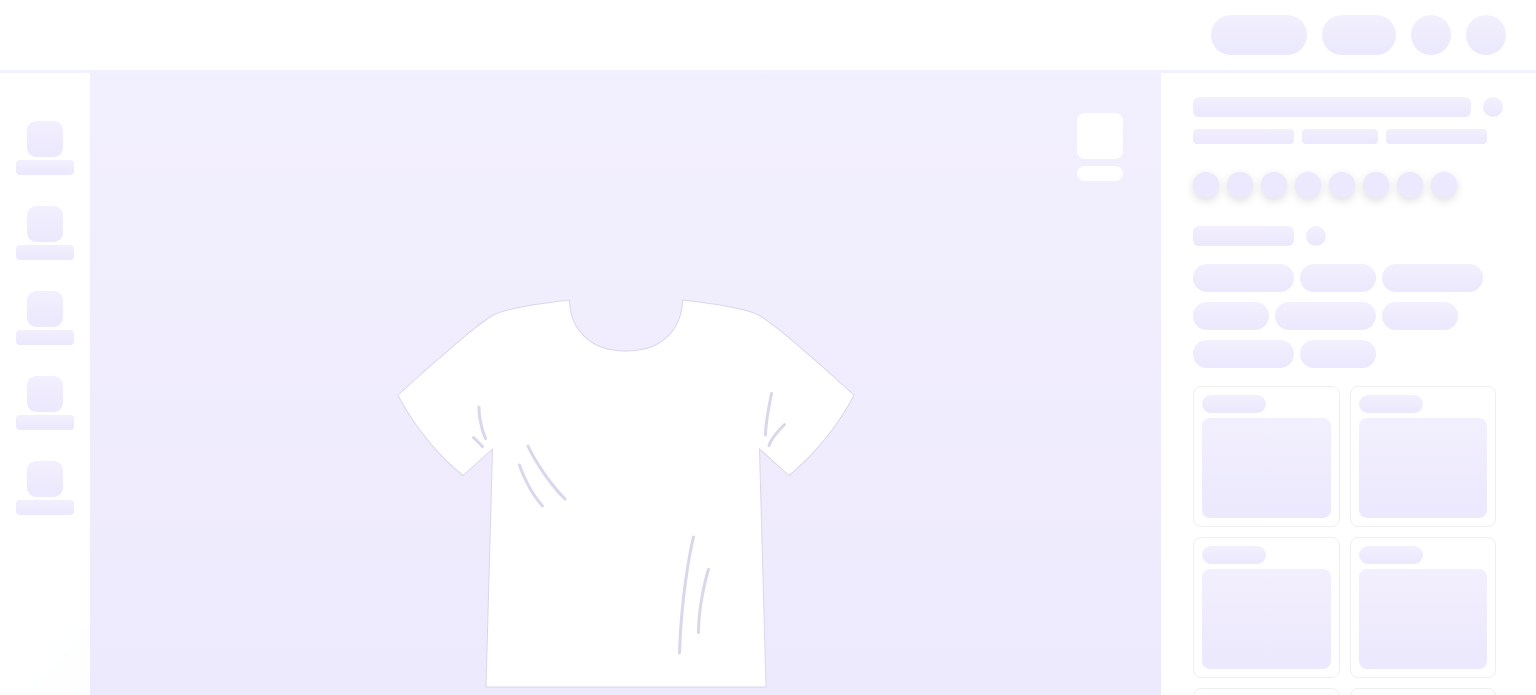 scroll, scrollTop: 0, scrollLeft: 0, axis: both 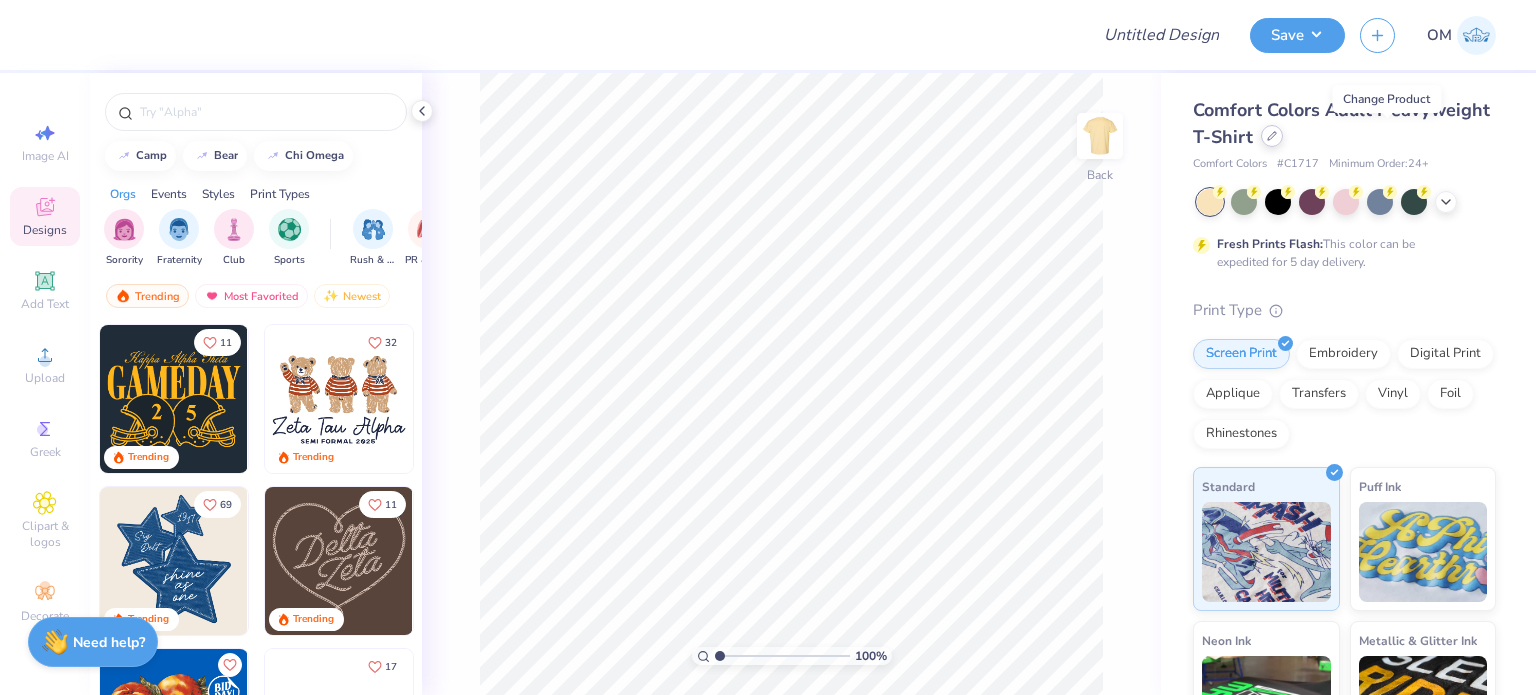 click at bounding box center [1272, 136] 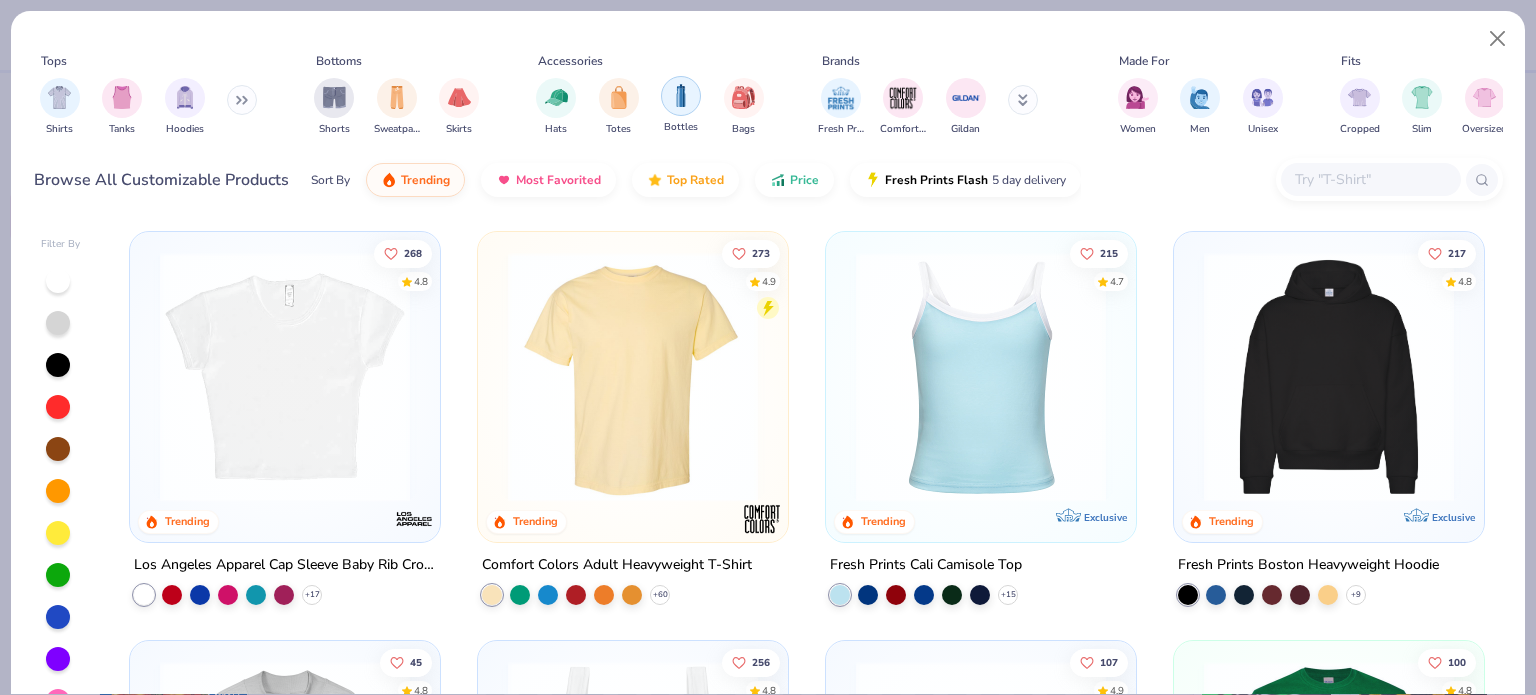 click at bounding box center [681, 95] 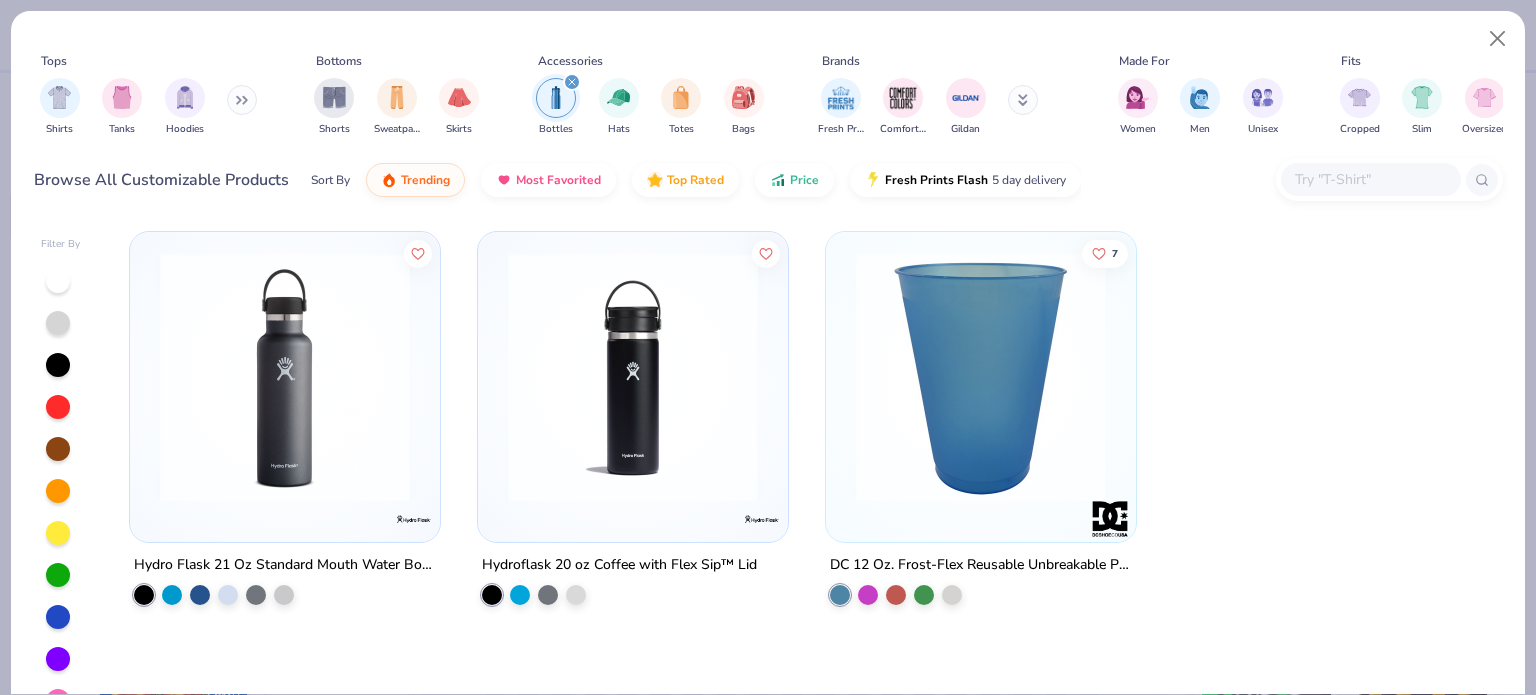 click on "Hydro Flask 21 Oz Standard Mouth Water Bottle" at bounding box center [285, 565] 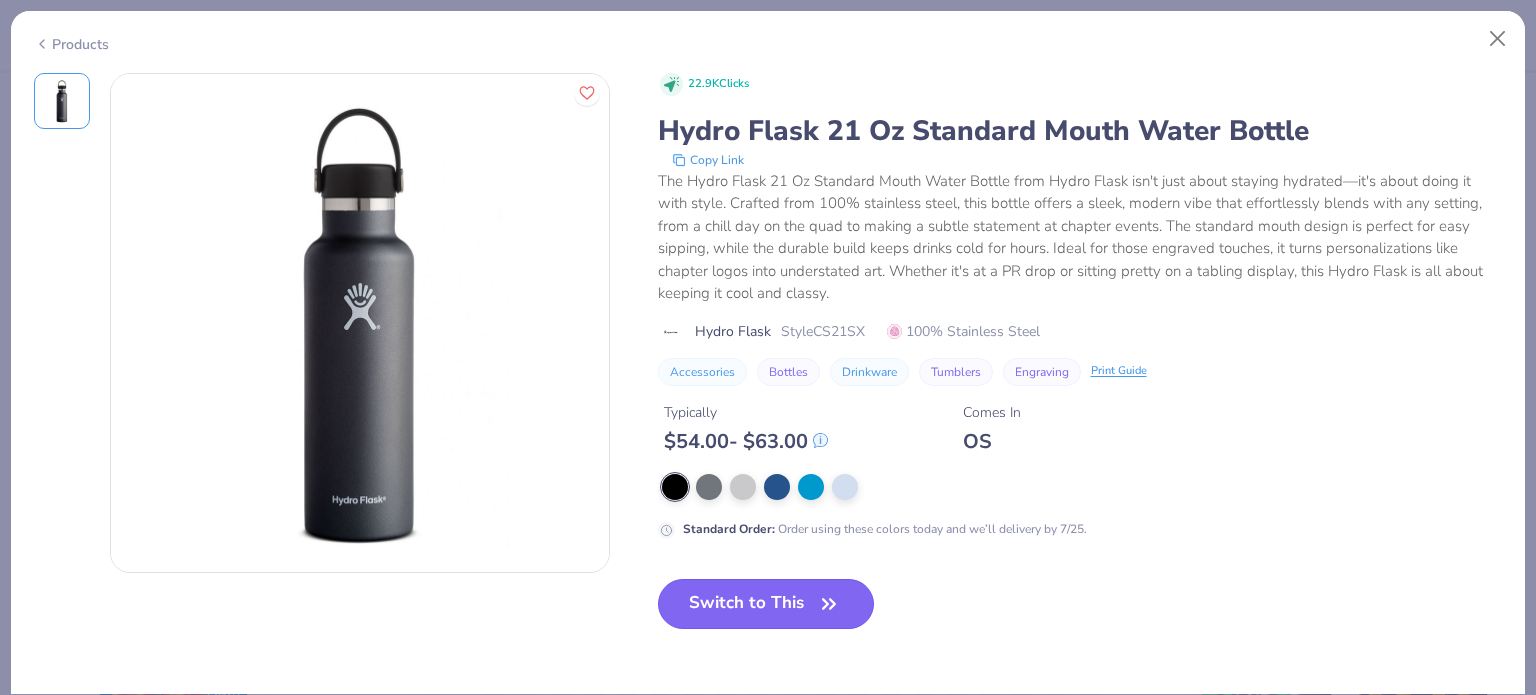 click on "Switch to This" at bounding box center [766, 604] 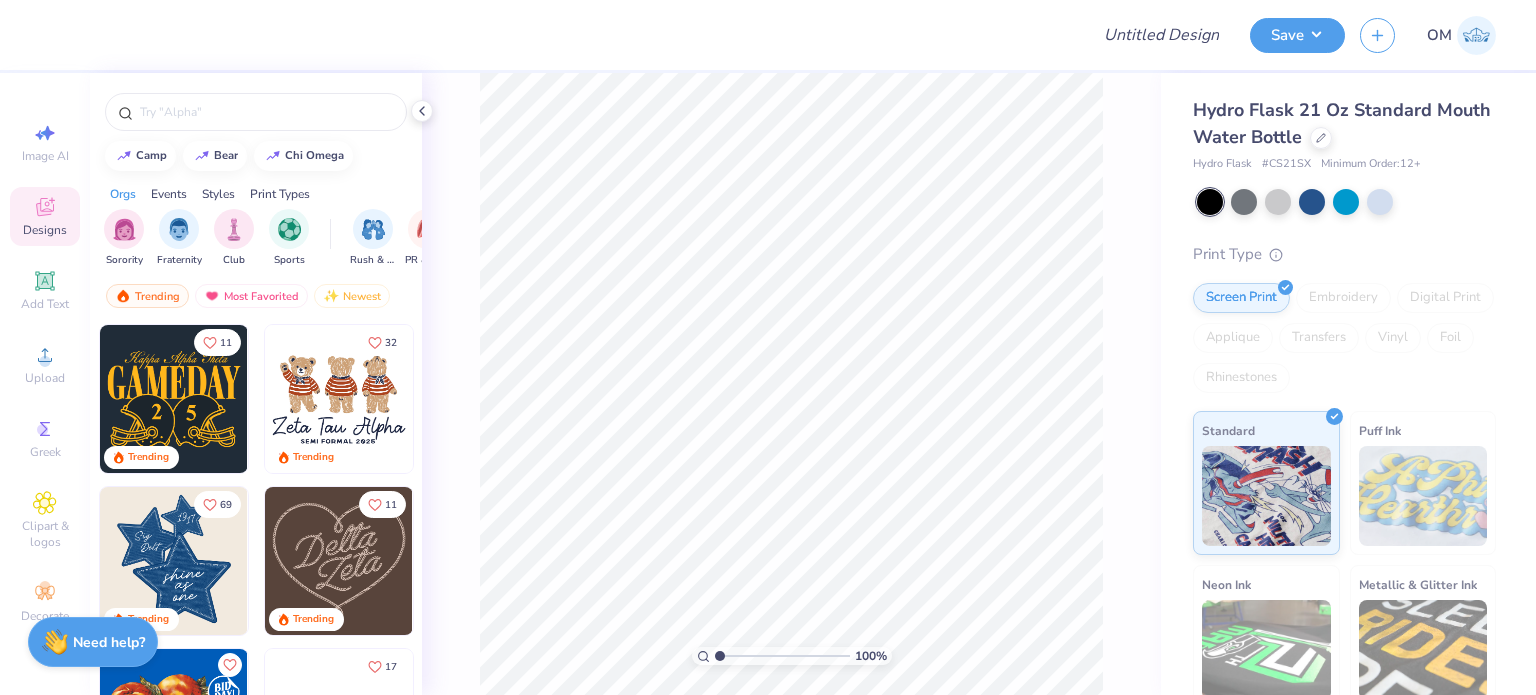 click at bounding box center (256, 107) 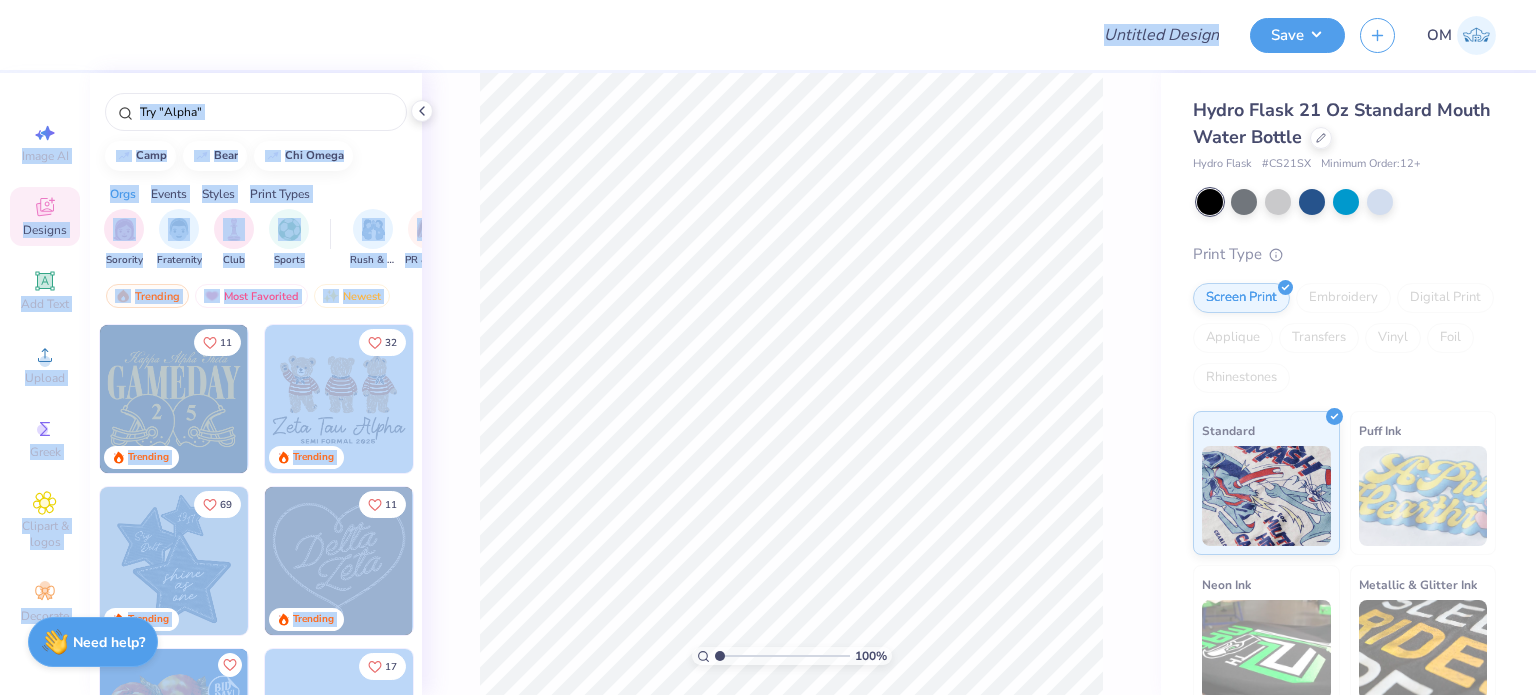 drag, startPoint x: 421, startPoint y: 108, endPoint x: 1141, endPoint y: -121, distance: 755.5402 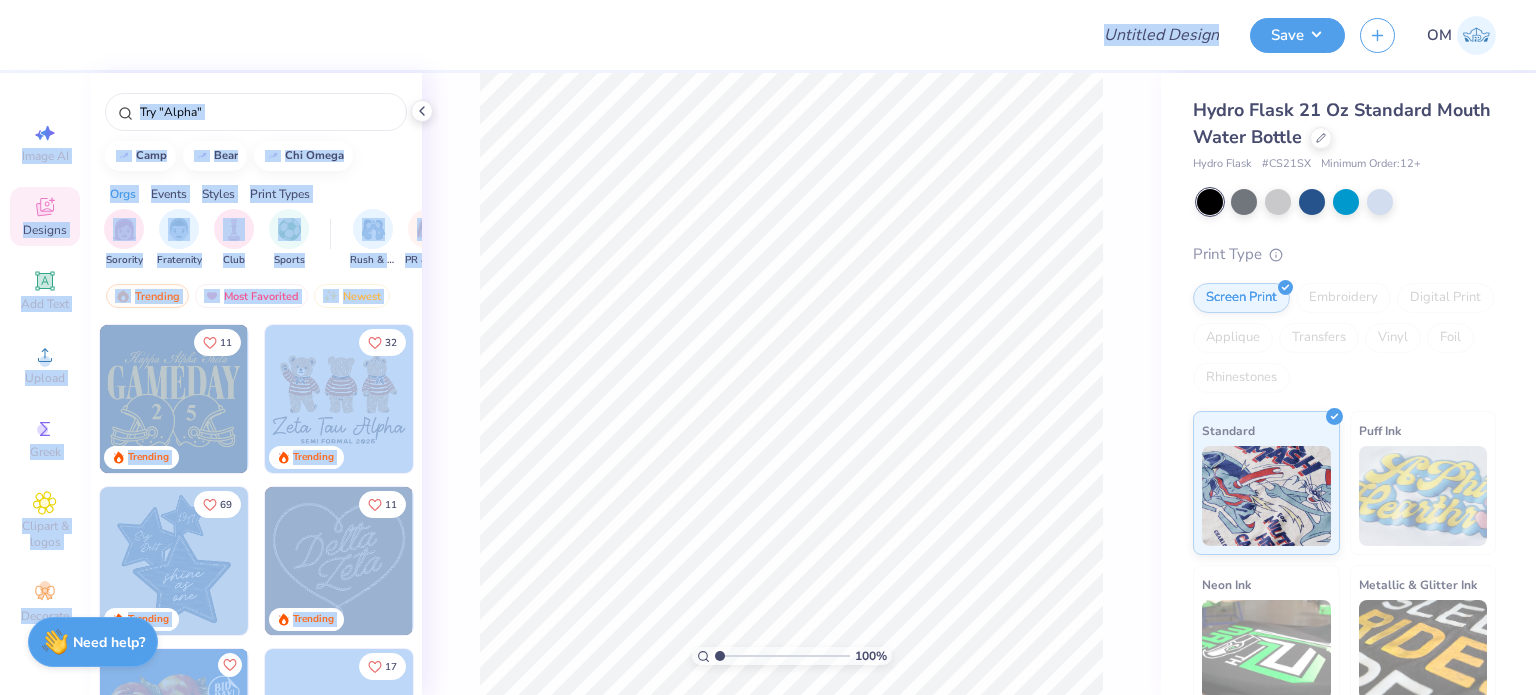 click on "Design Title Save OM Image AI Designs Add Text Upload Greek Clipart & logos Decorate camp bear chi omega Orgs Events Styles Print Types Sorority Fraternity Club Sports Rush & Bid PR & General Game Day Big Little Reveal Parent's Weekend Philanthropy Retreat Date Parties & Socials Spring Break Graduation Greek Week Formal & Semi Holidays Founder’s Day Minimalist Classic Y2K Varsity Typography 80s & 90s Grunge Handdrawn 60s & 70s Cartoons Embroidery Screen Print Patches Applique Digital Print Transfers Vinyl Trending Most Favorited Newest 11 Trending 32 Trending 69 Trending 11 Trending Trending 17 [NAME] [LAST], [UNIVERSITY] 8 Trending 199 Trending 100 % Hydro Flask 21 Oz Standard Mouth Water Bottle Hydro Flask # CS21SX Minimum Order: 12 + Print Type Screen Print Embroidery Digital Print Applique Transfers Vinyl Foil Rhinestones Standard Puff Ink Neon Ink Metallic & Glitter Ink Glow in the Dark Ink Water based Ink Need help? Chat with us." at bounding box center [768, 347] 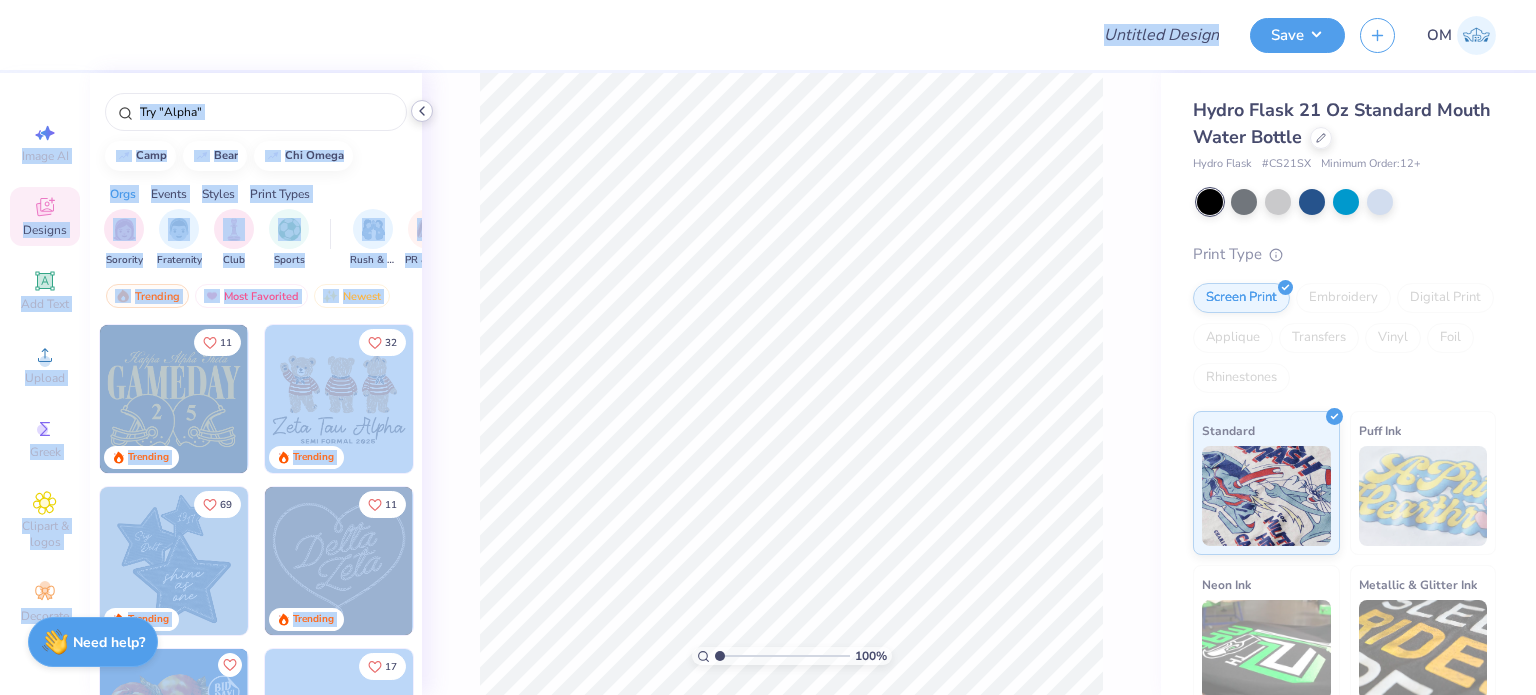 click 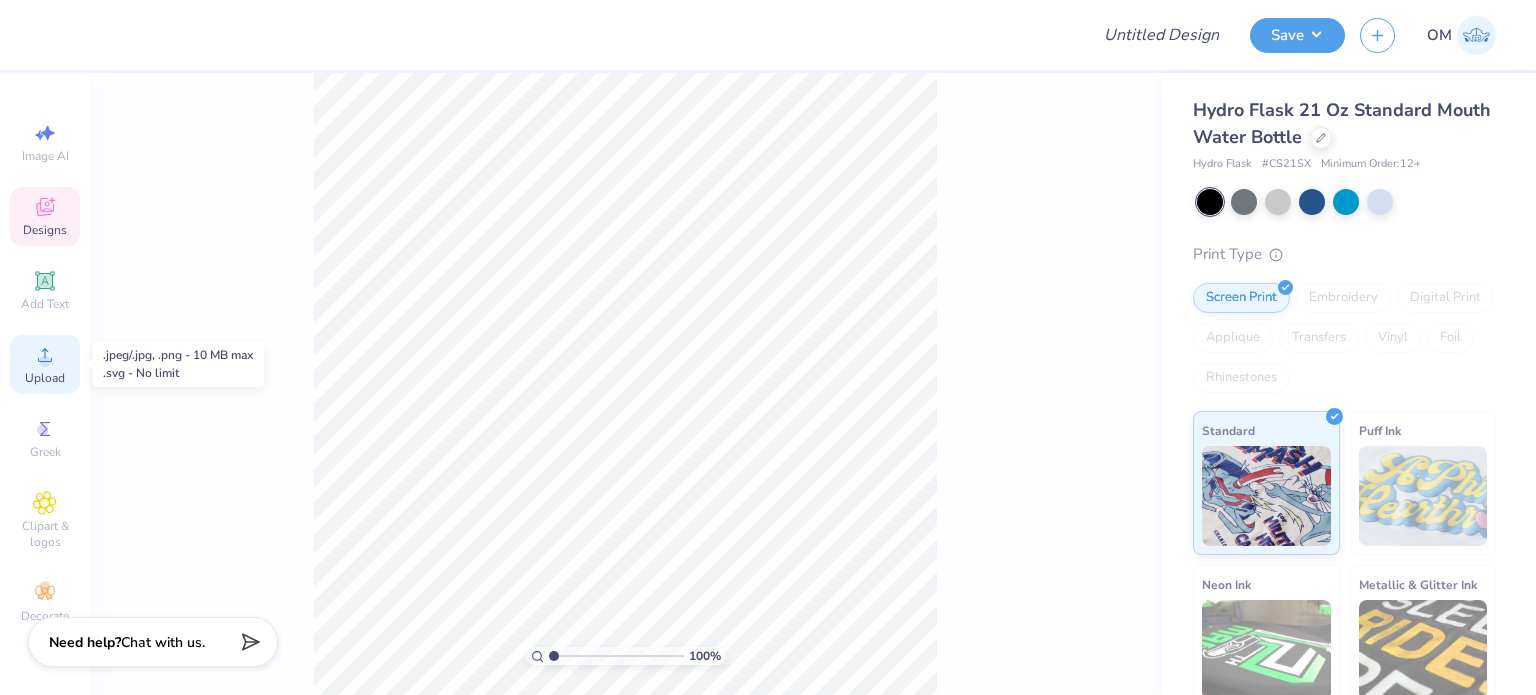 click on "Upload" at bounding box center [45, 378] 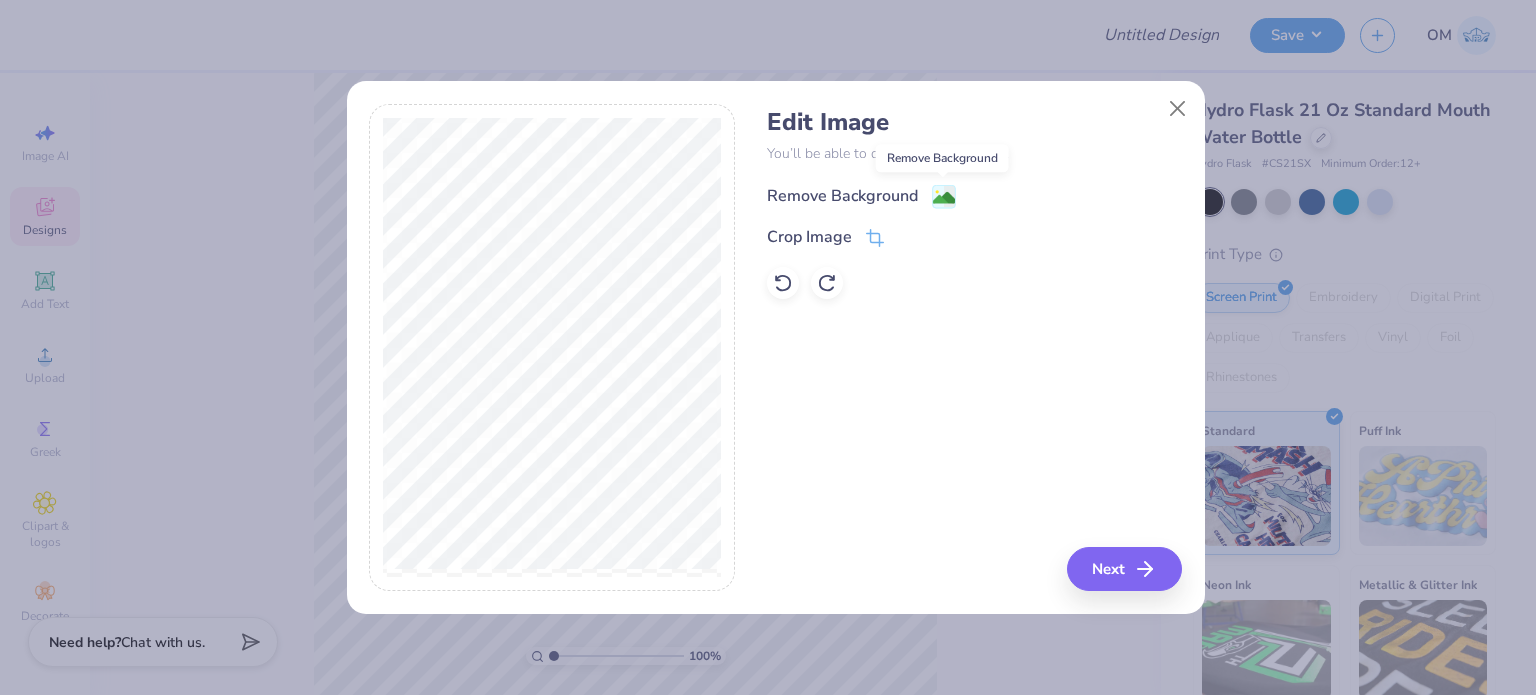 click 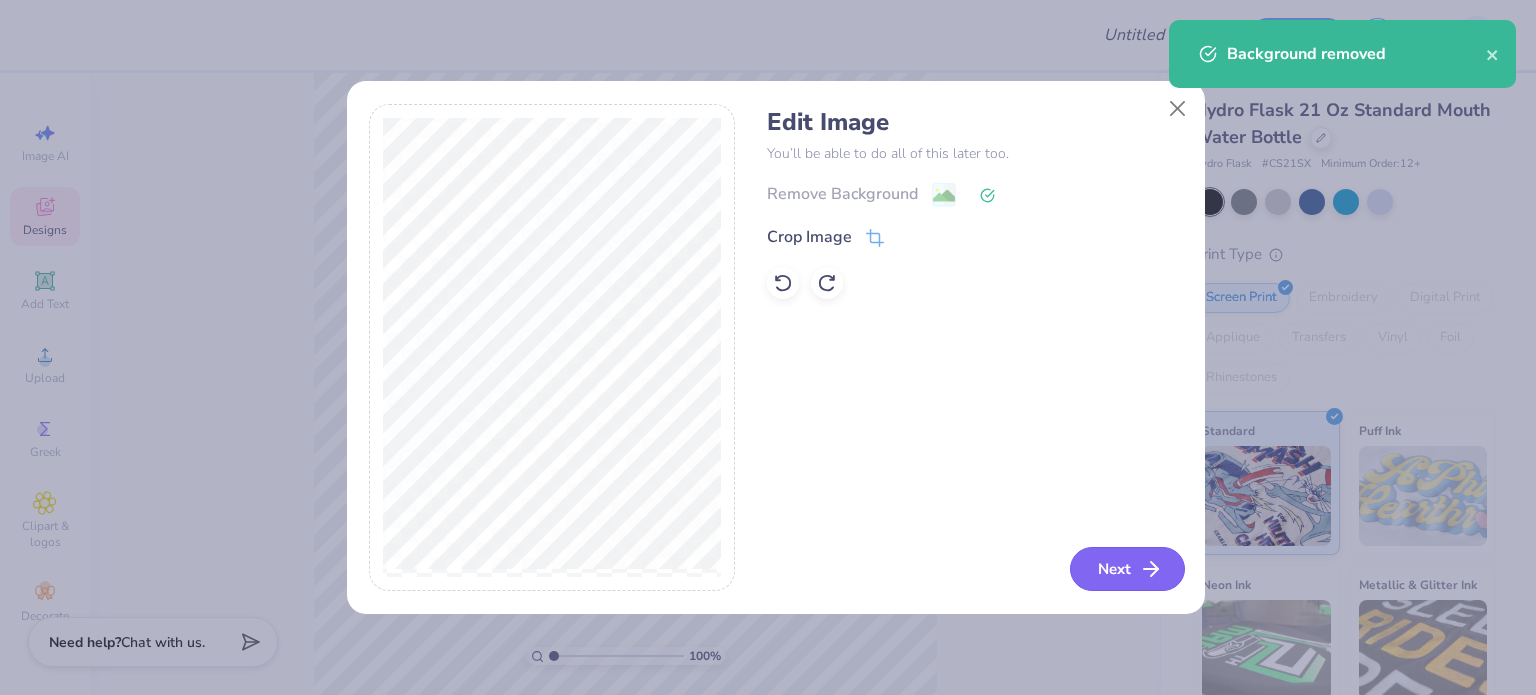 click on "Next" at bounding box center (1127, 569) 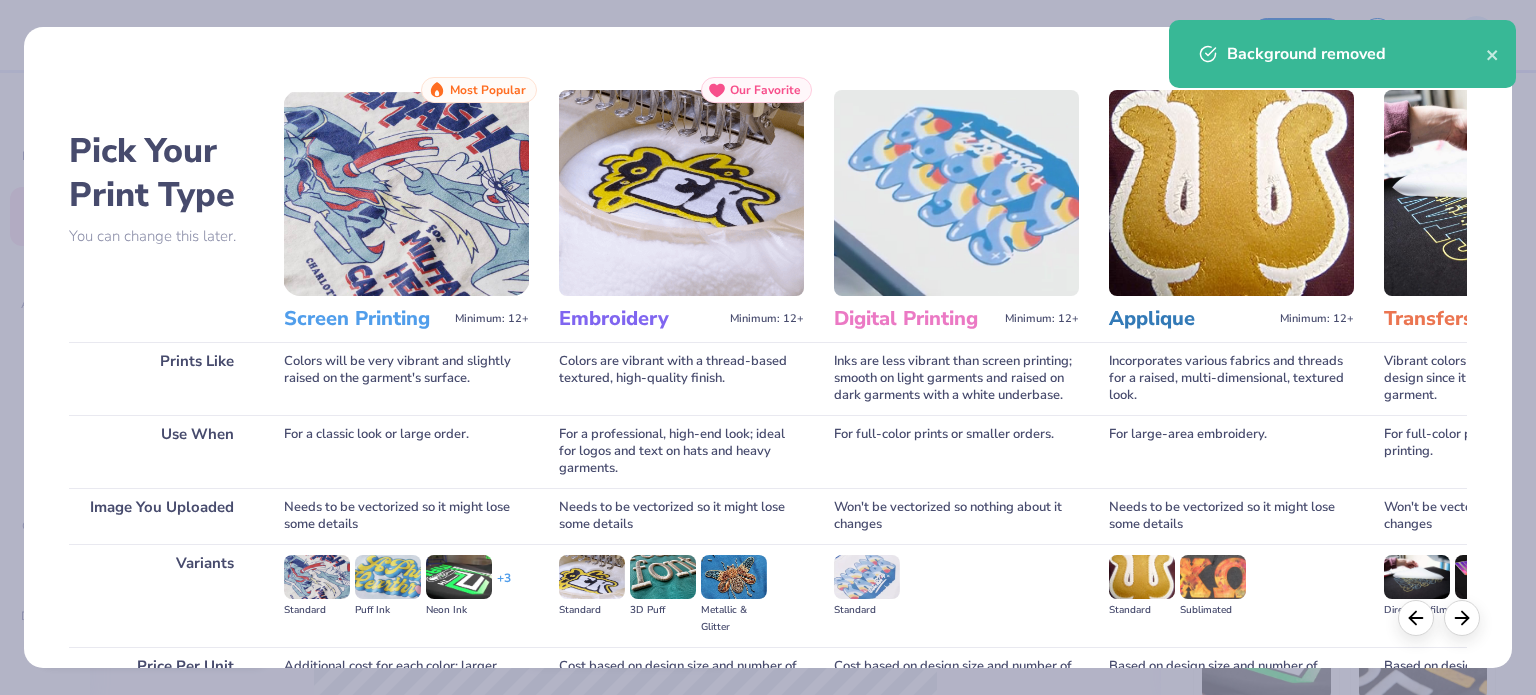 scroll, scrollTop: 201, scrollLeft: 0, axis: vertical 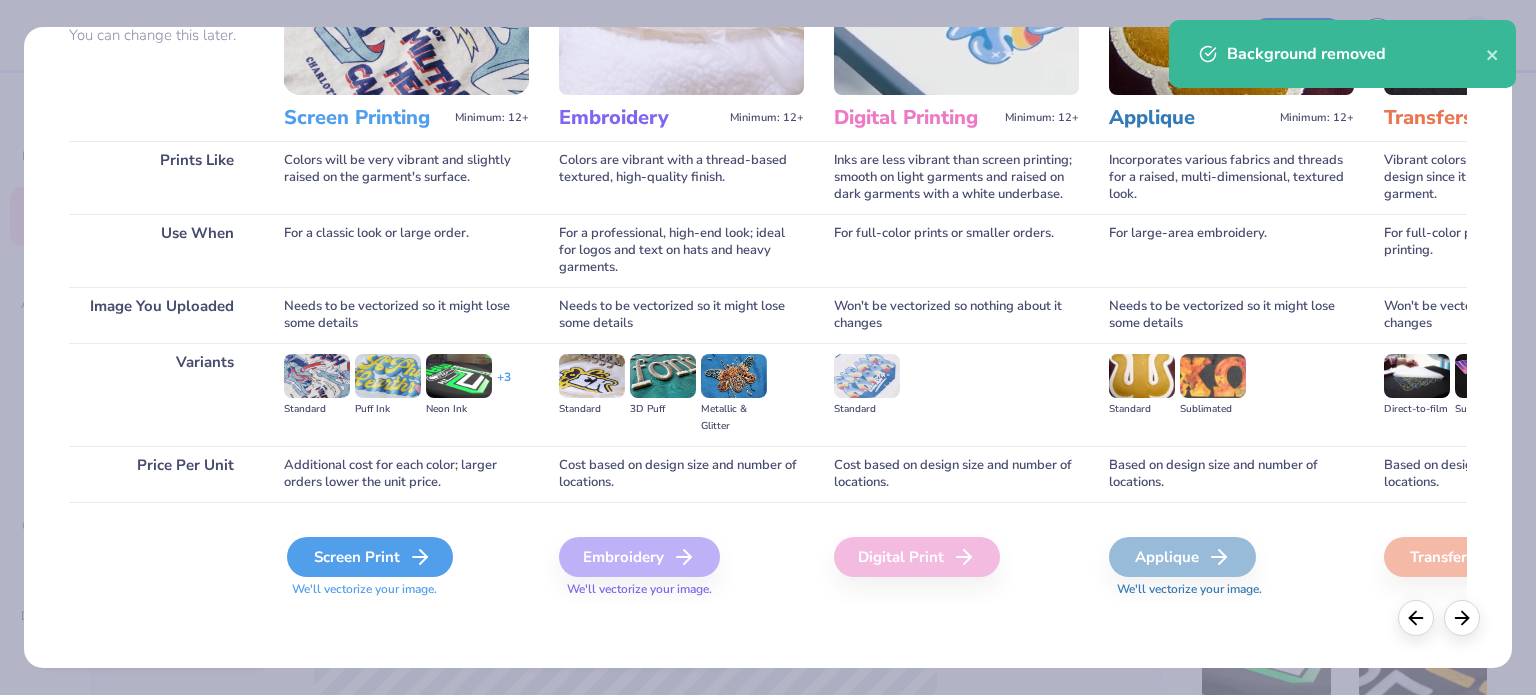 click on "Screen Print" at bounding box center [370, 557] 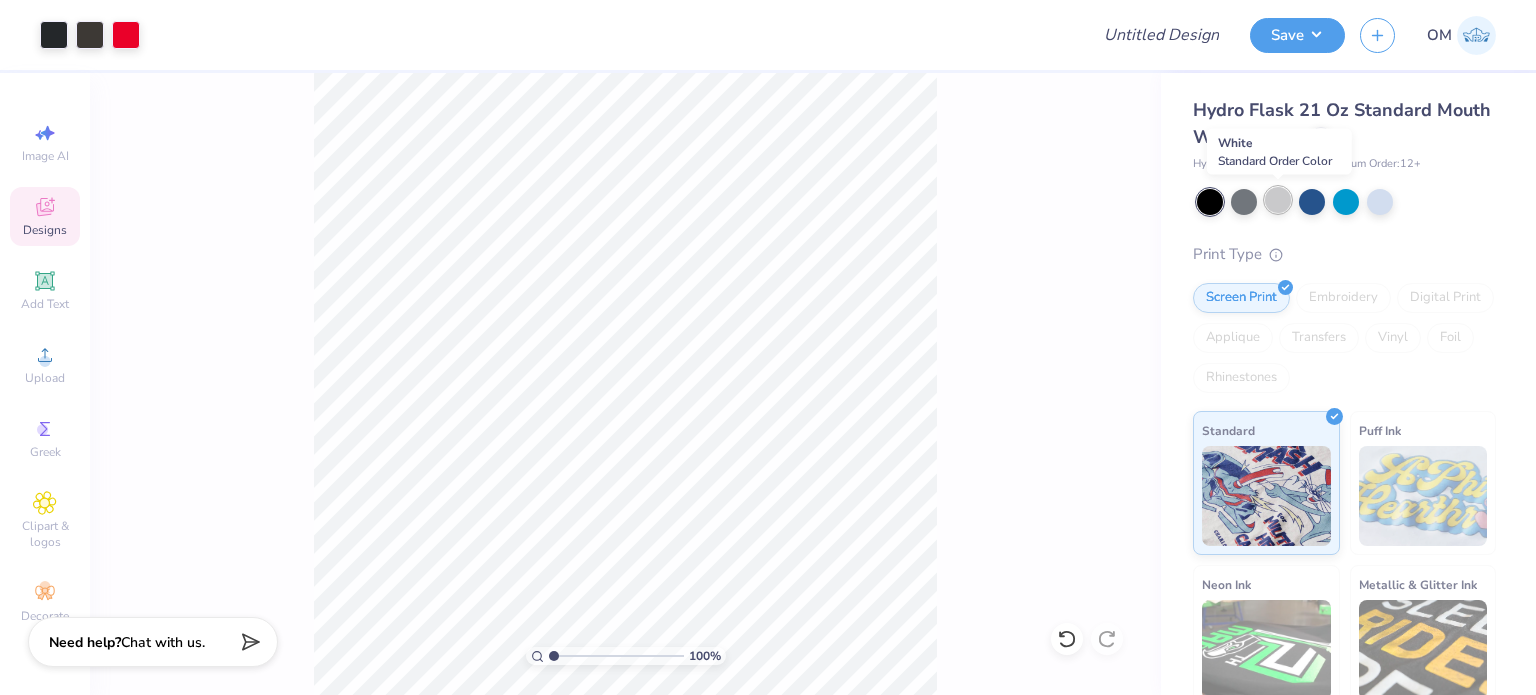 click at bounding box center (1278, 200) 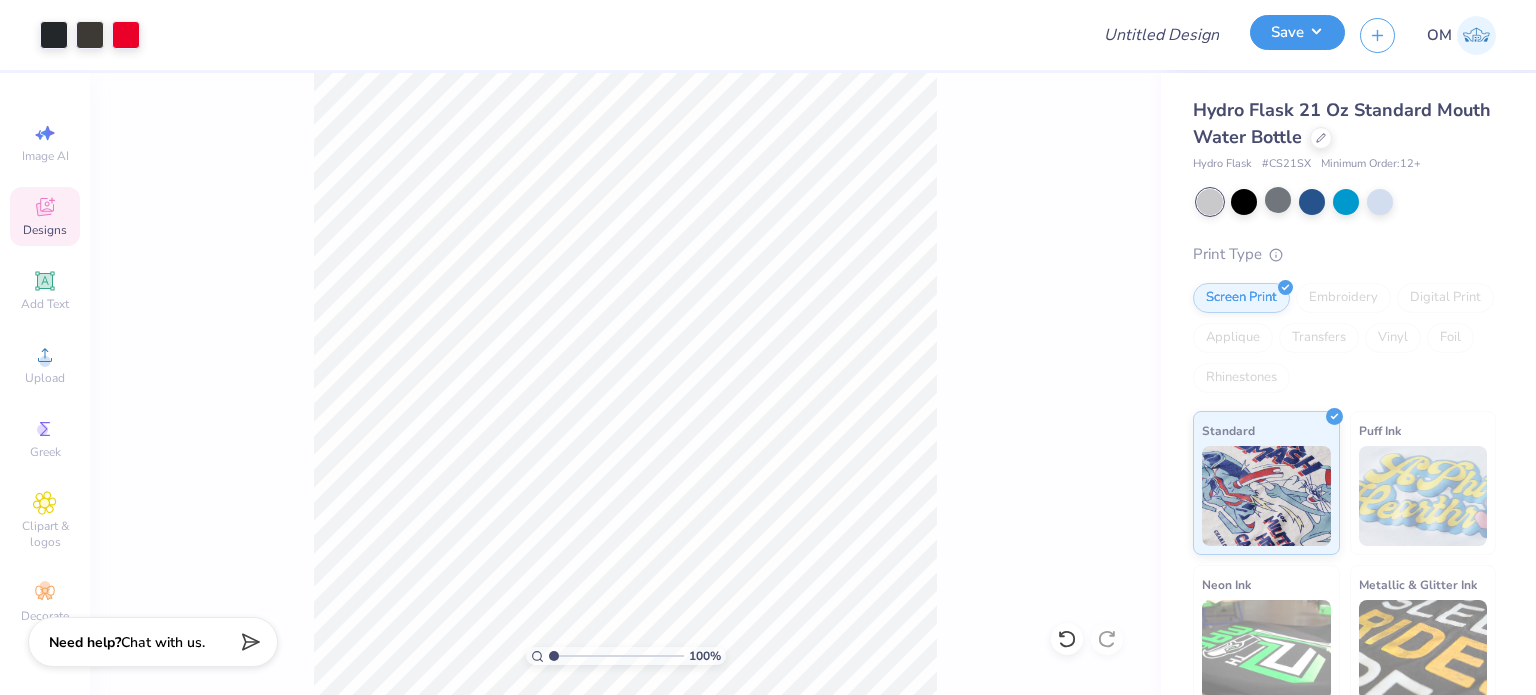 click on "Save" at bounding box center (1297, 32) 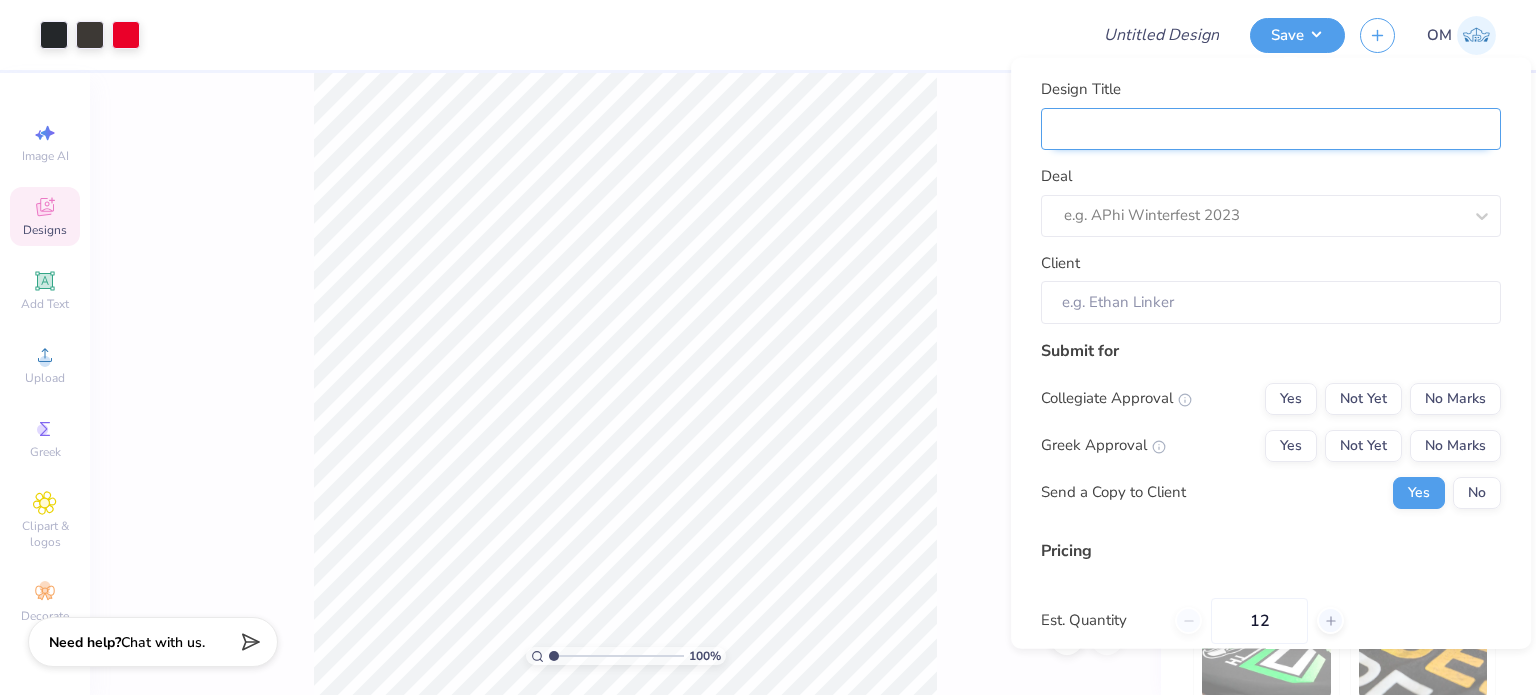 click on "Design Title" at bounding box center [1271, 128] 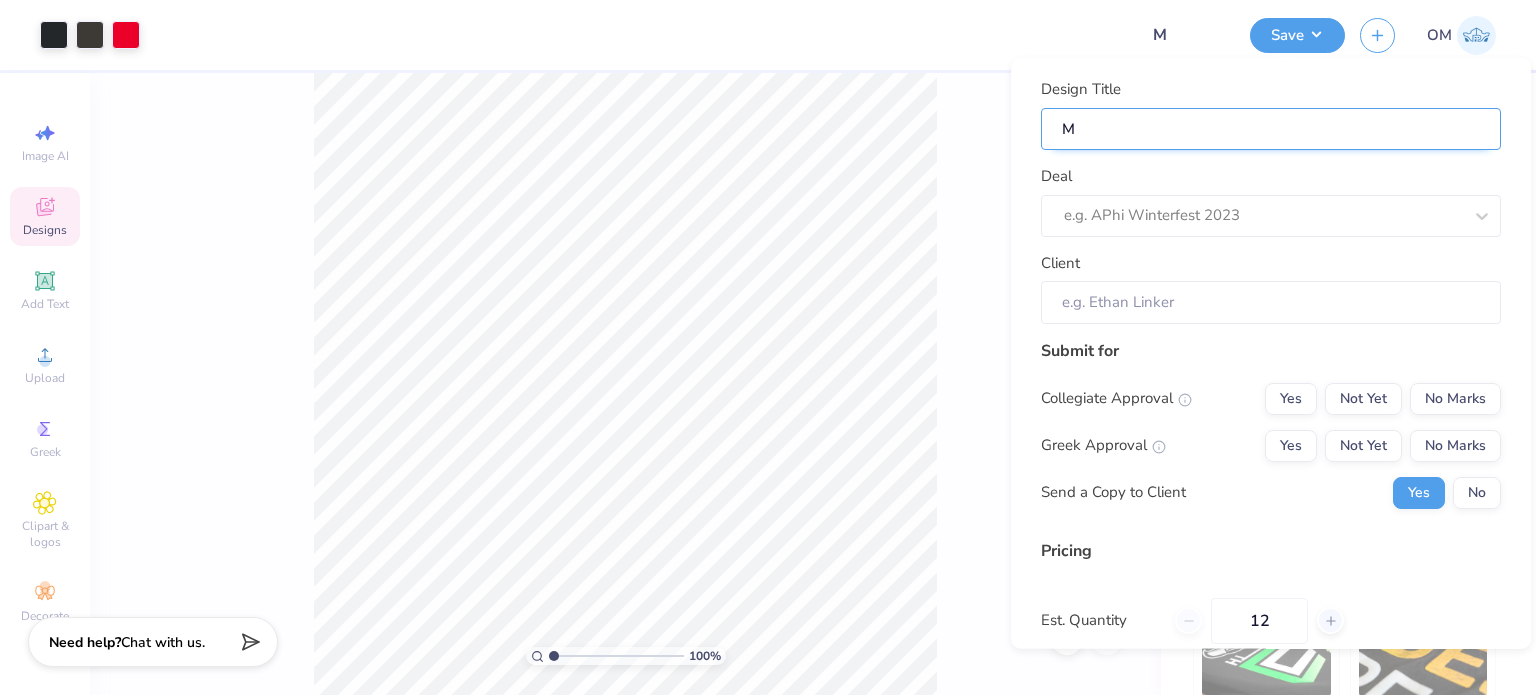 type on "Me" 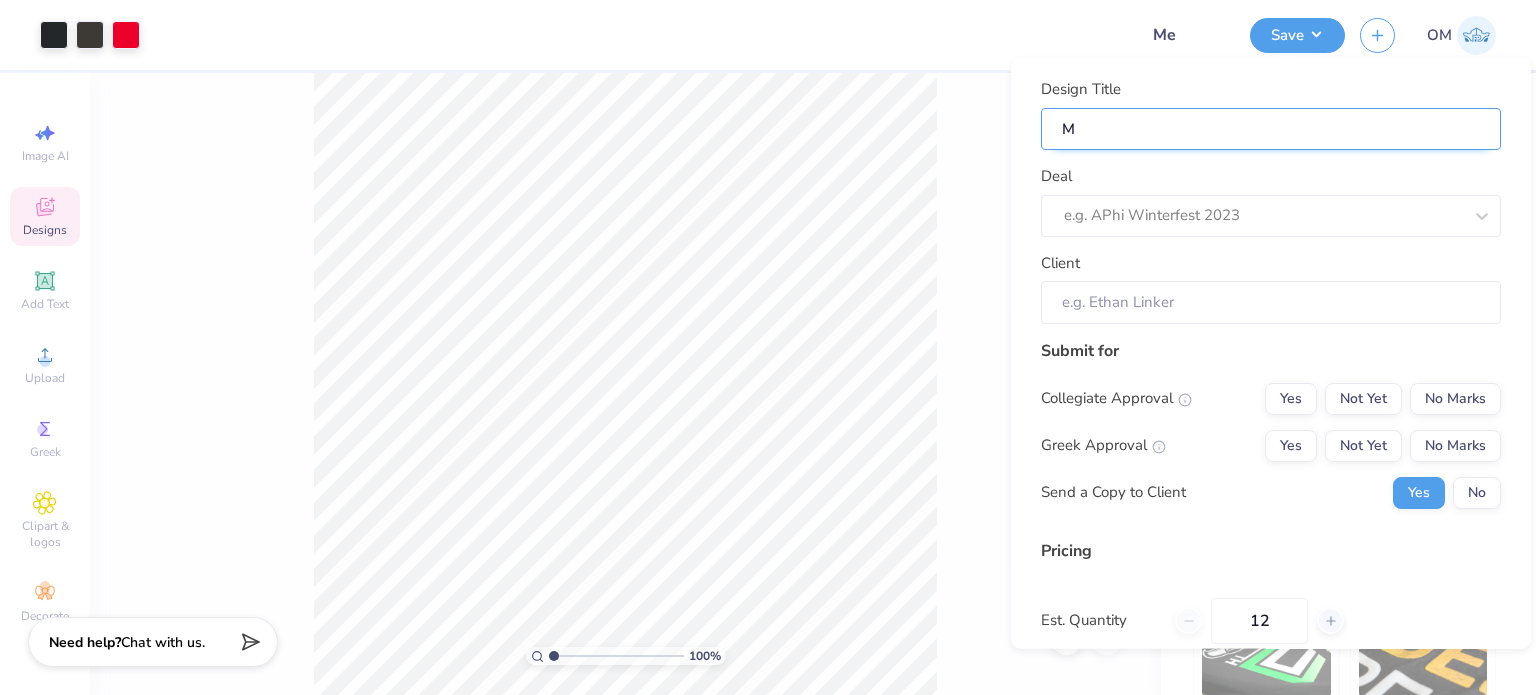 type on "Me" 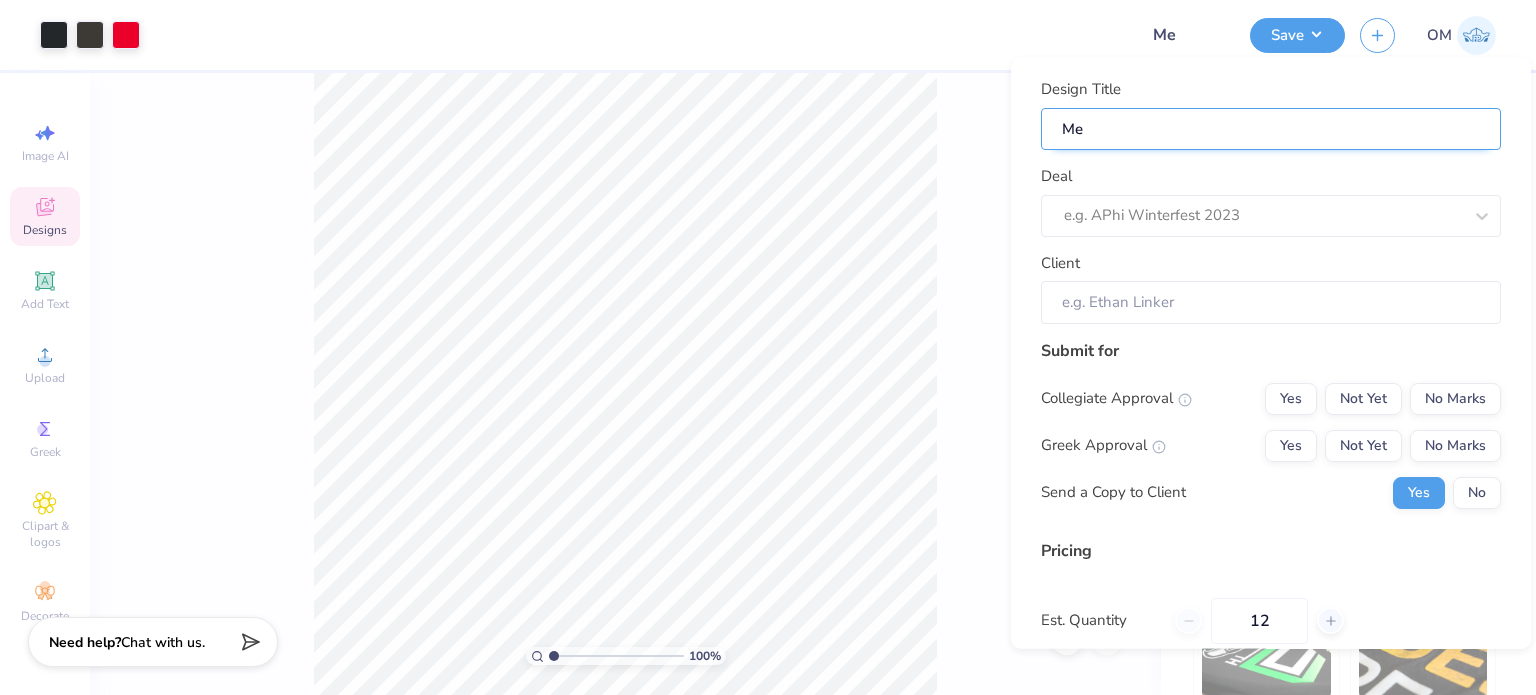 type on "Mer" 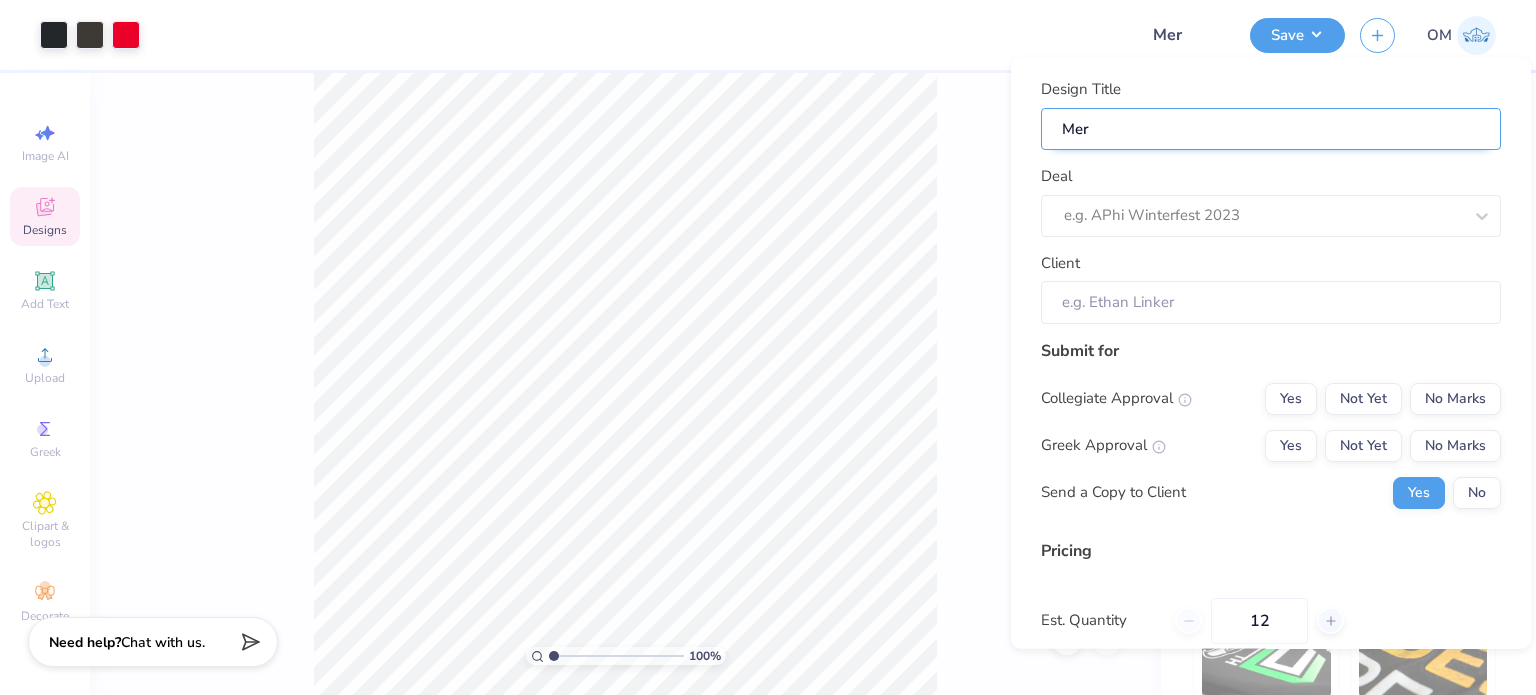 type on "Merc" 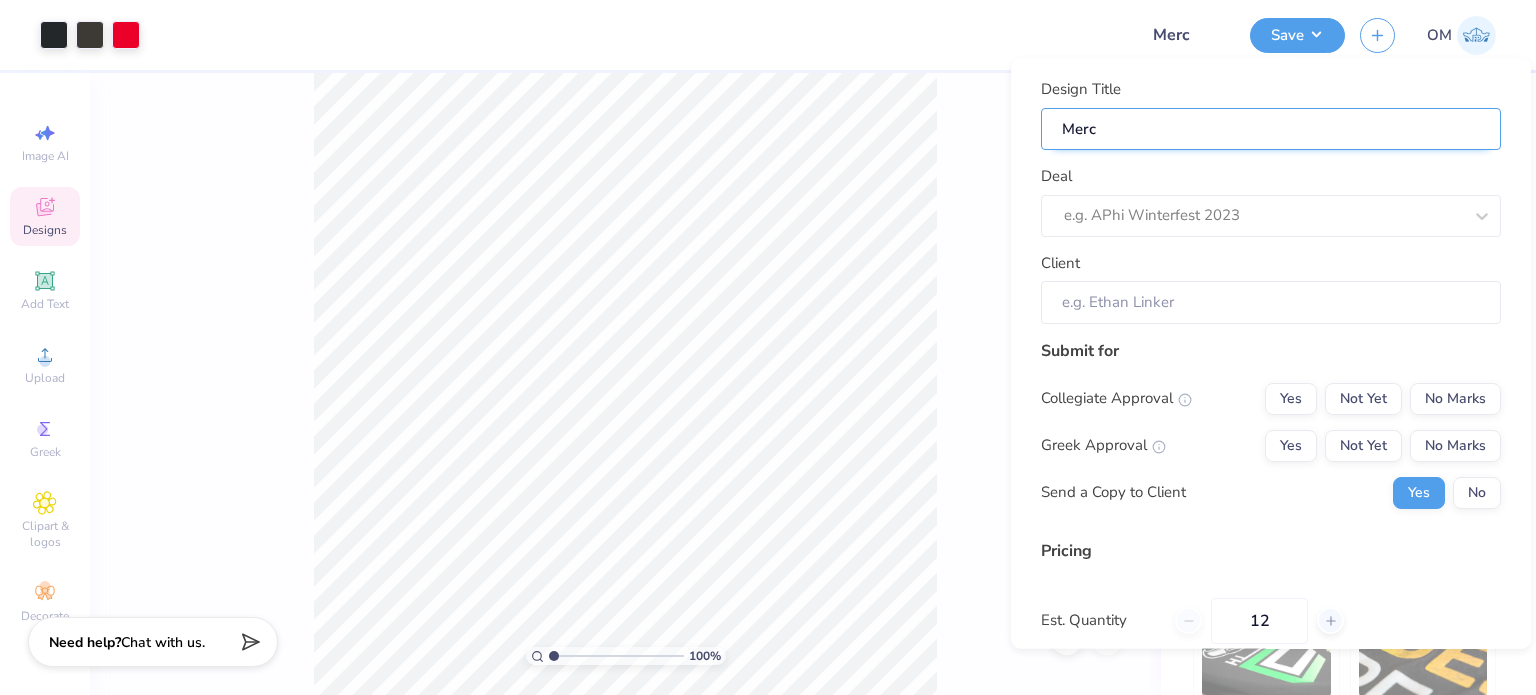 type on "Merch" 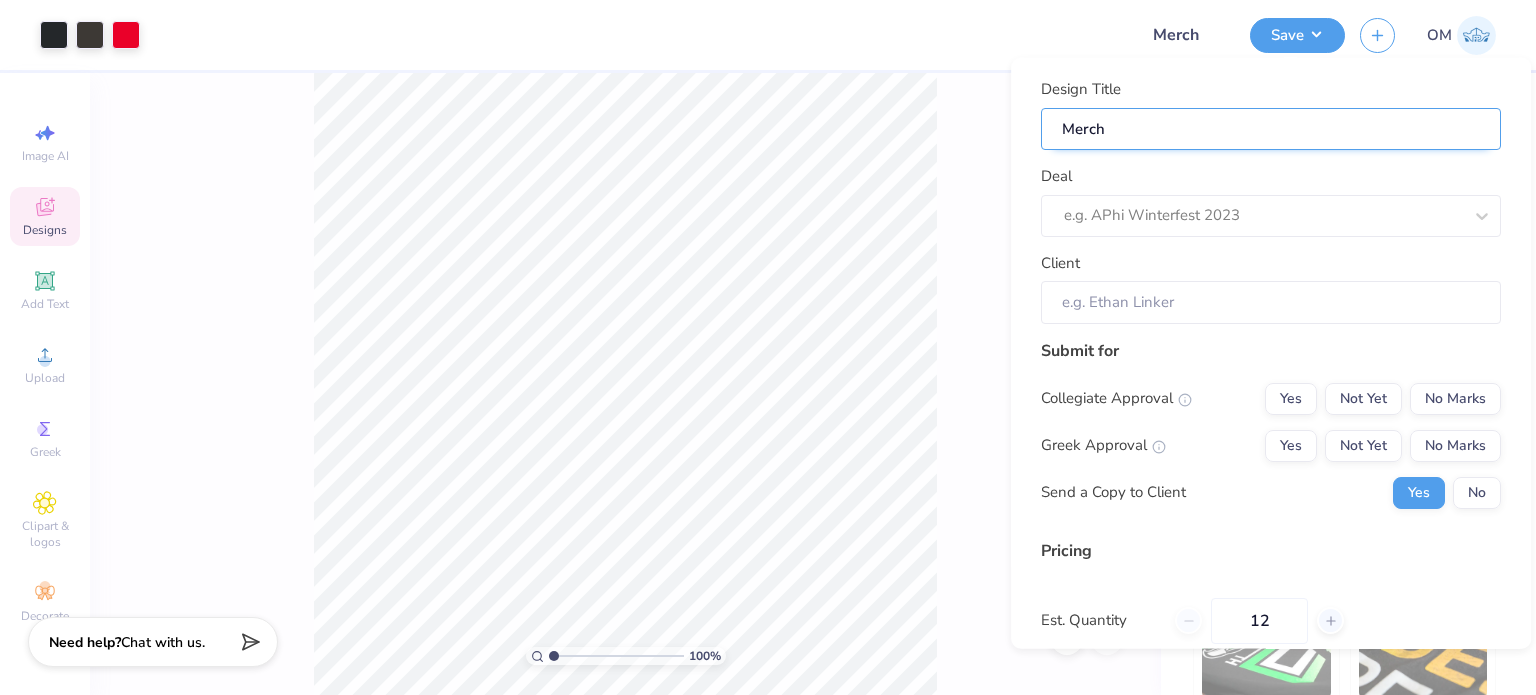 type on "Merch" 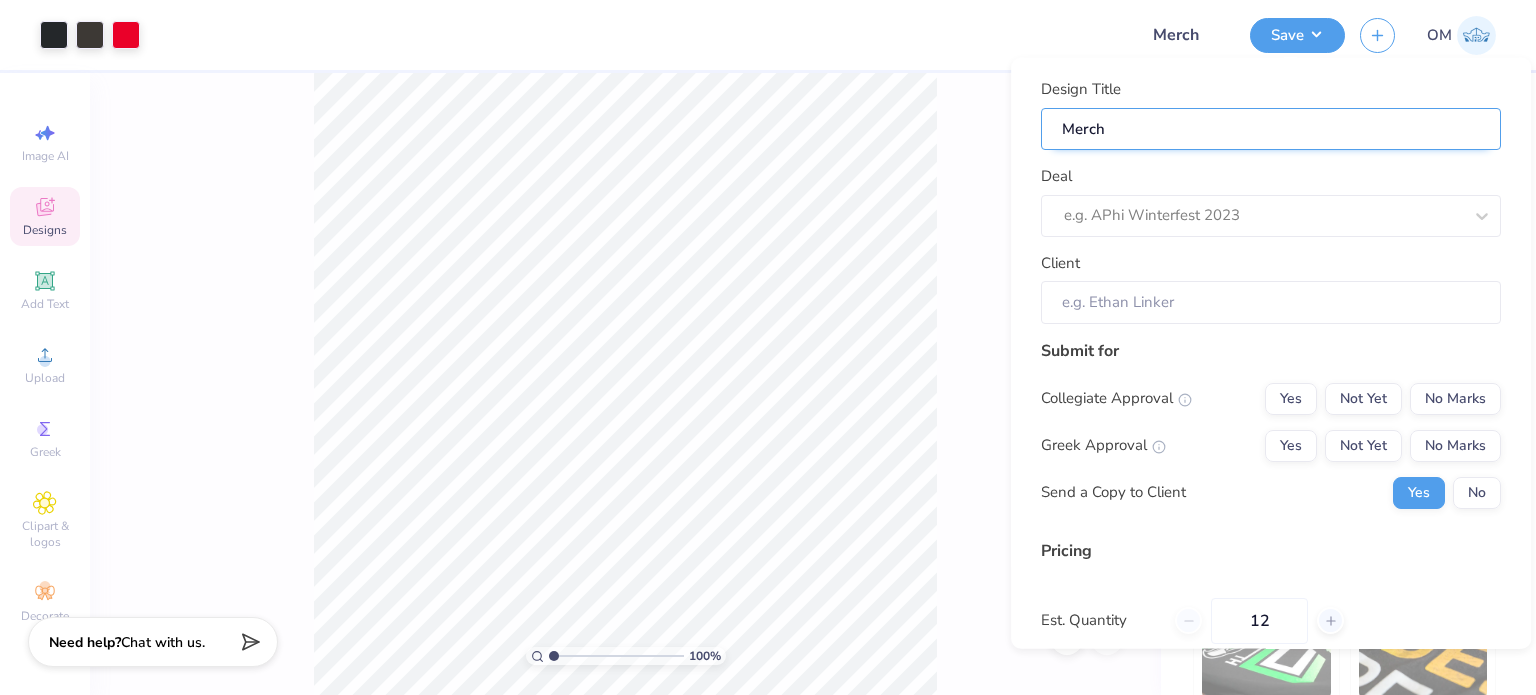 type on "Merch f" 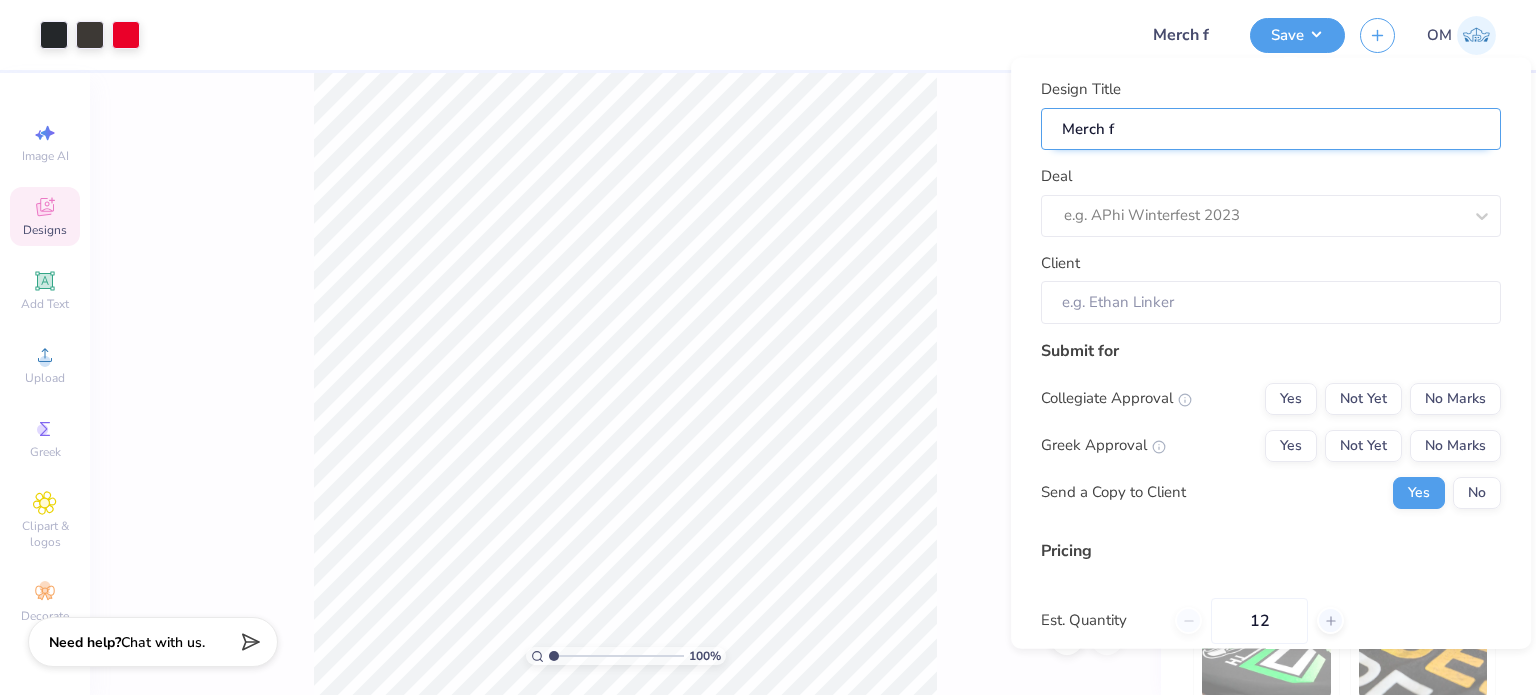 type on "Merch fo" 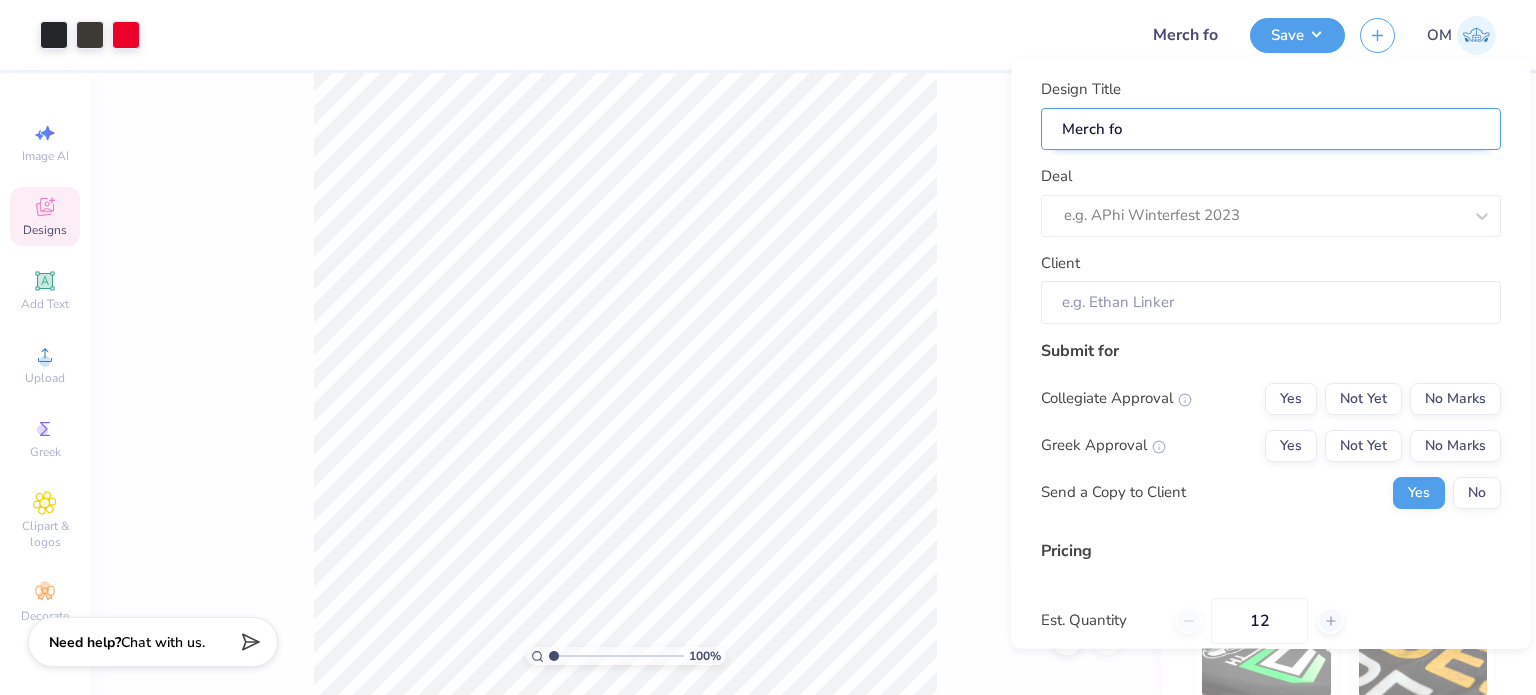 type on "Merch for" 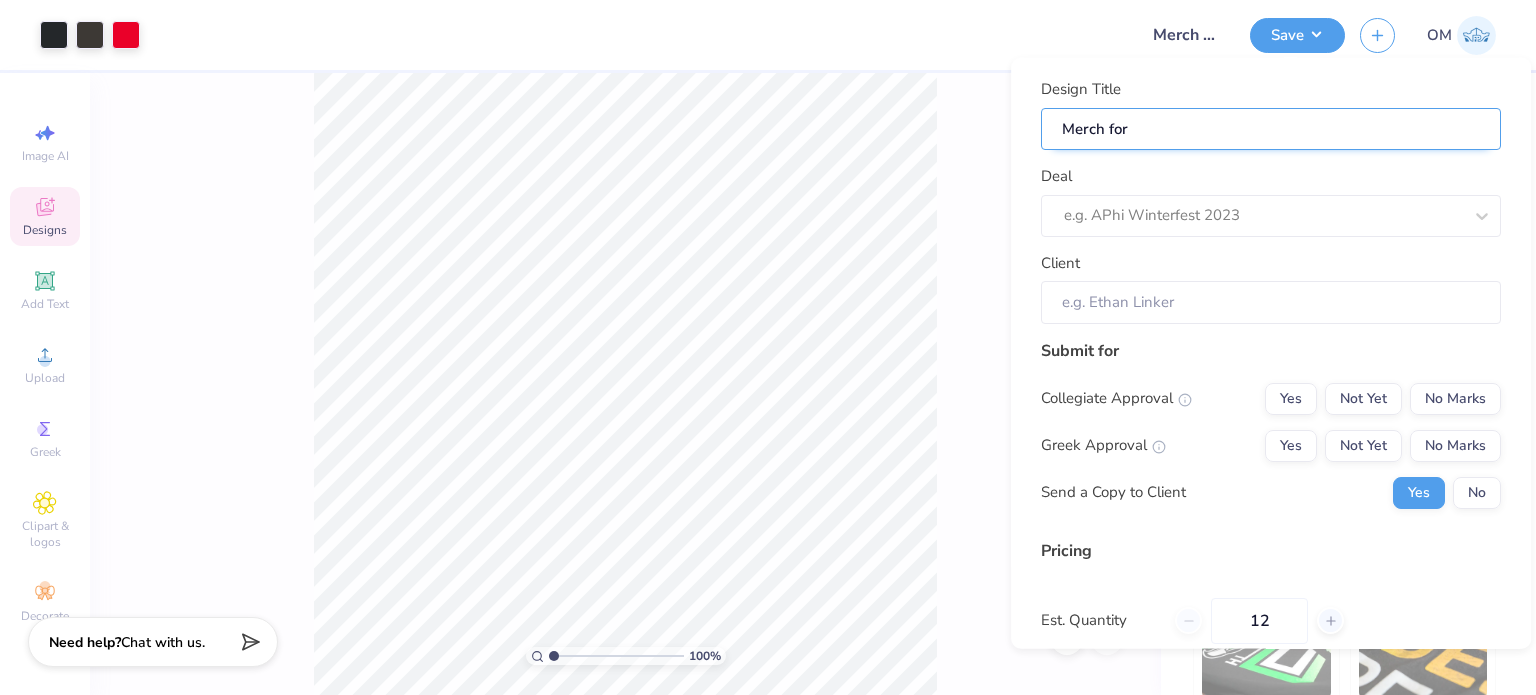 type on "Merch for" 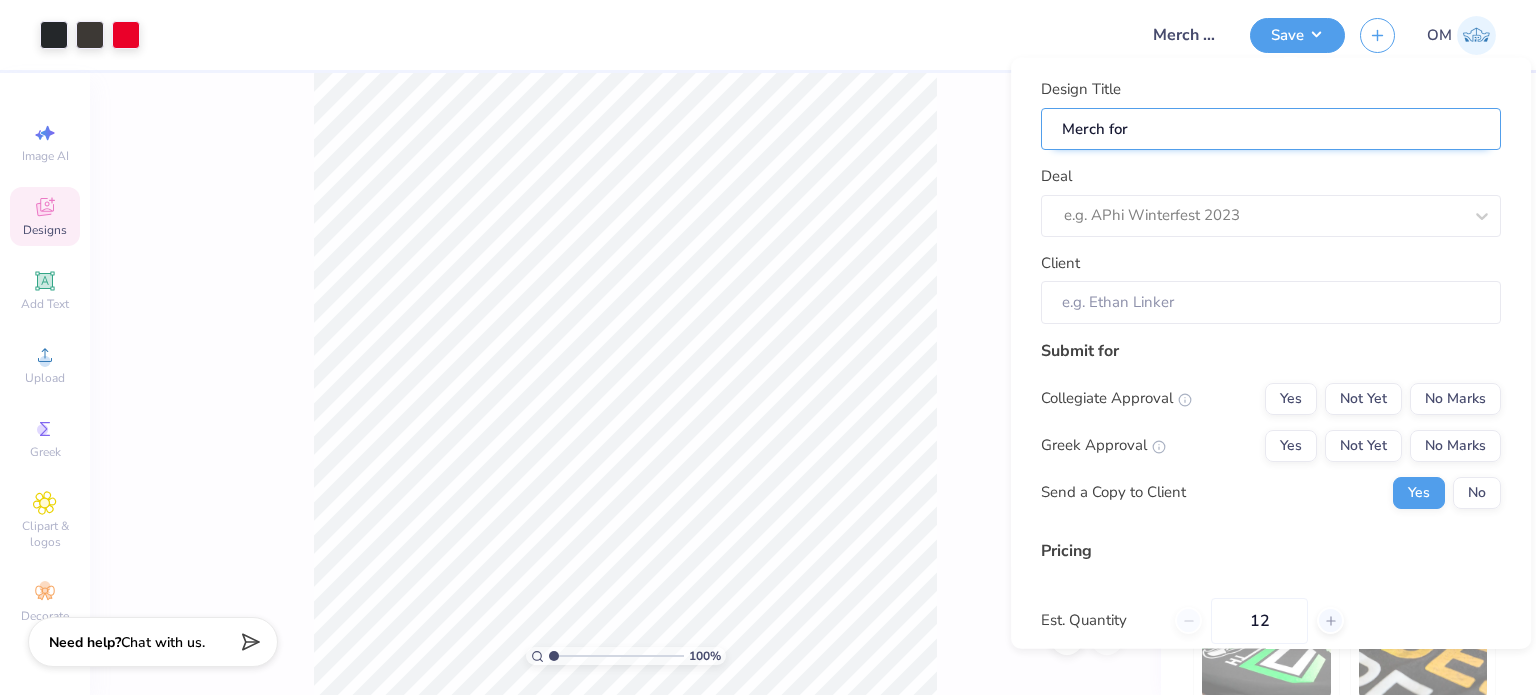 type on "Merch for T" 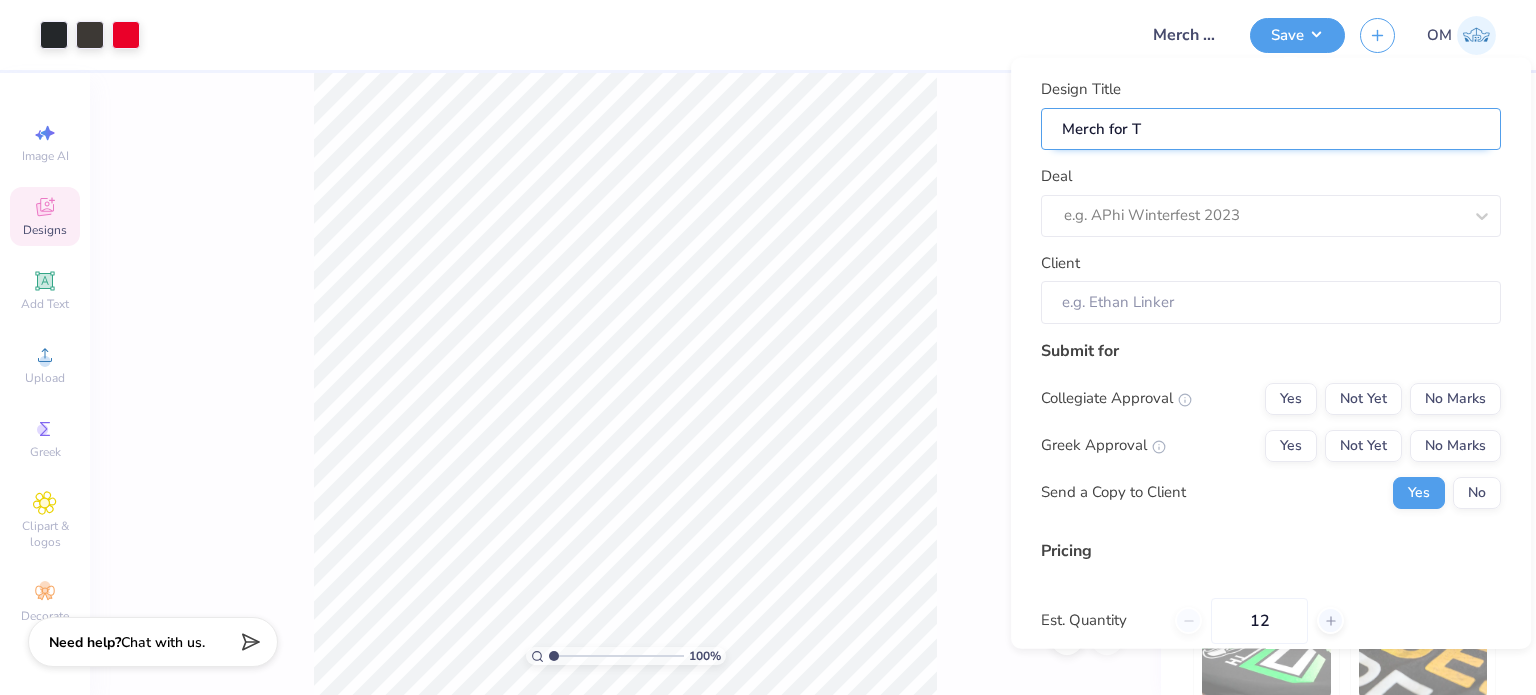type on "Merch for TL" 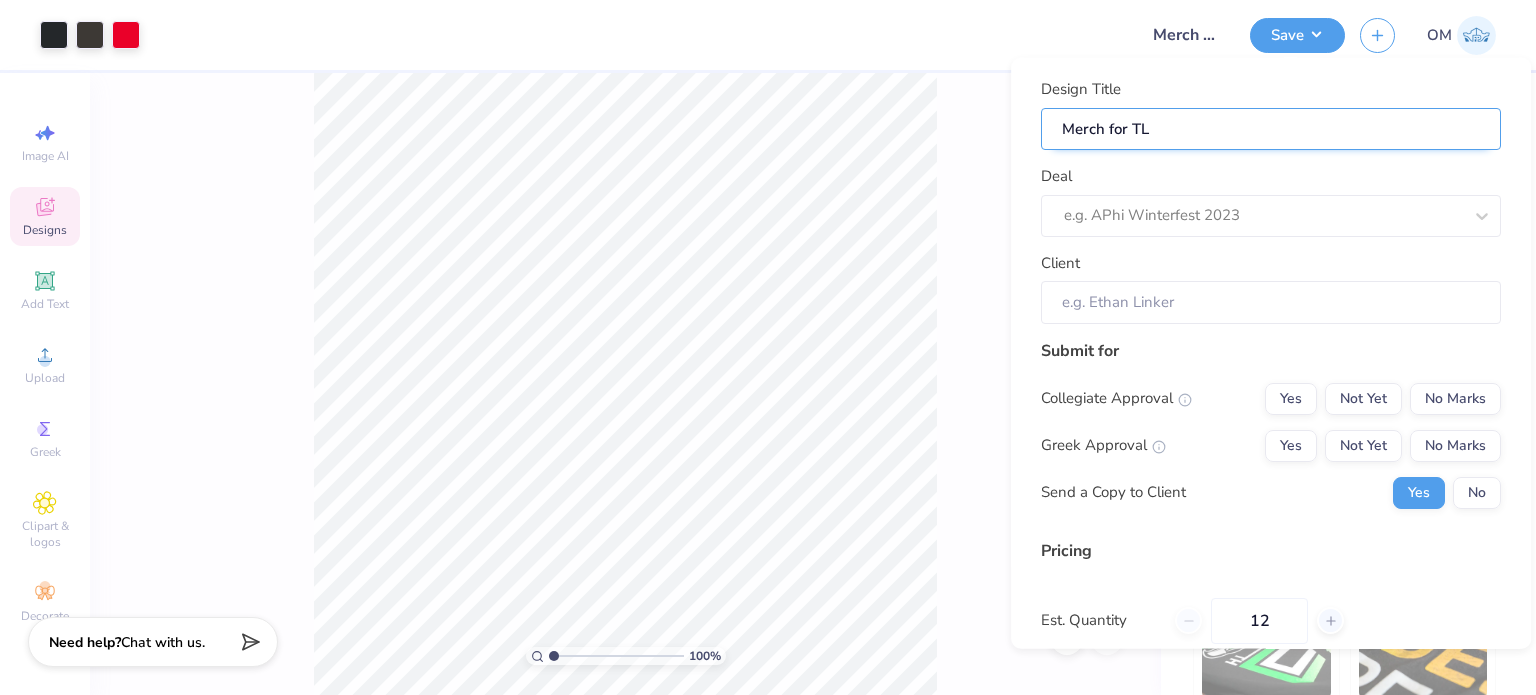 type on "Merch for TLG" 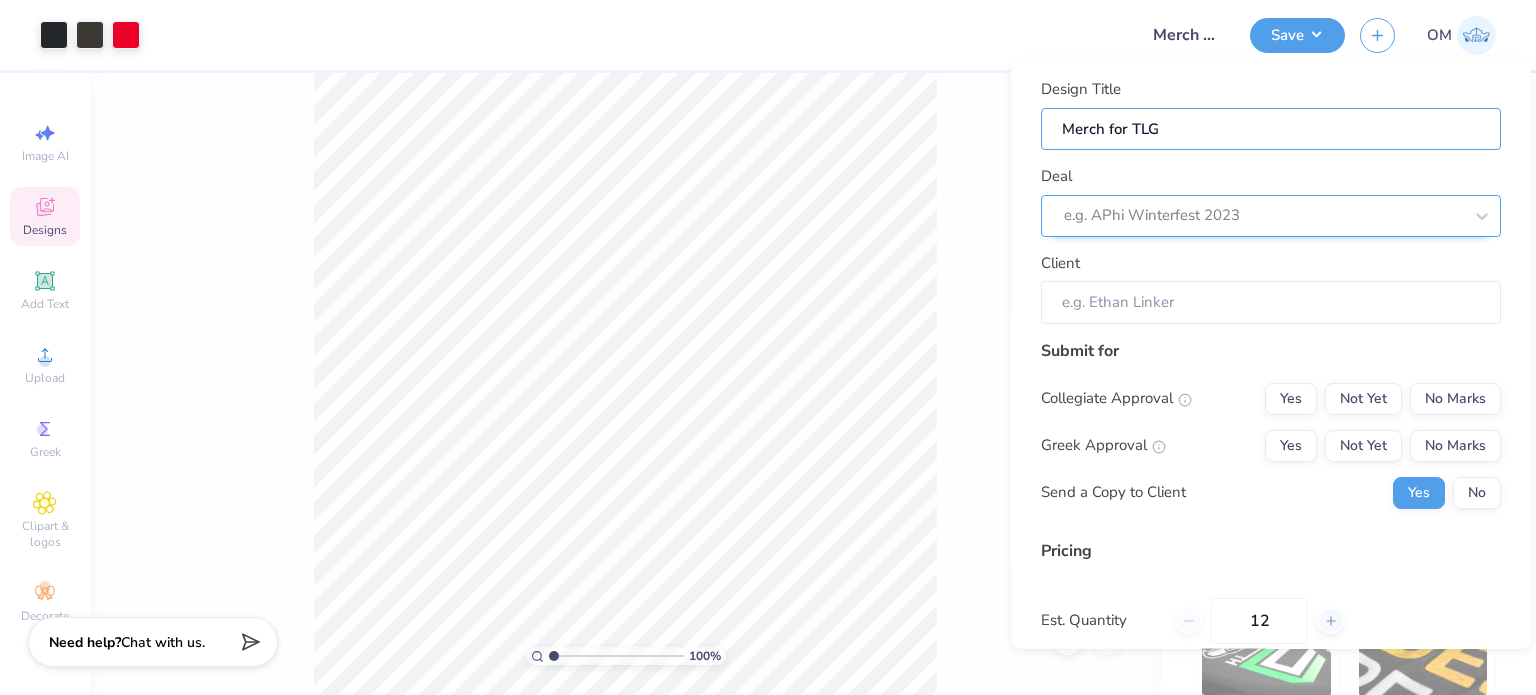 type on "Merch for TLG" 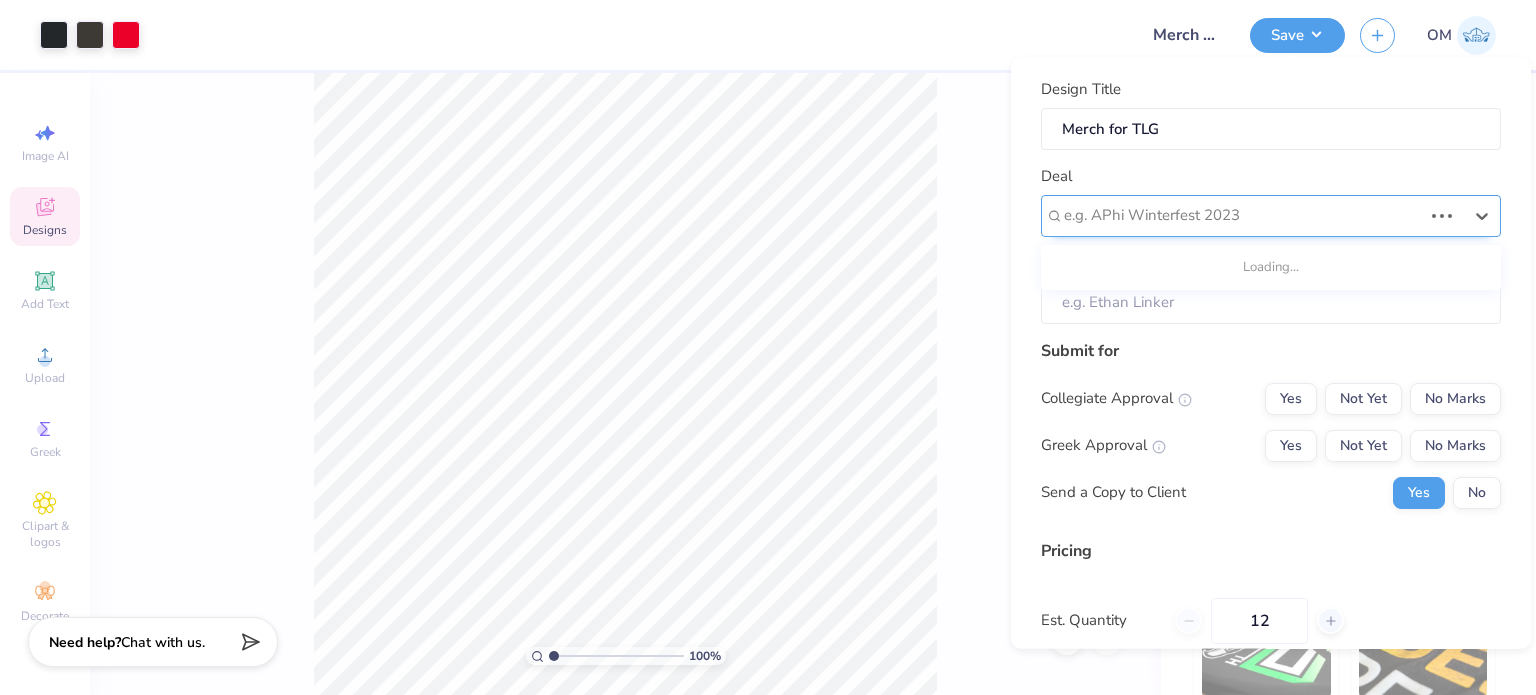 click at bounding box center [1243, 215] 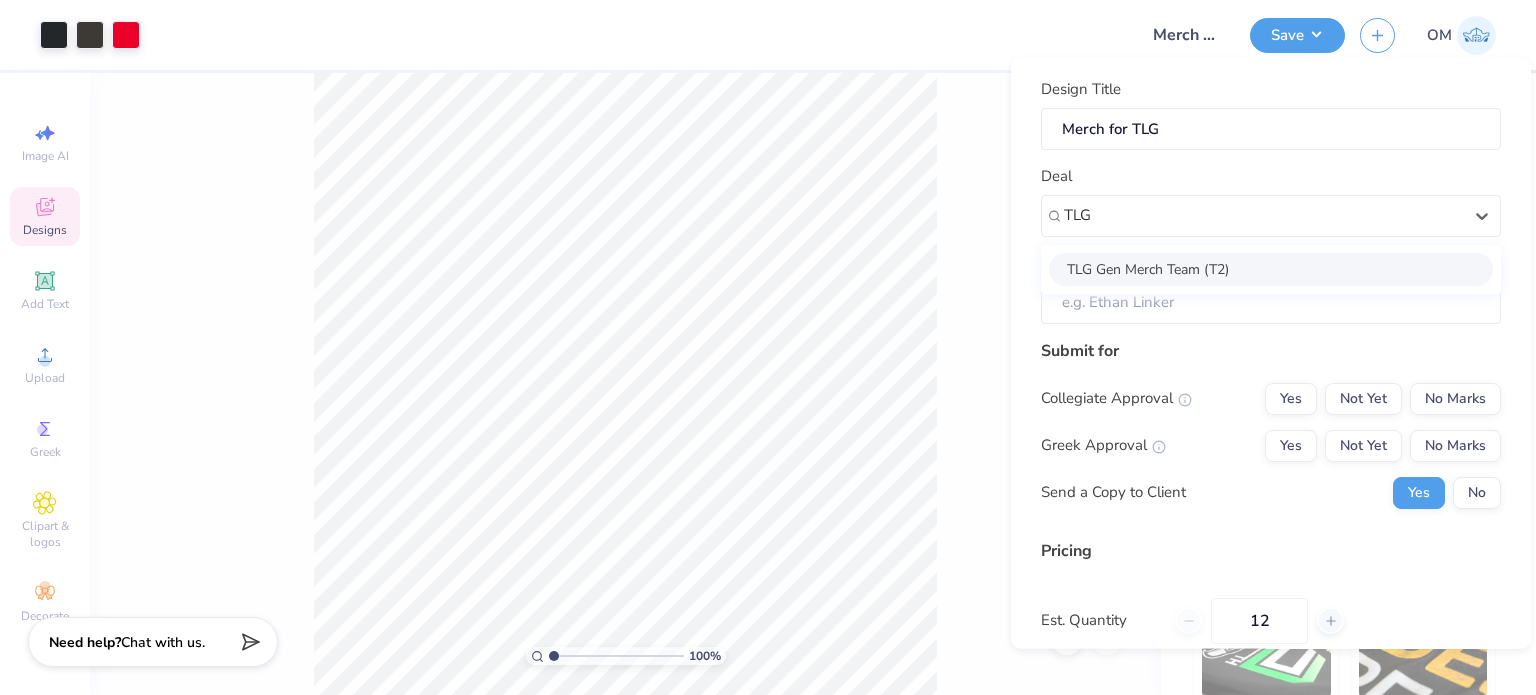 click on "TLG Gen Merch Team (T2)" at bounding box center [1271, 268] 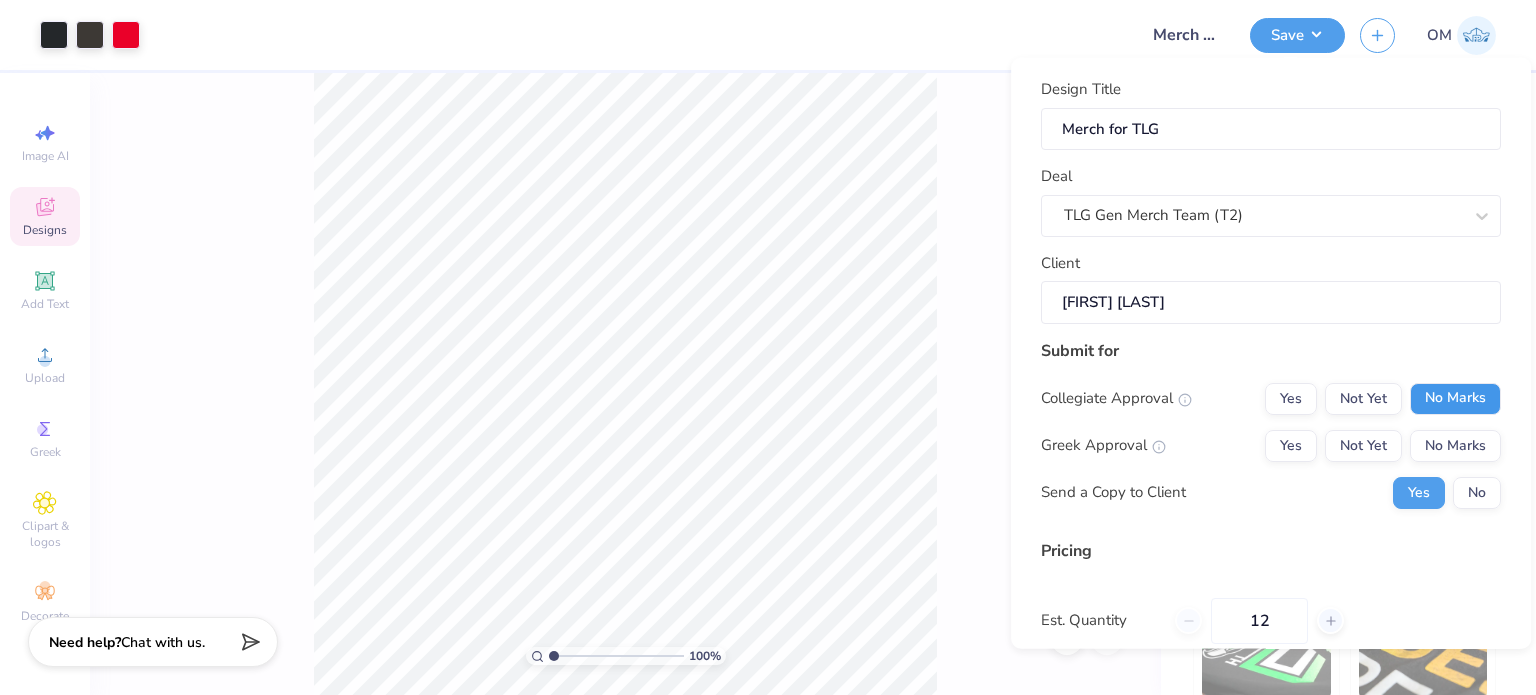 click on "No Marks" at bounding box center [1455, 398] 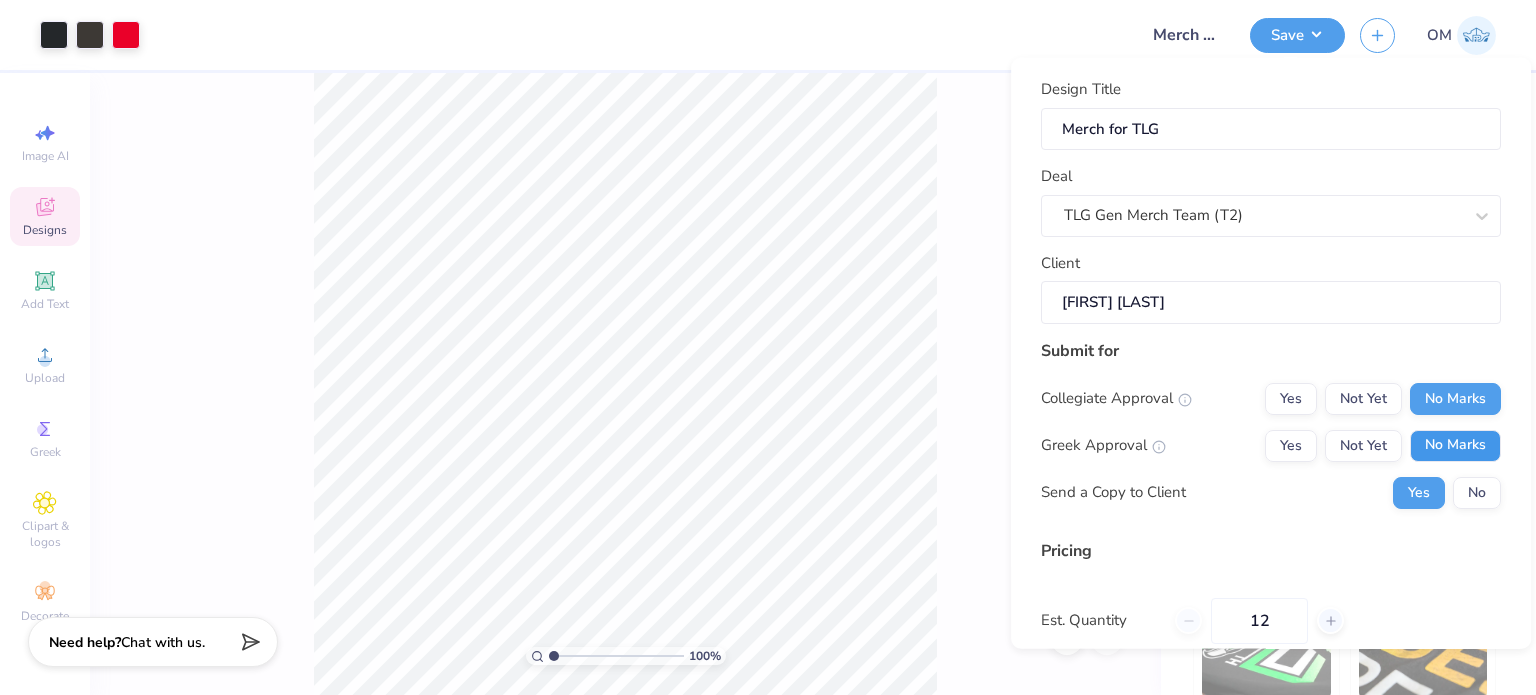 click on "No Marks" at bounding box center (1455, 445) 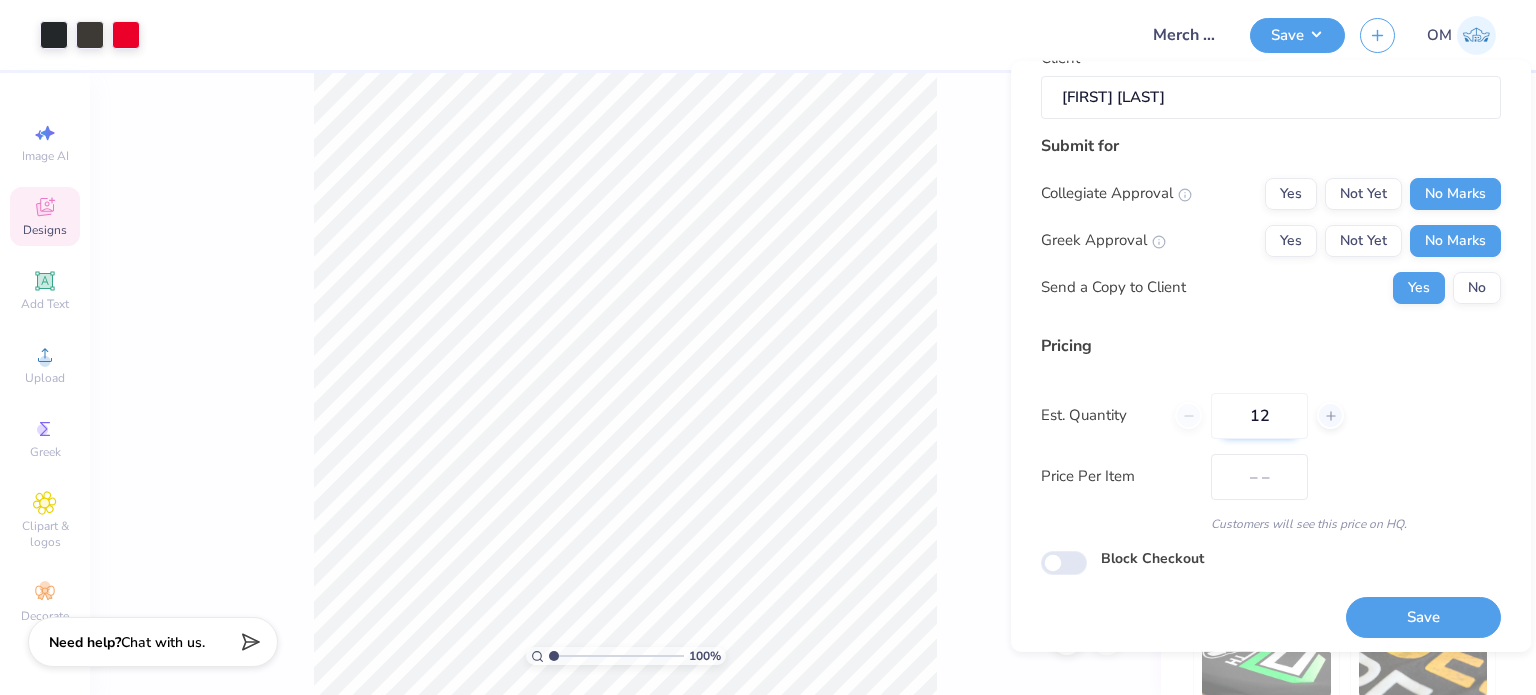 scroll, scrollTop: 211, scrollLeft: 0, axis: vertical 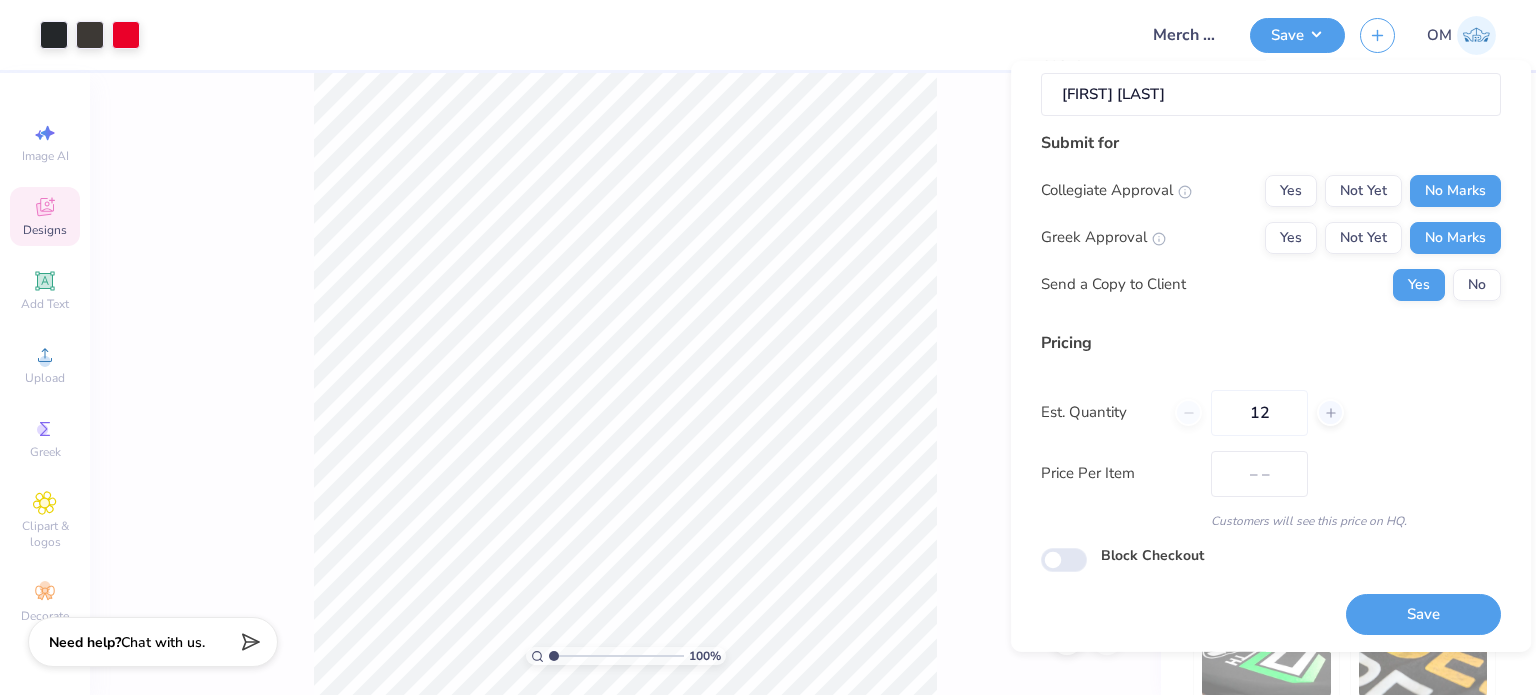type on "$74.98" 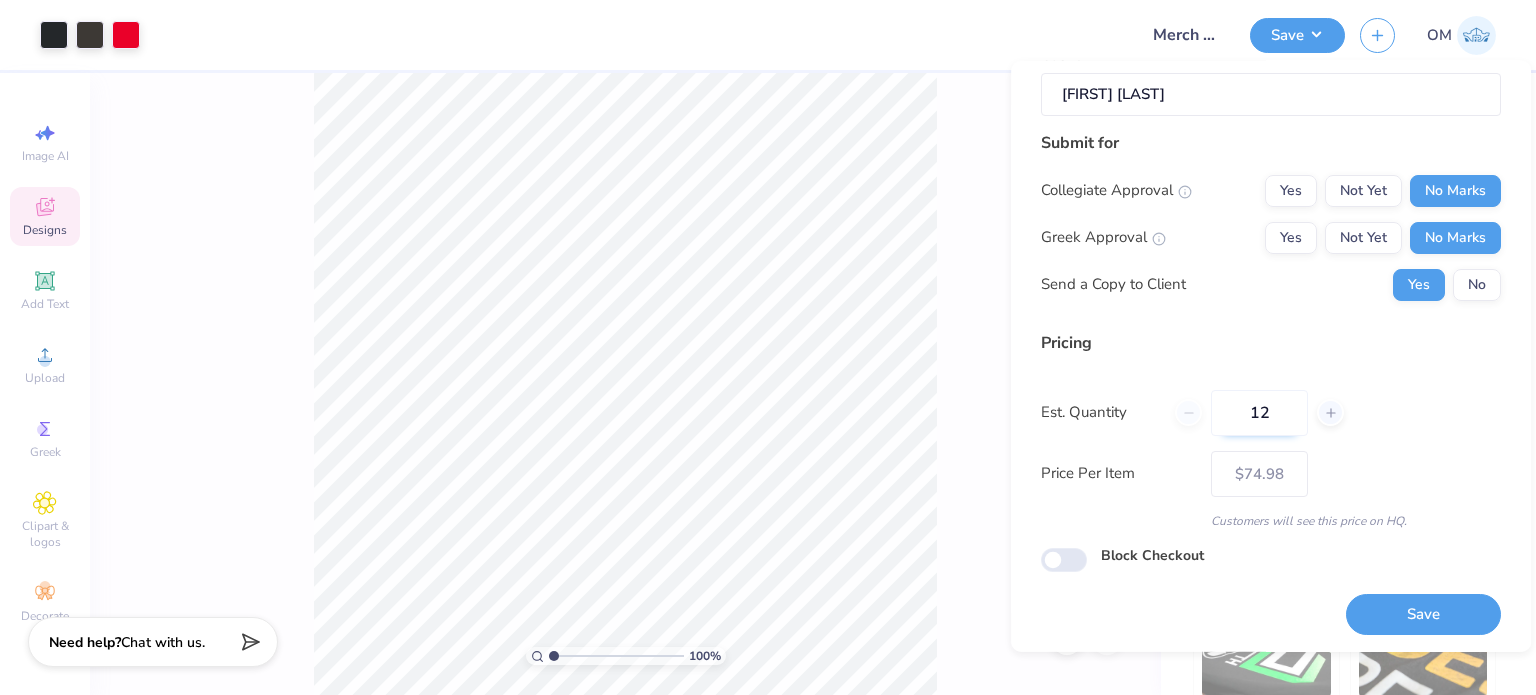 click on "12" at bounding box center [1259, 412] 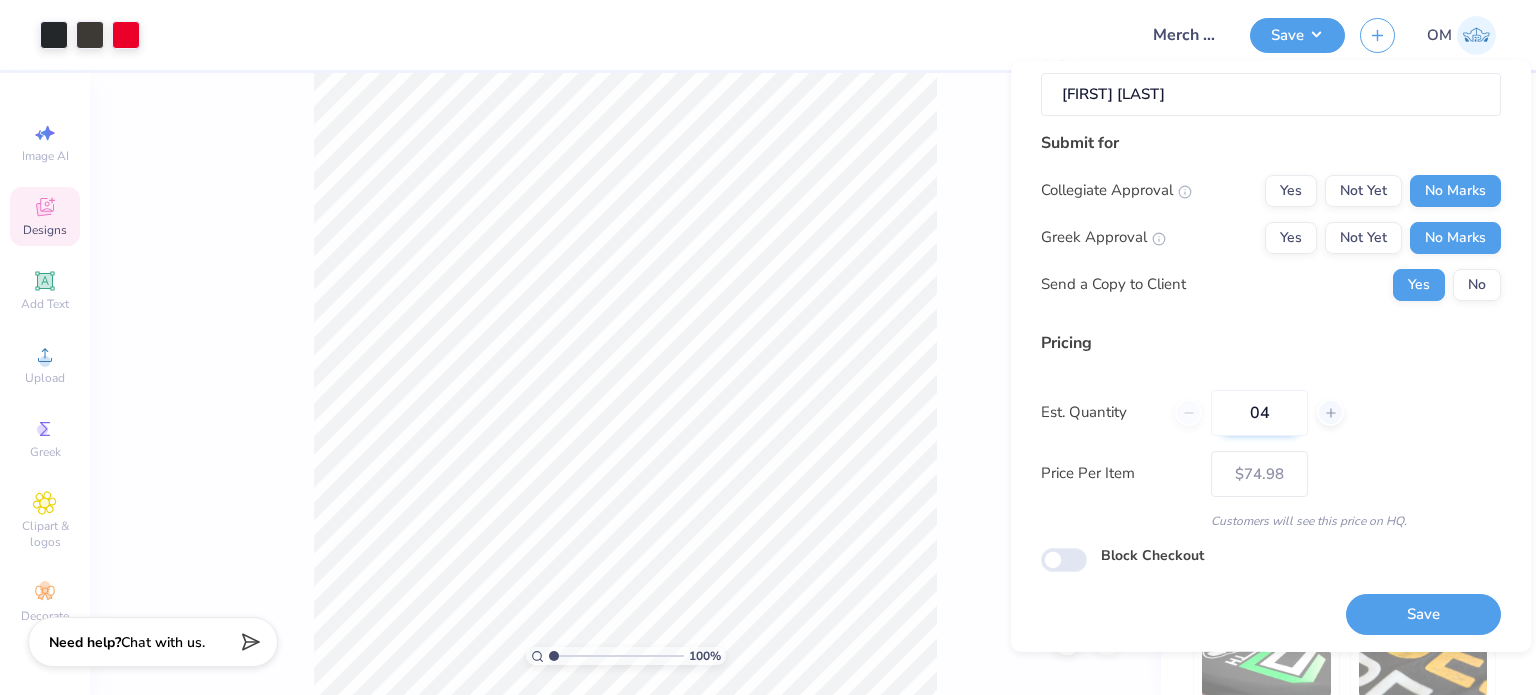 type on "048" 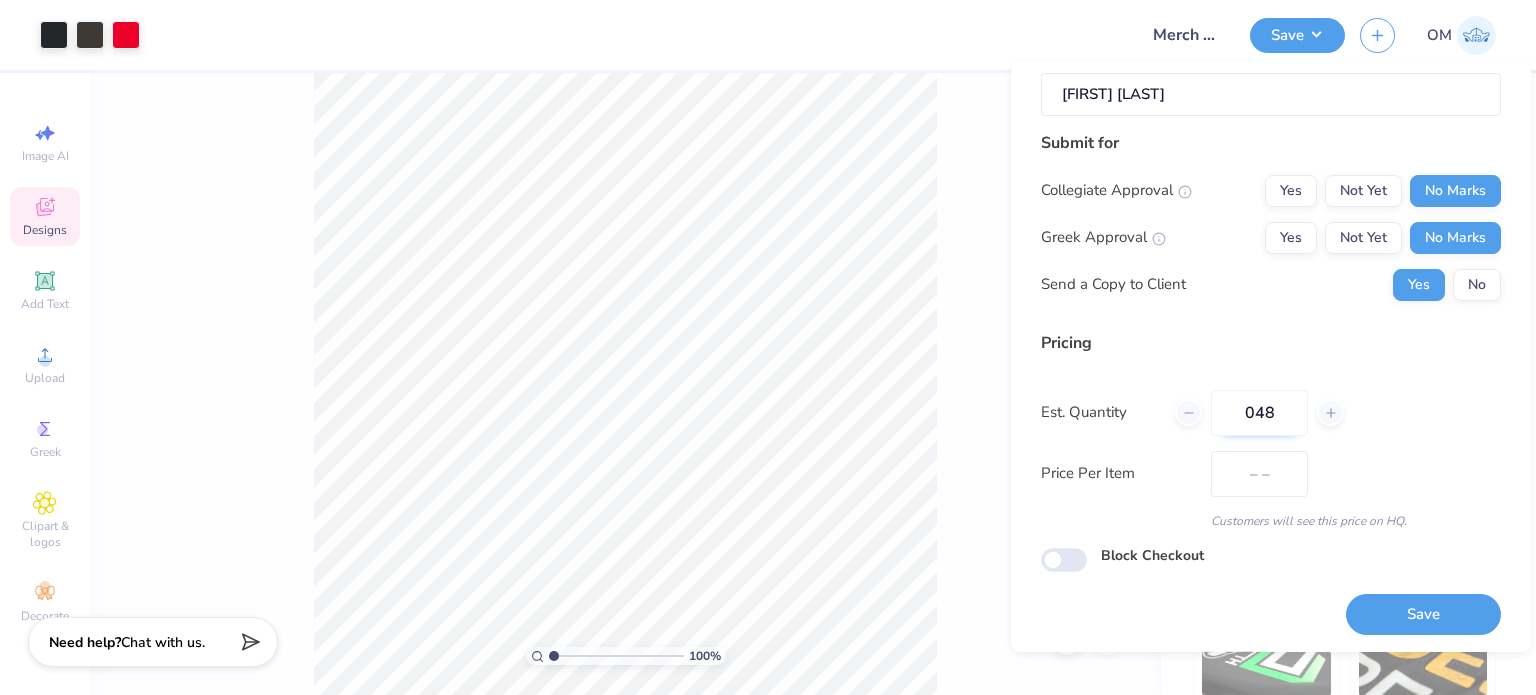 type on "$57.47" 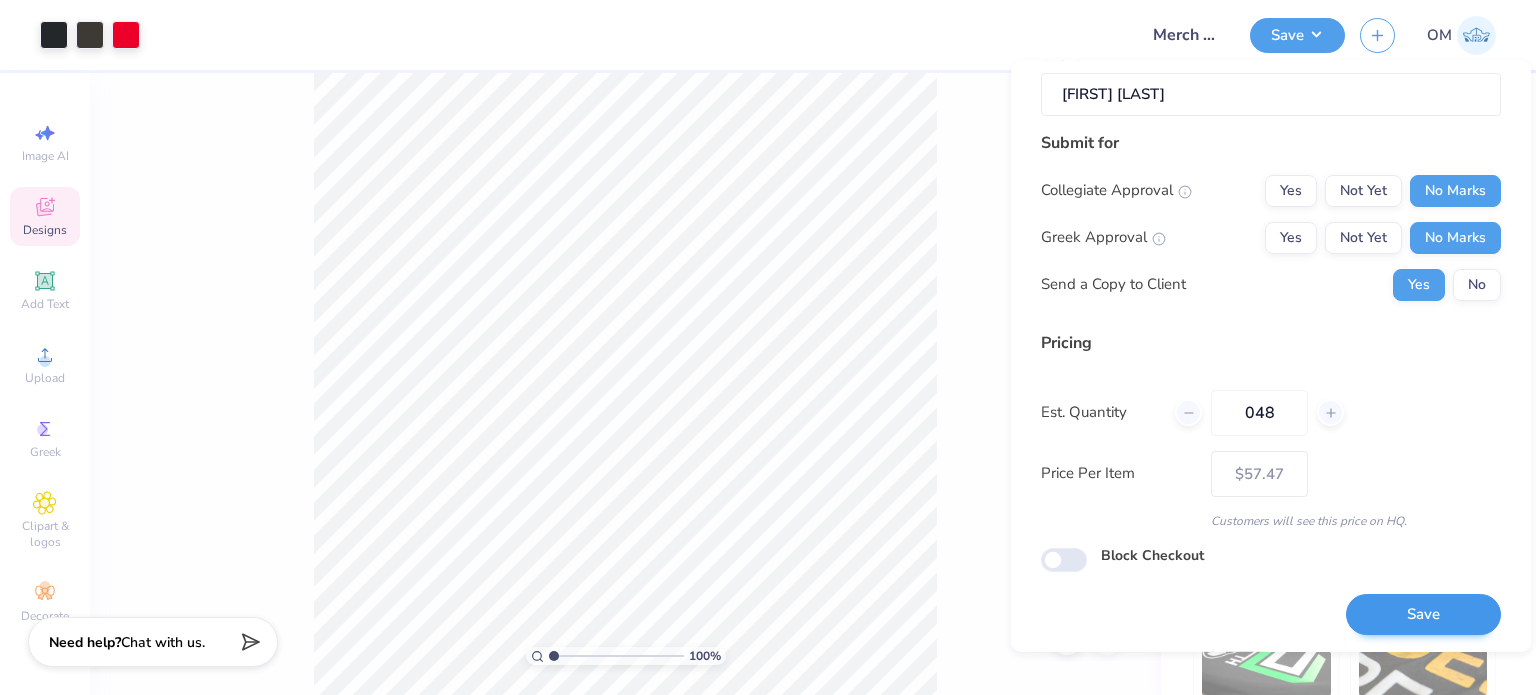 type on "048" 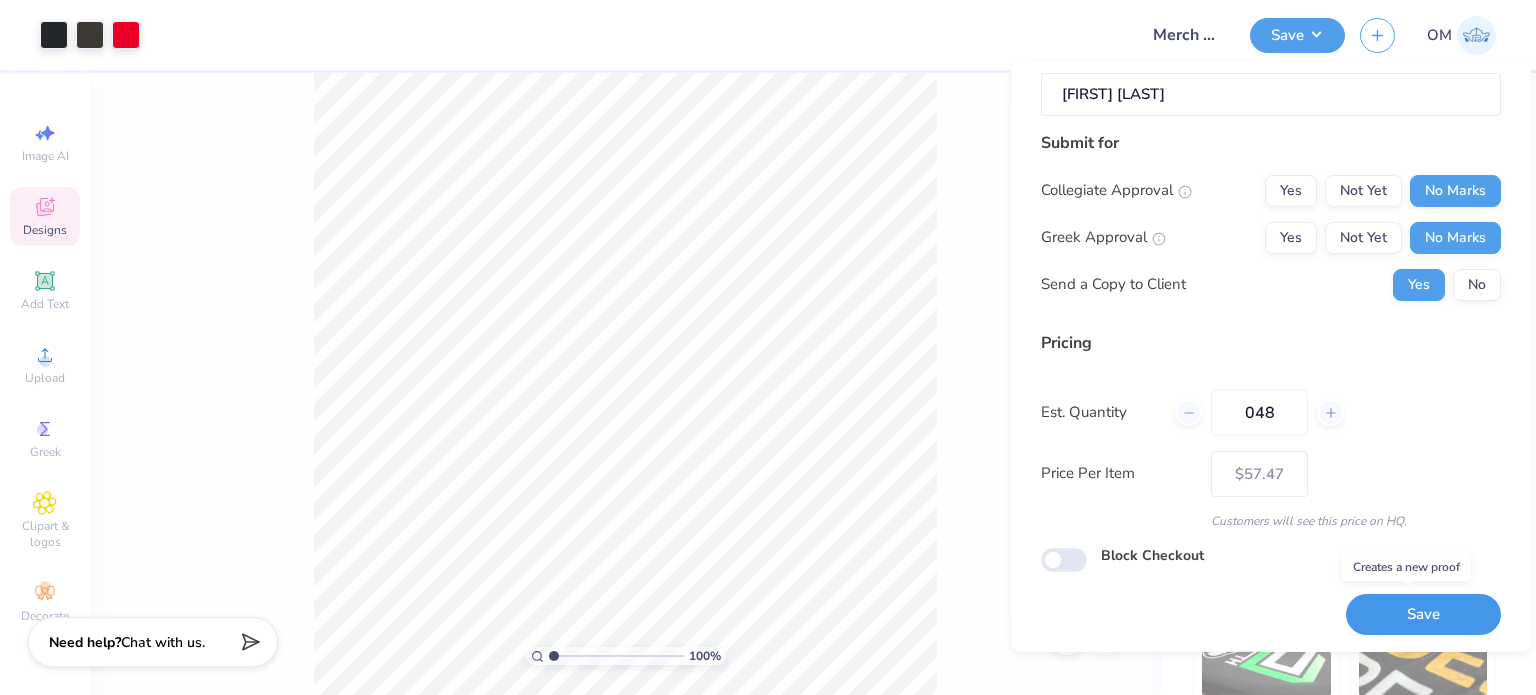 click on "Save" at bounding box center (1423, 614) 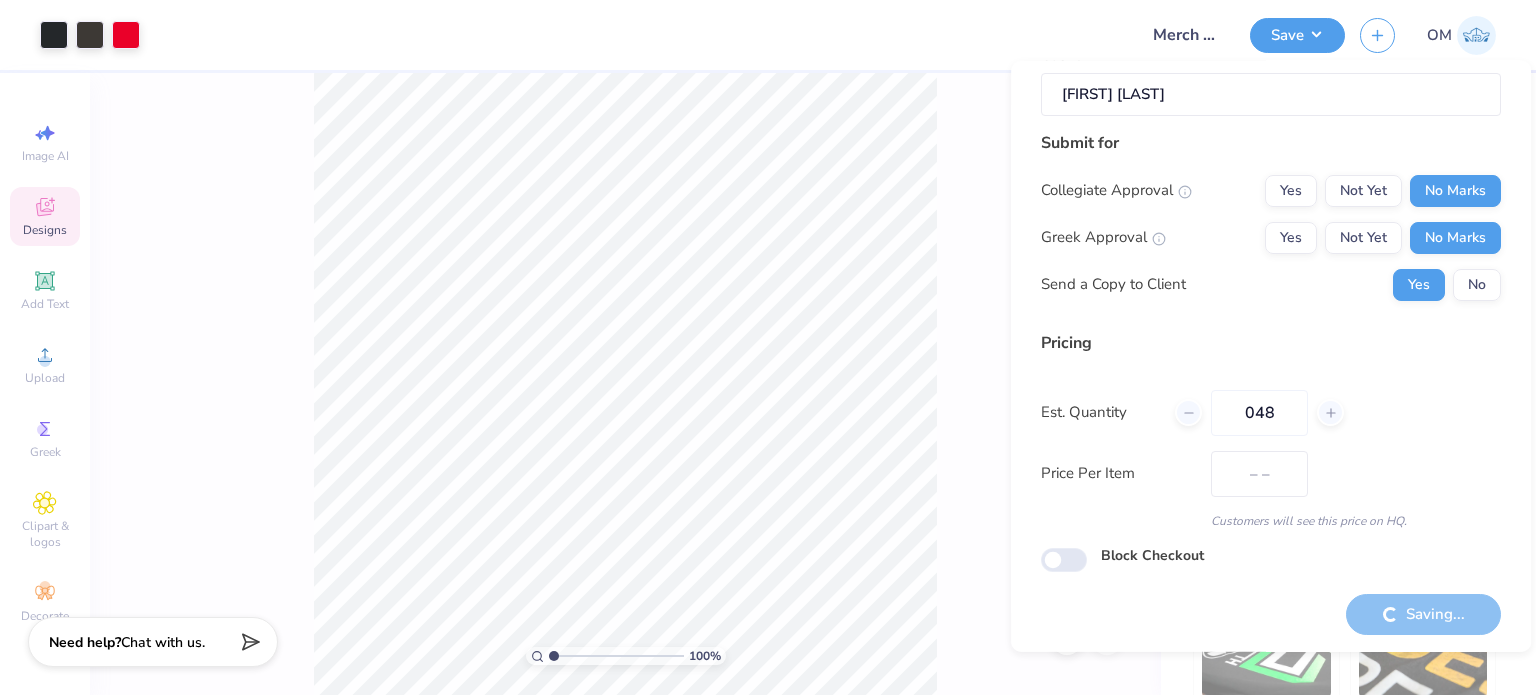 type on "$57.47" 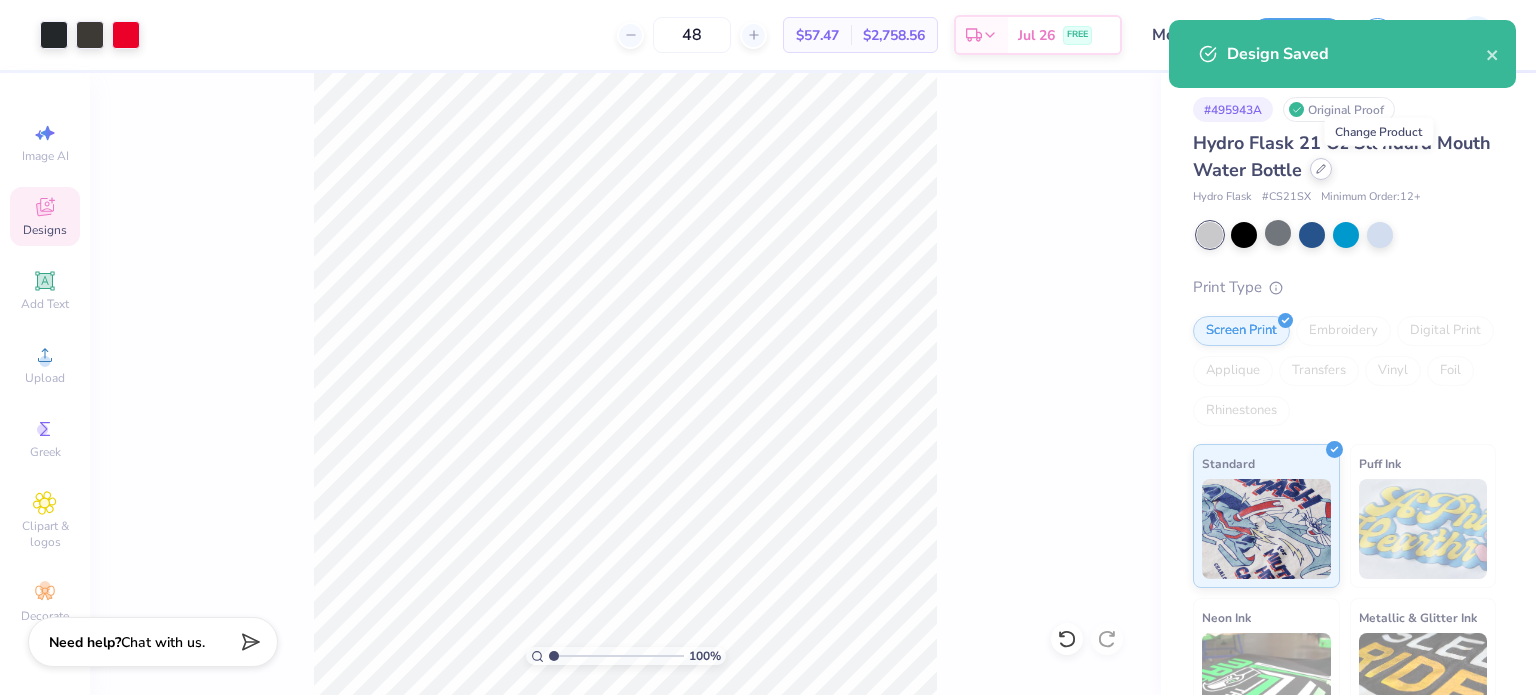 click at bounding box center [1321, 169] 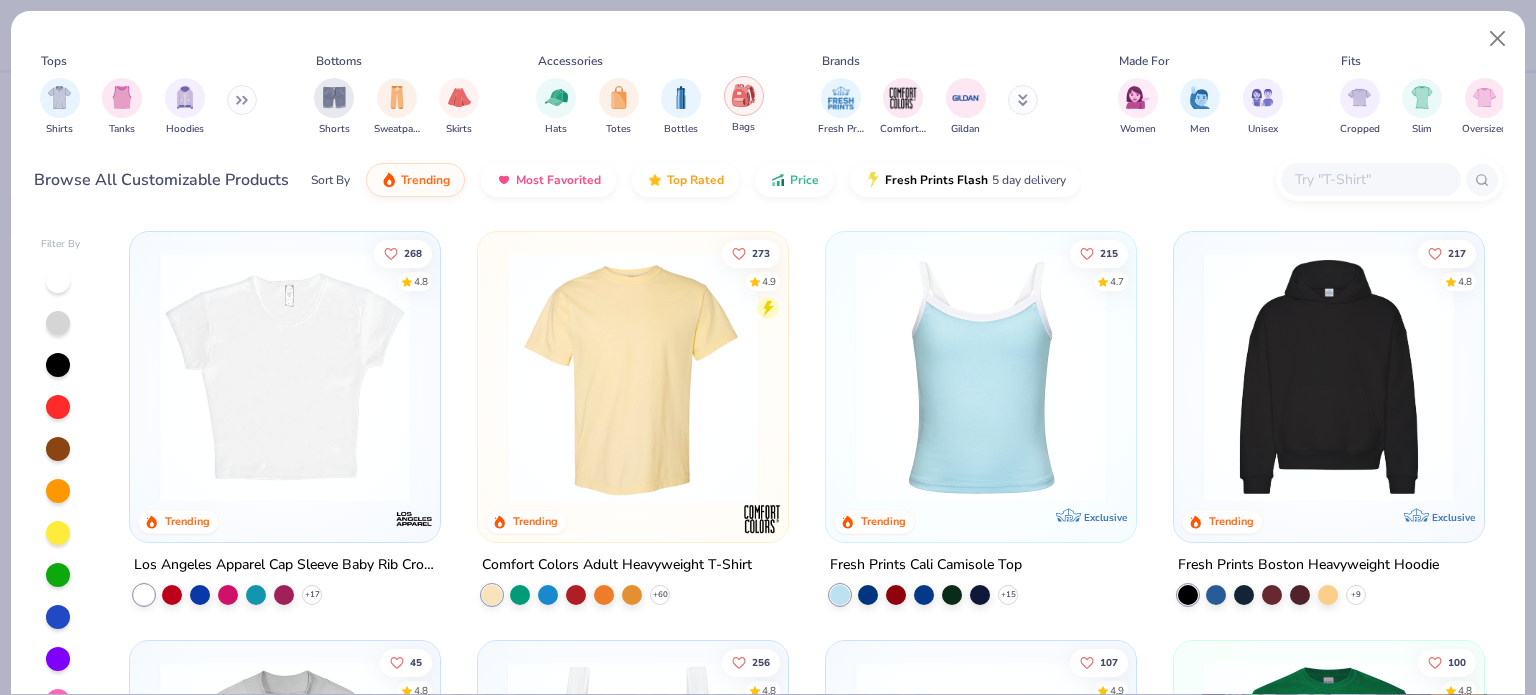 click at bounding box center [743, 95] 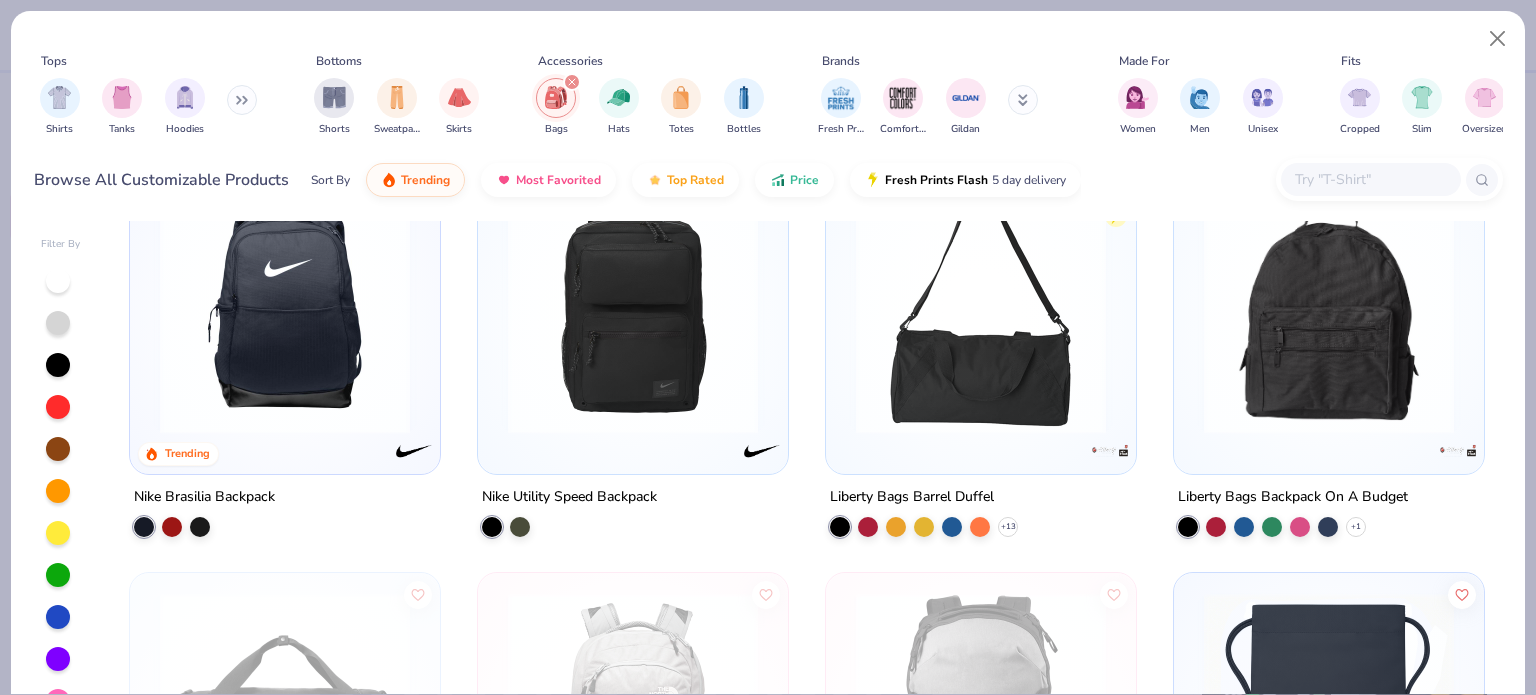 scroll, scrollTop: 0, scrollLeft: 0, axis: both 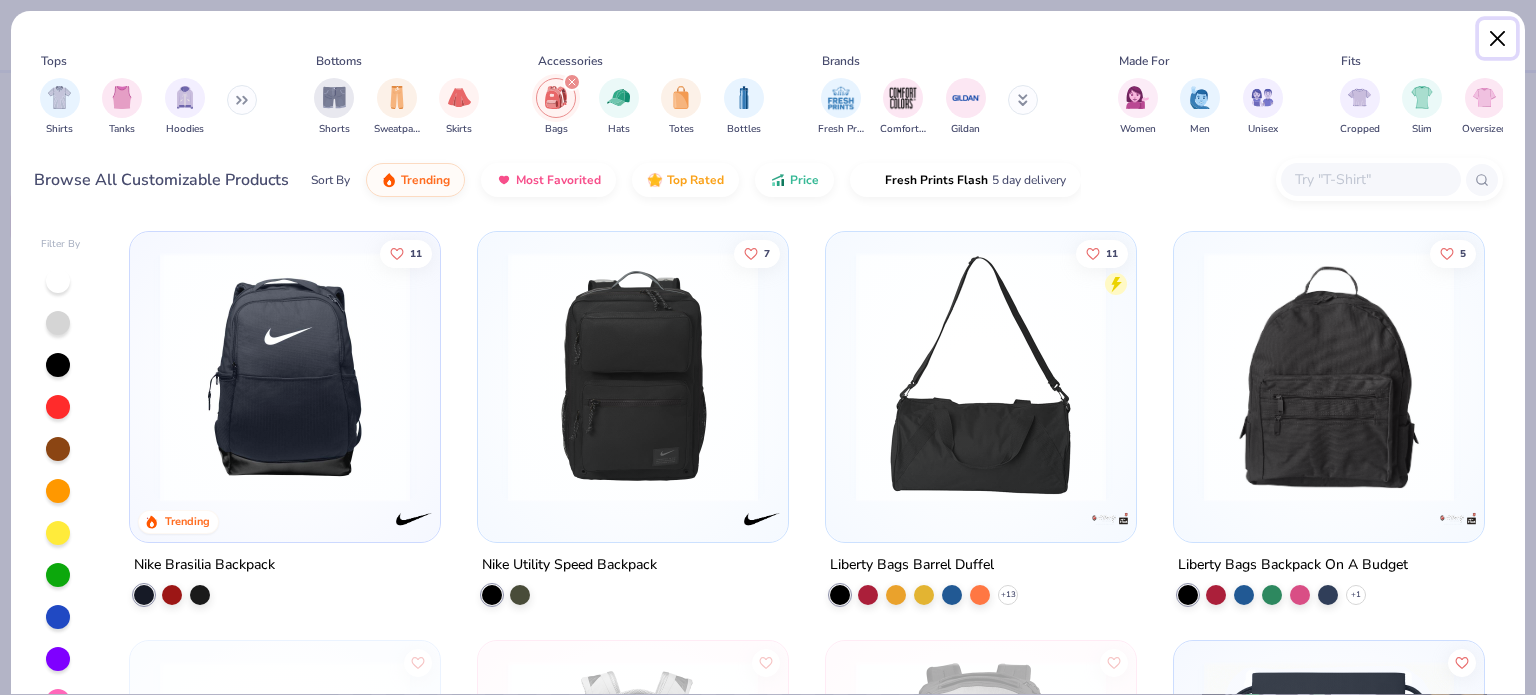 click at bounding box center (1498, 39) 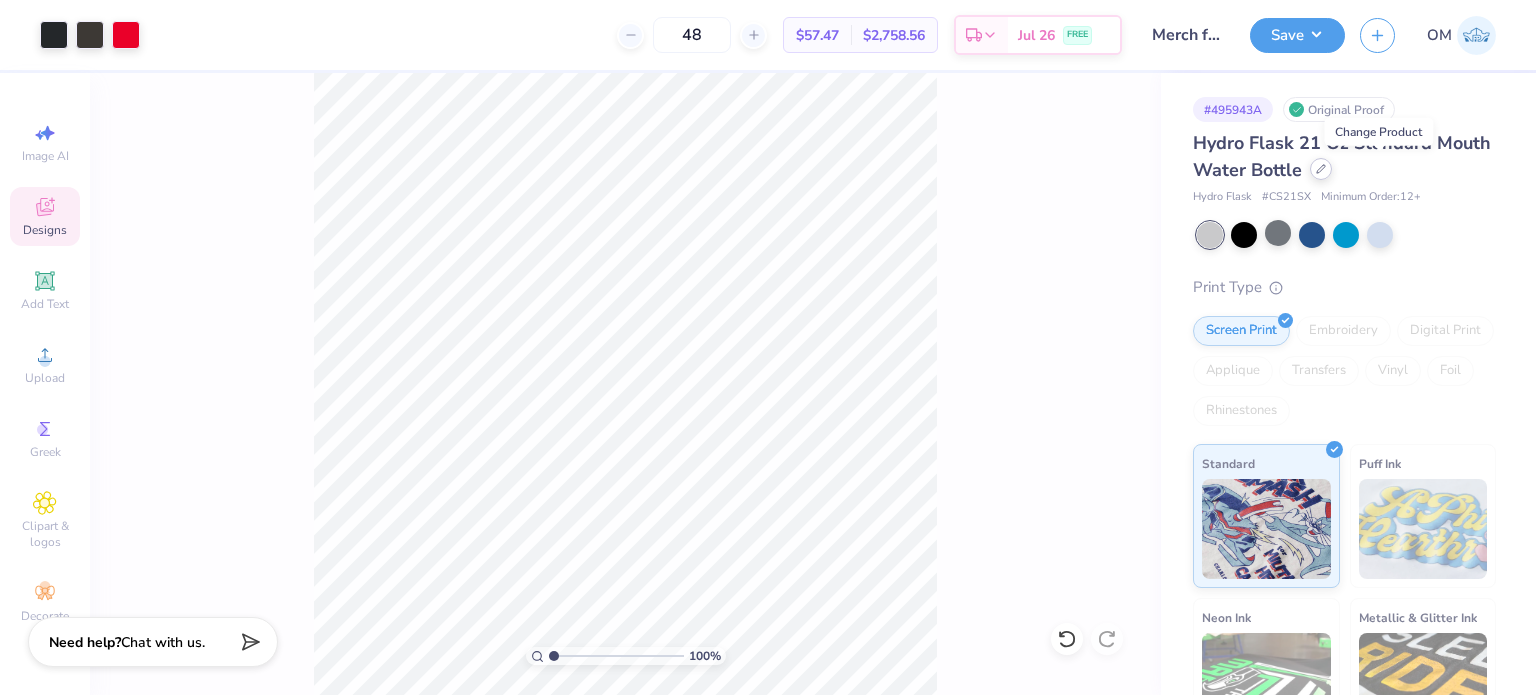 click at bounding box center [1321, 169] 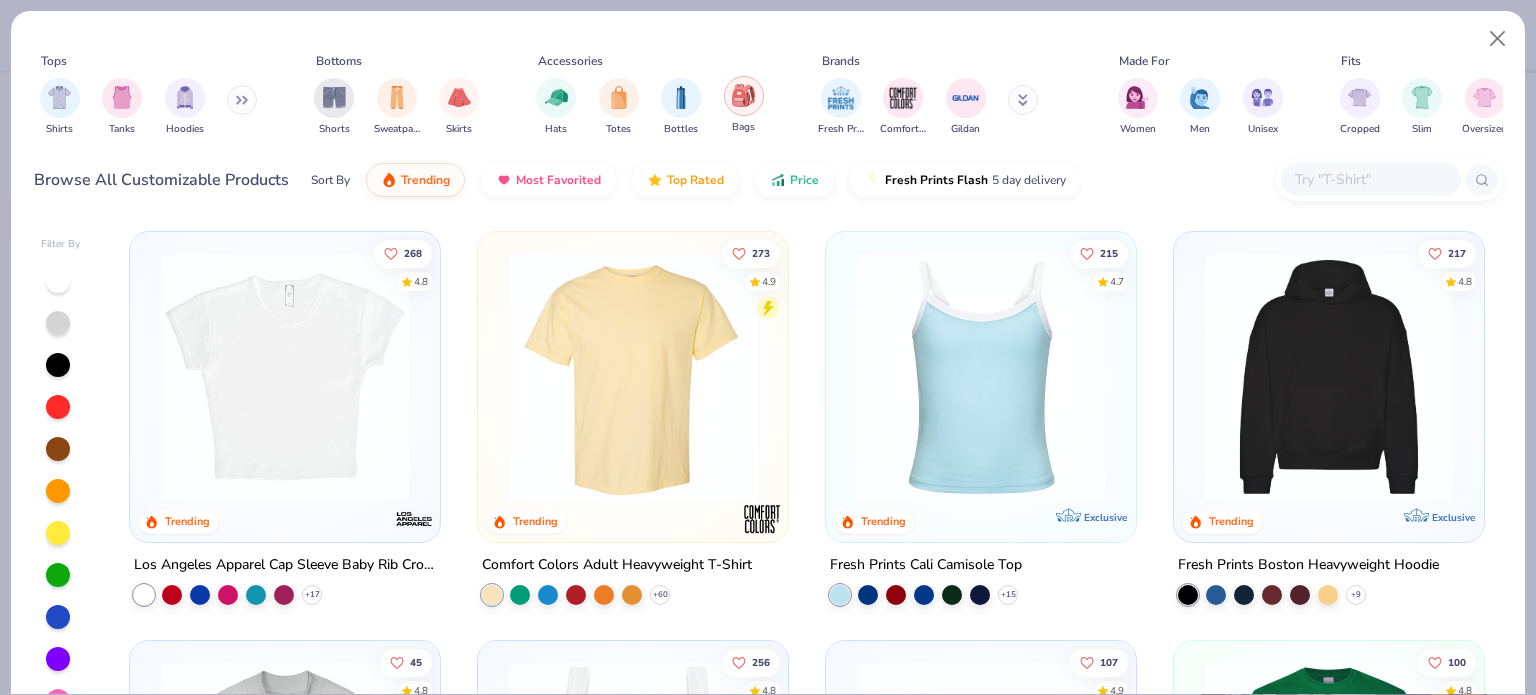 click at bounding box center (743, 95) 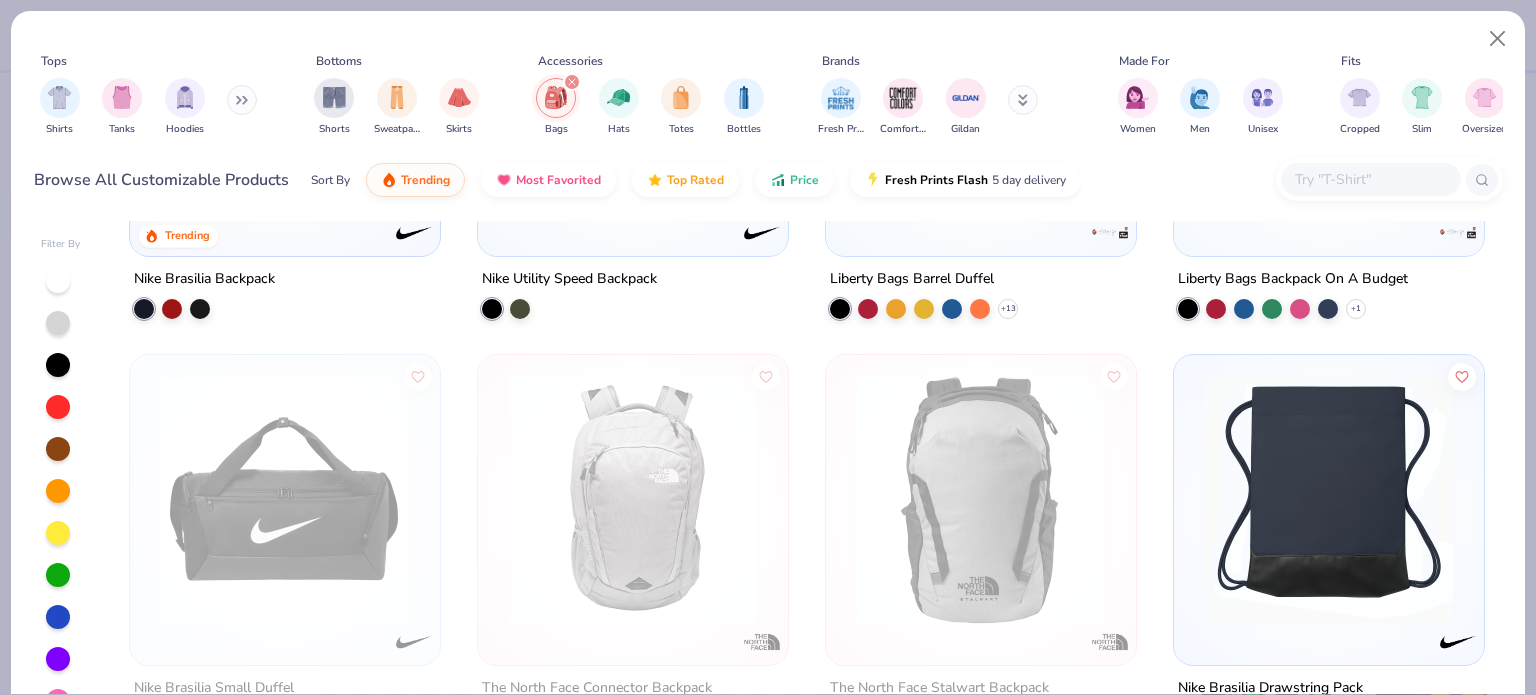 scroll, scrollTop: 0, scrollLeft: 0, axis: both 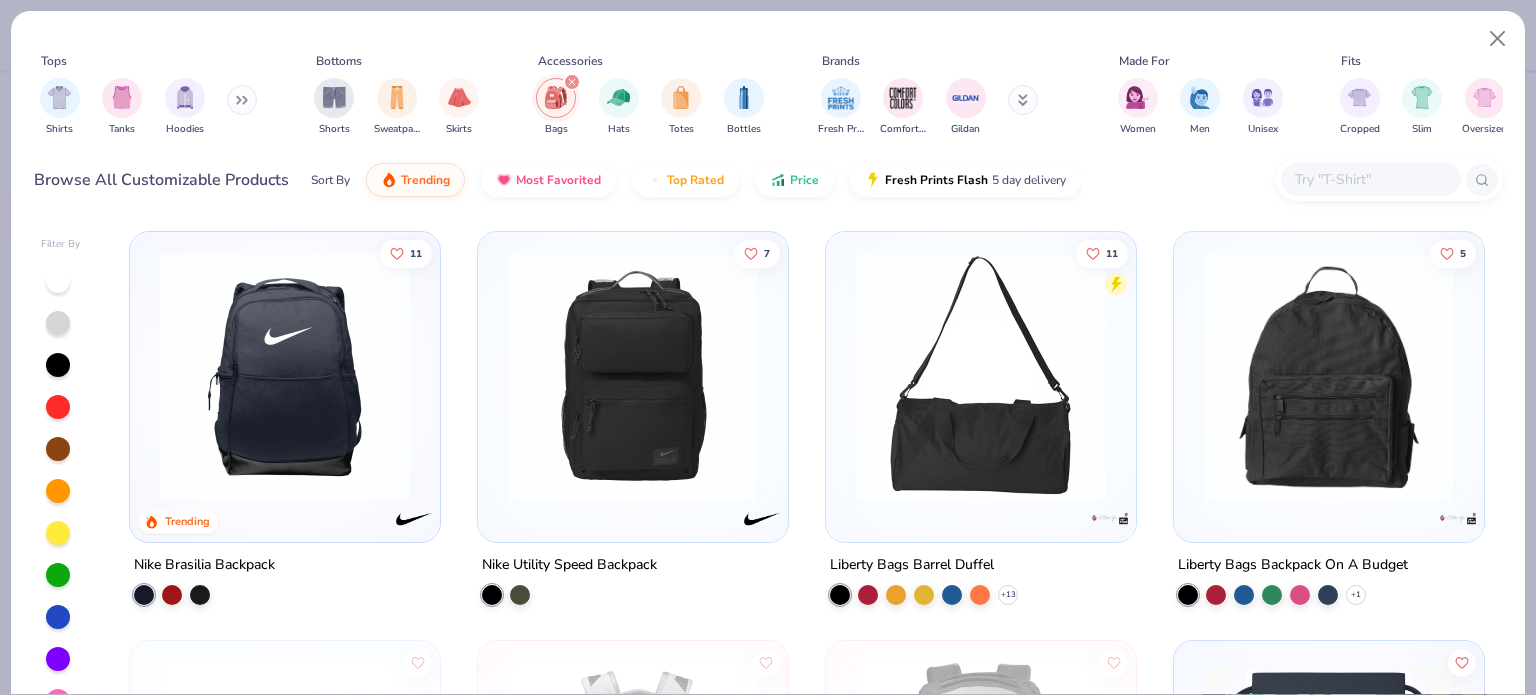 click at bounding box center (981, 382) 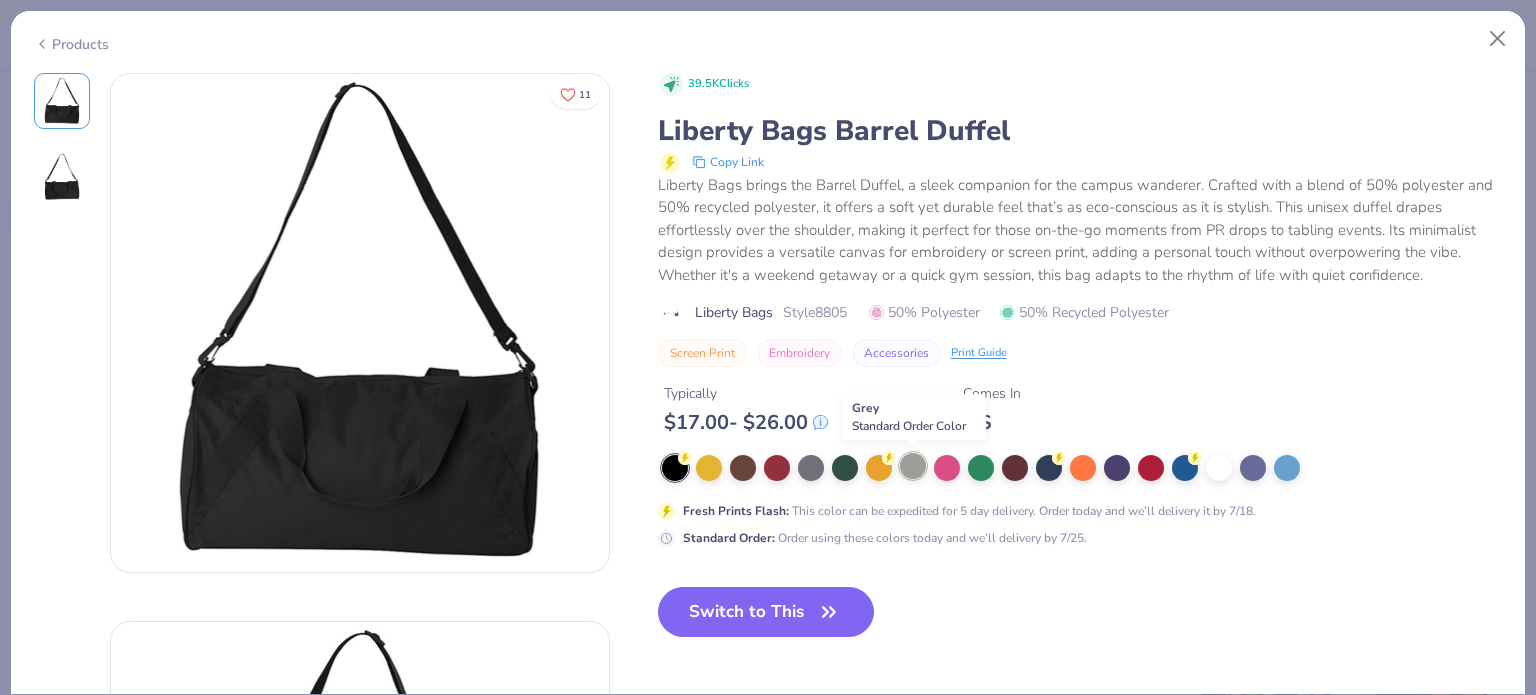 click at bounding box center [913, 466] 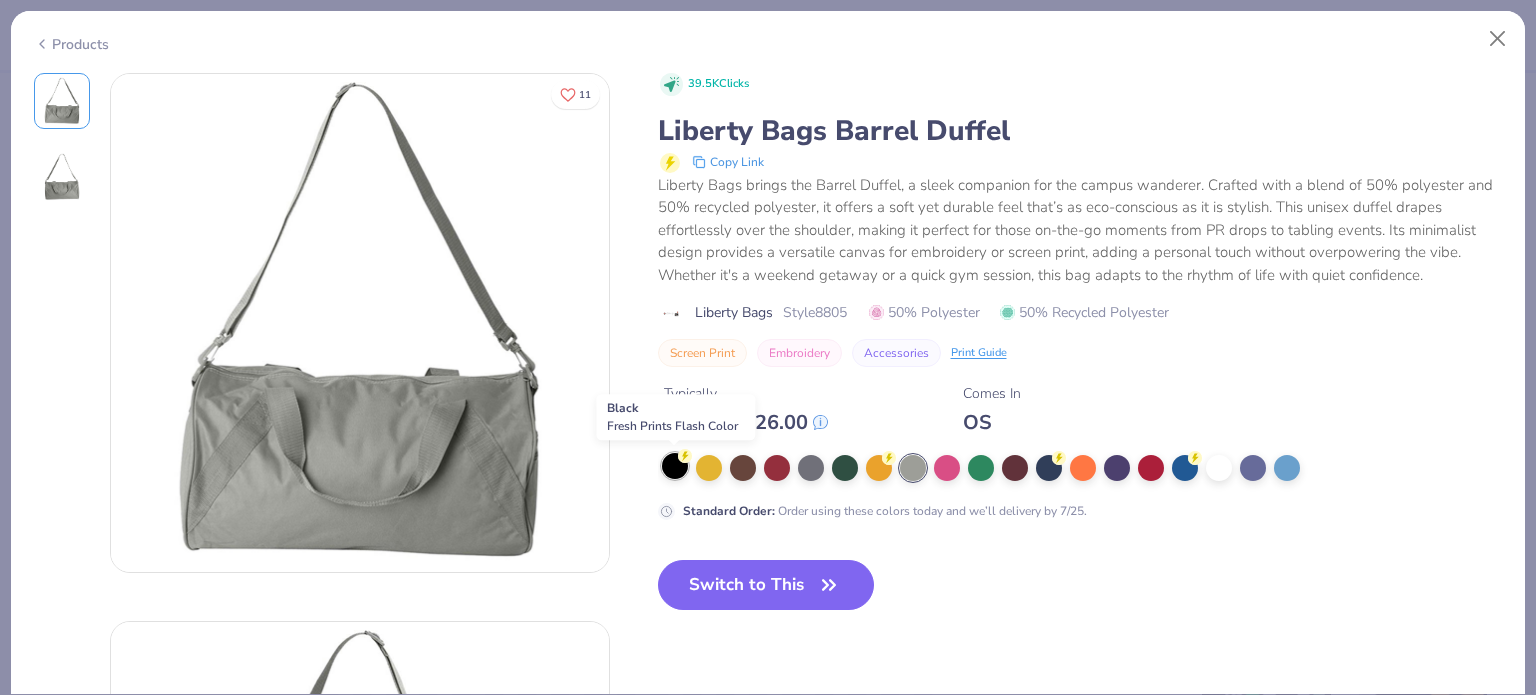 click at bounding box center (675, 466) 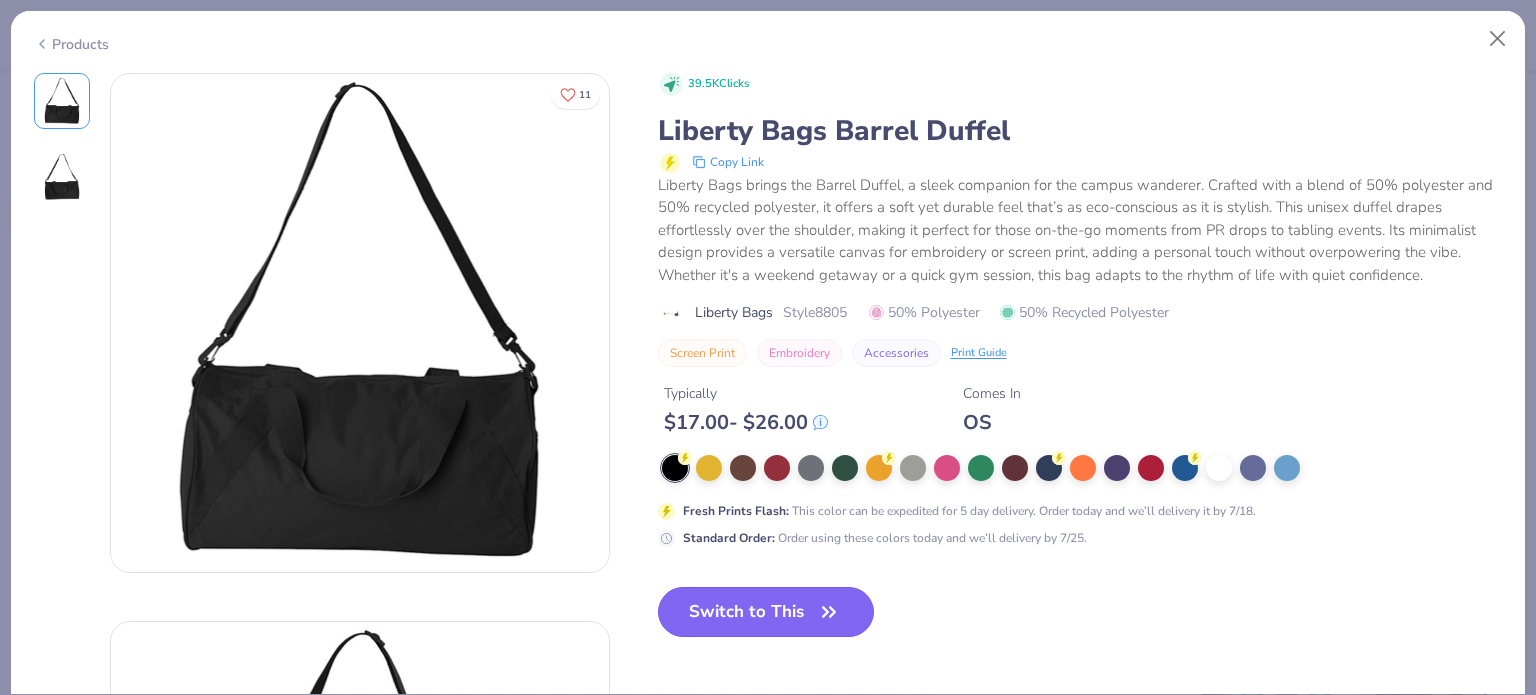 click on "Switch to This" at bounding box center (766, 612) 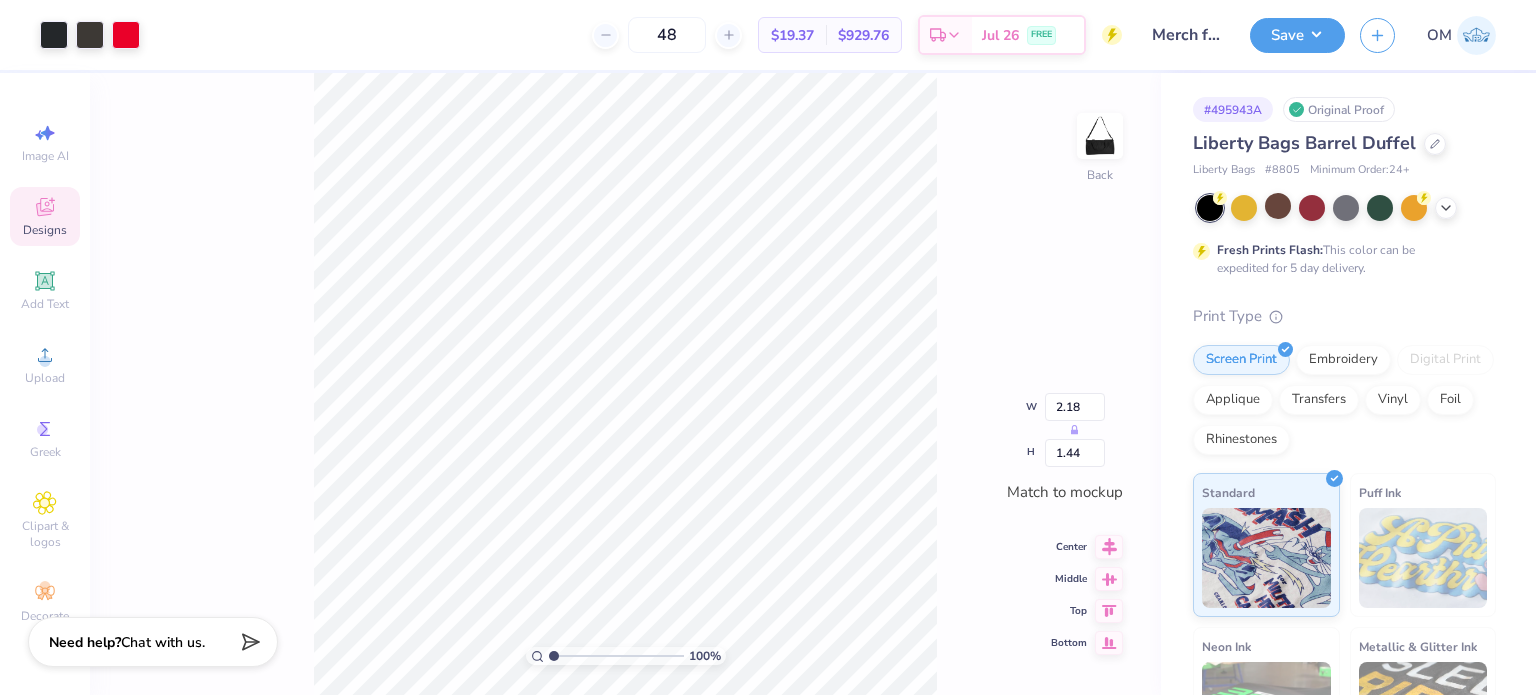 type on "3.35" 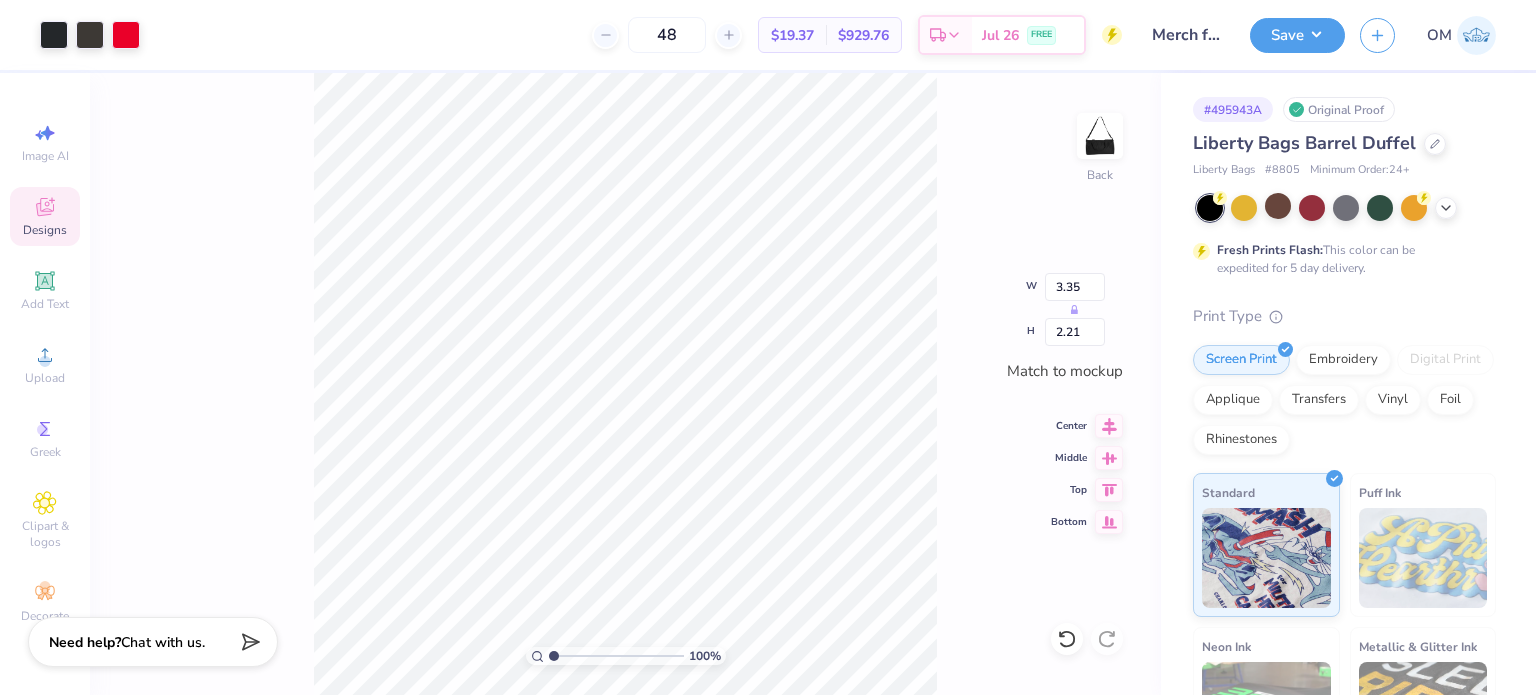 type on "4.11" 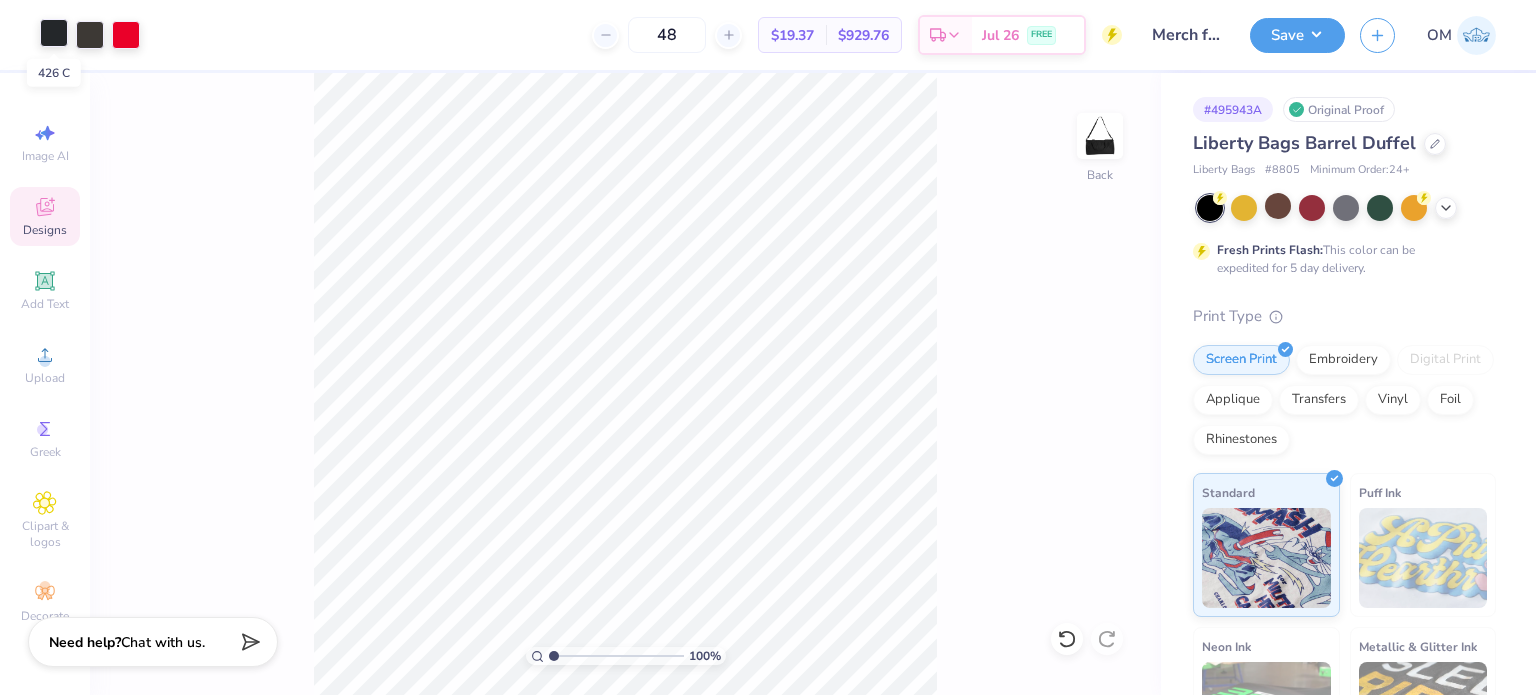 click at bounding box center (54, 33) 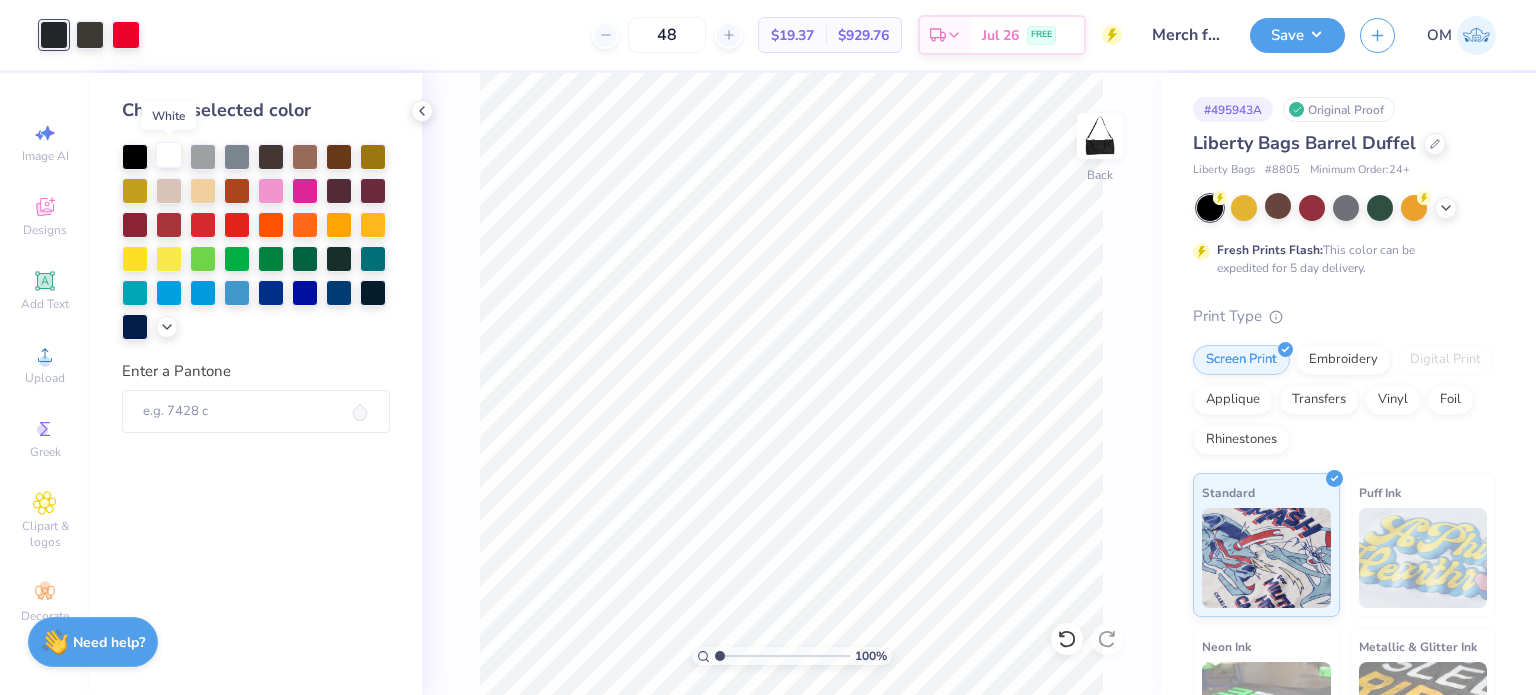 click at bounding box center (169, 155) 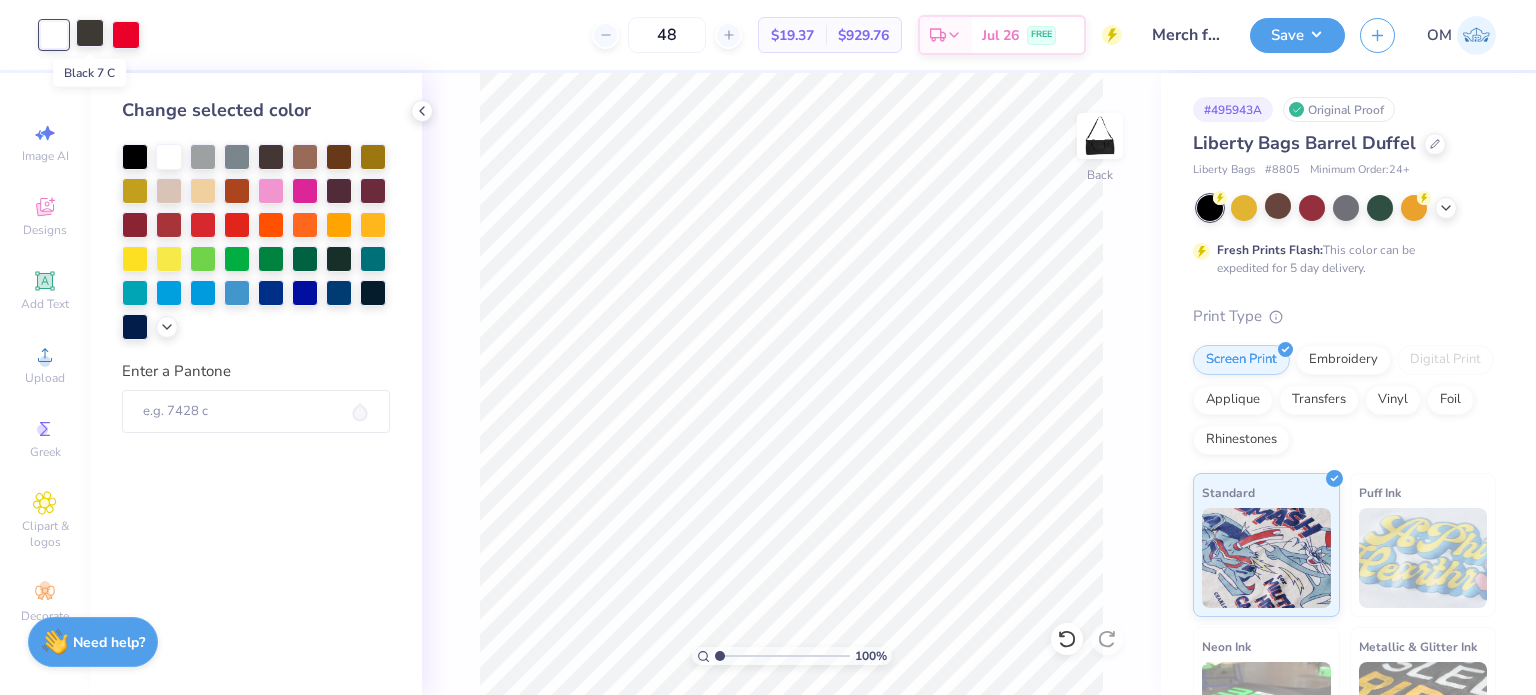 click at bounding box center [90, 33] 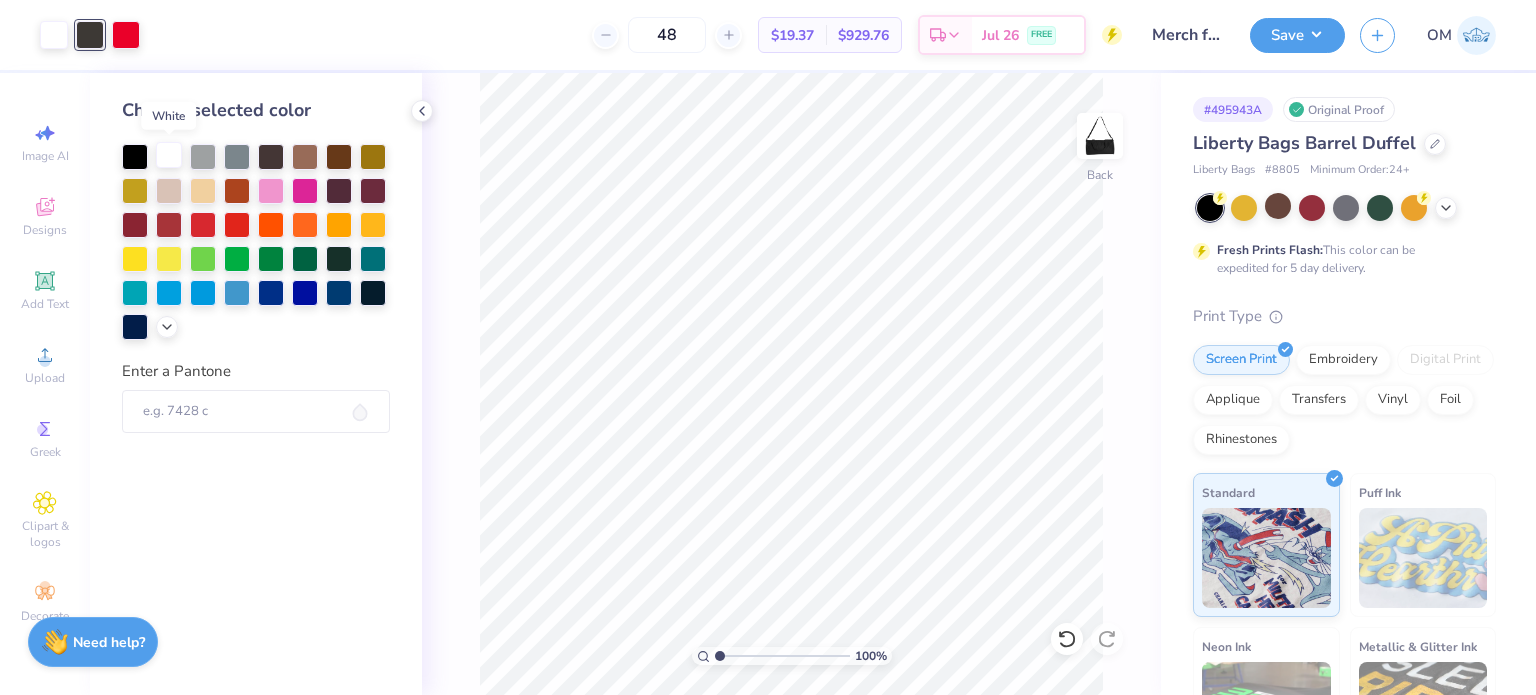 click at bounding box center [169, 155] 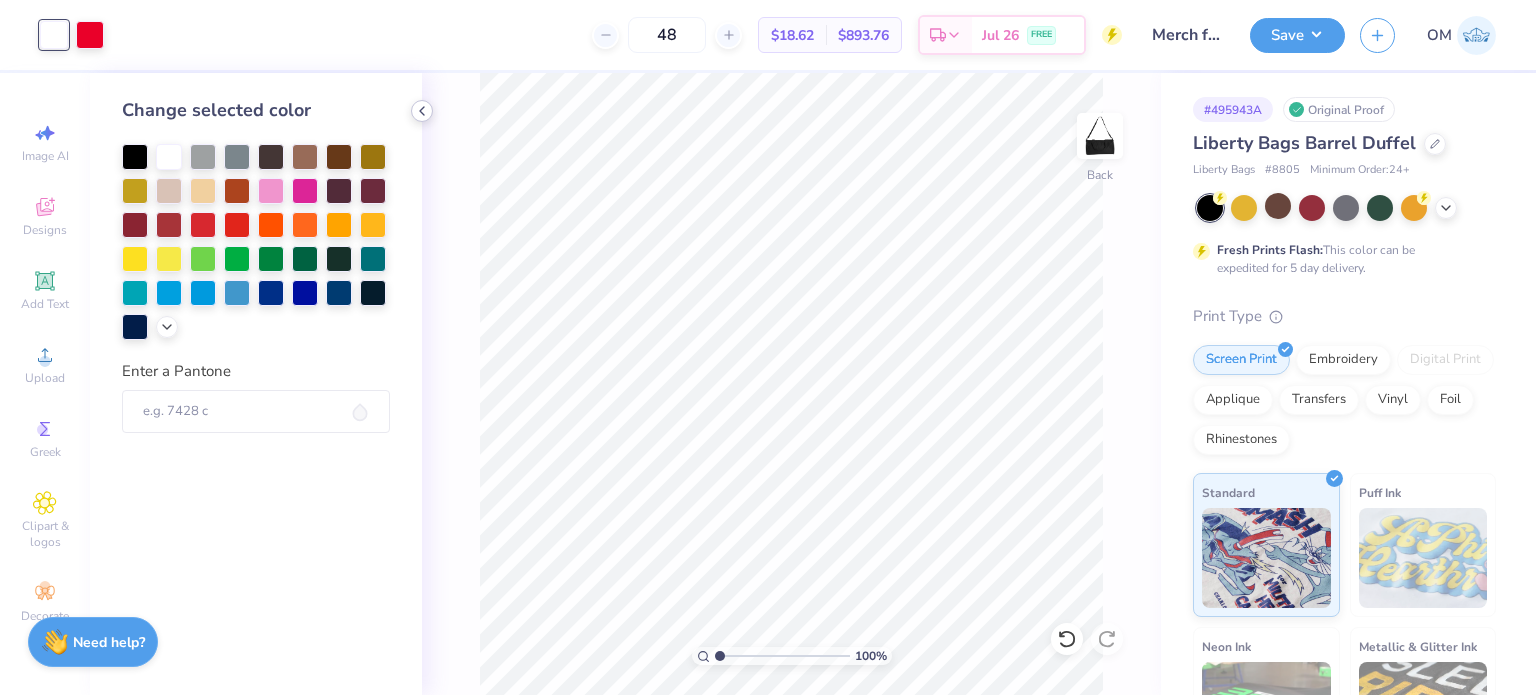 click 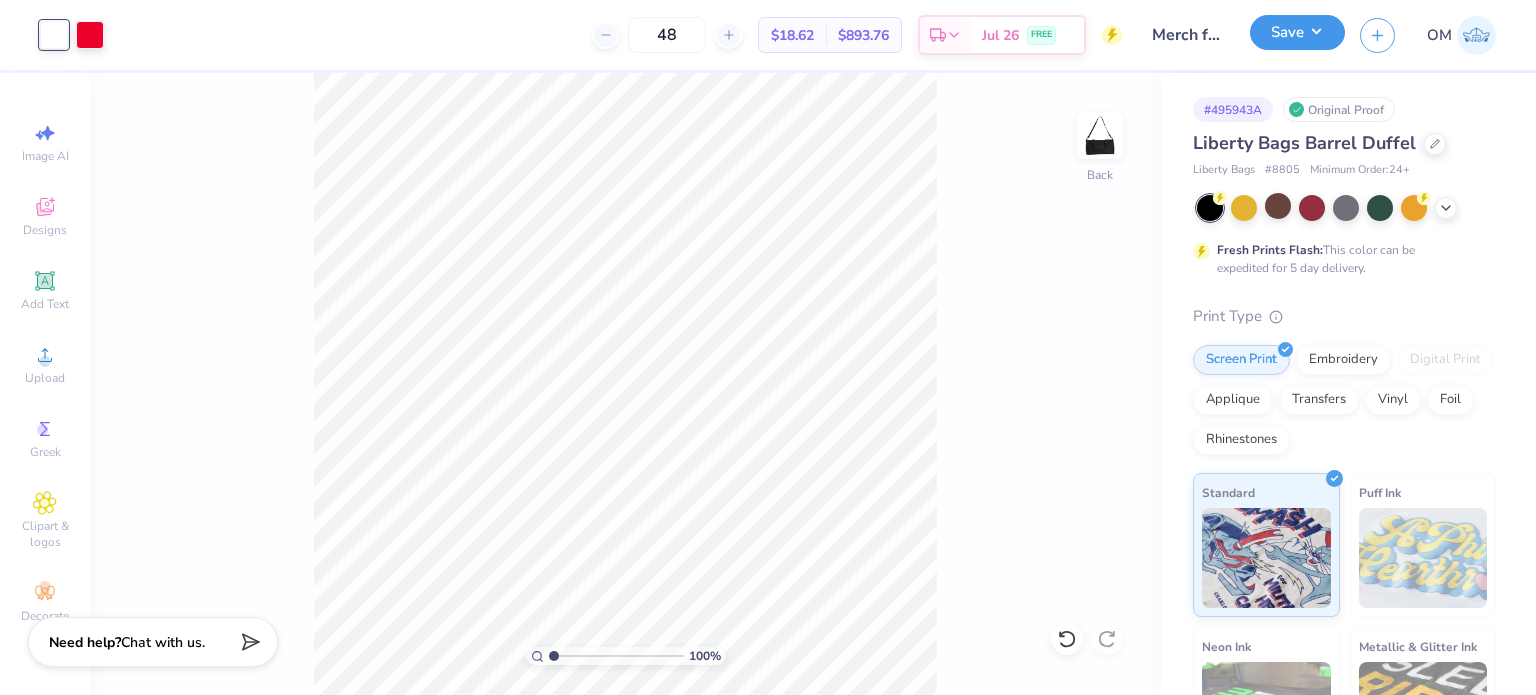 click on "Save" at bounding box center (1297, 32) 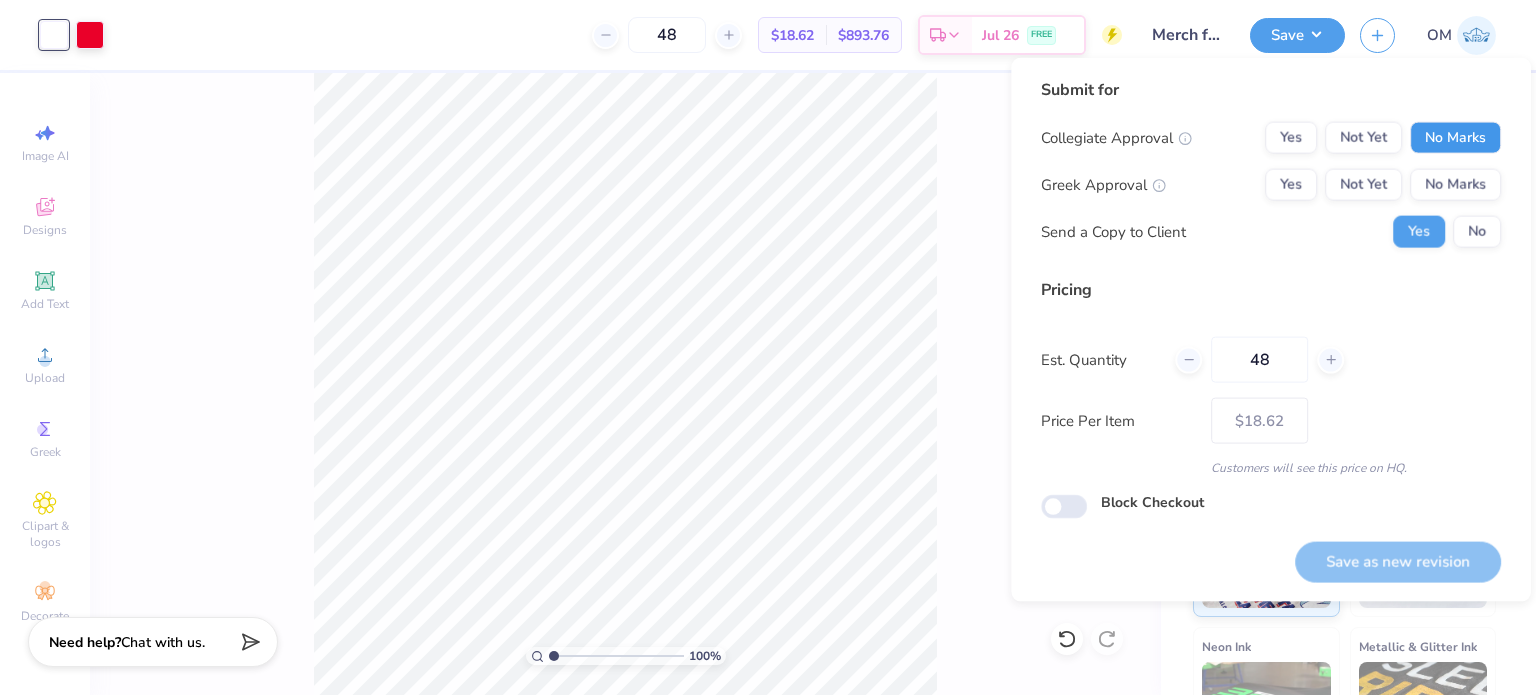 click on "No Marks" at bounding box center [1455, 138] 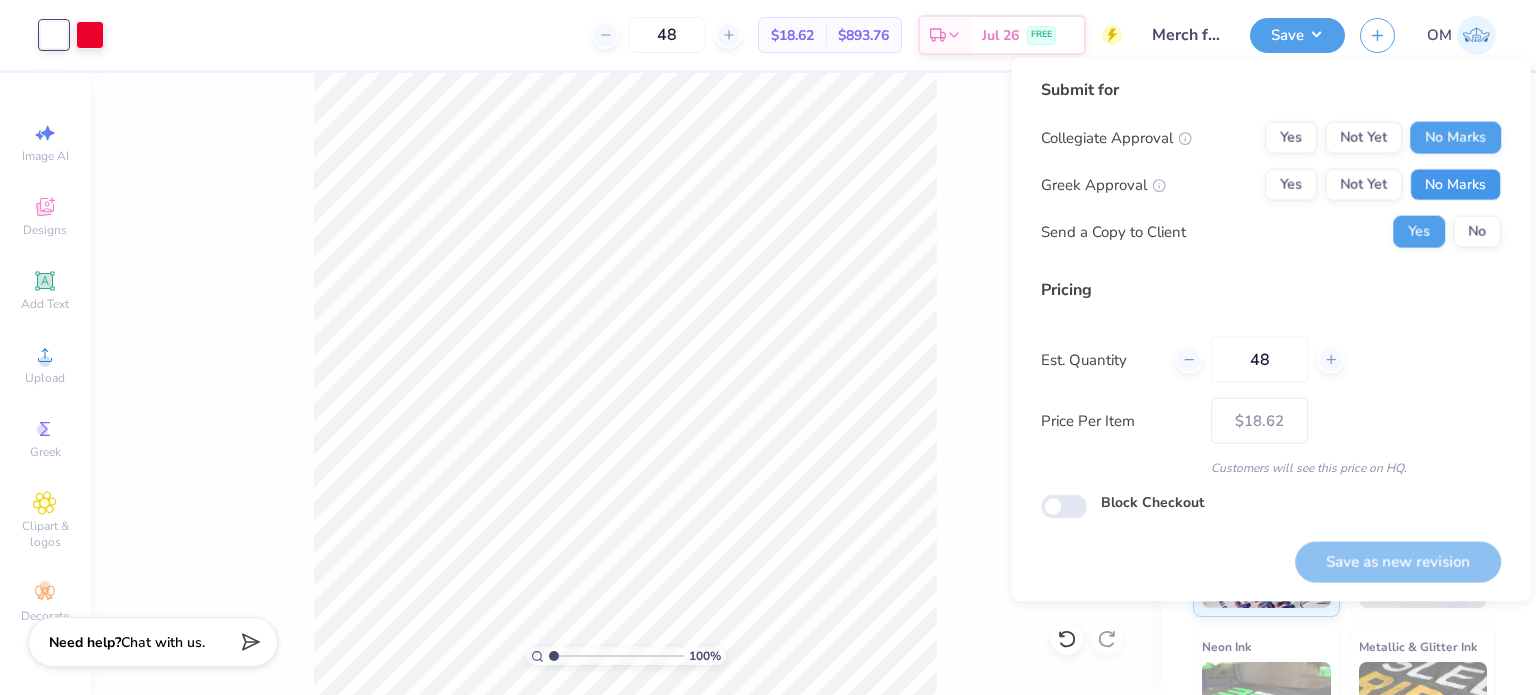 click on "No Marks" at bounding box center [1455, 185] 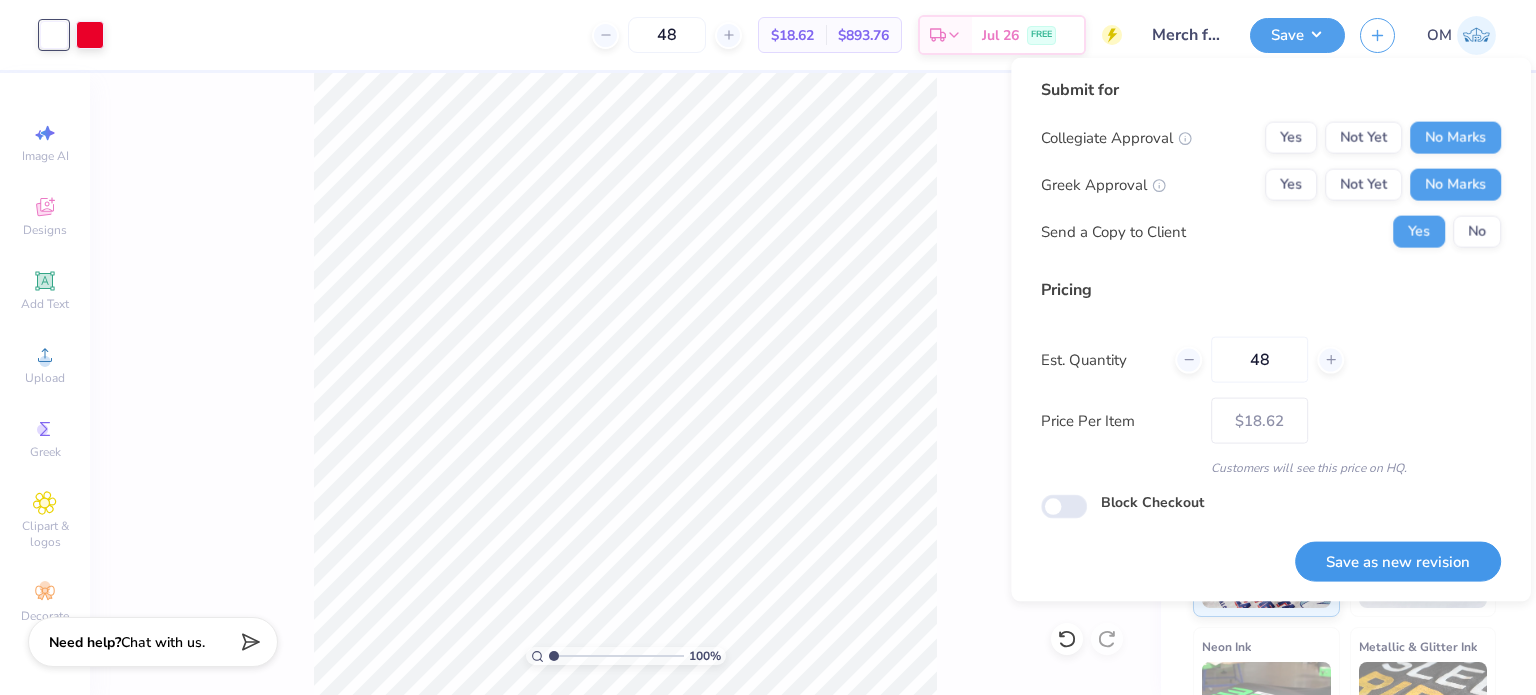 click on "Save as new revision" at bounding box center (1398, 561) 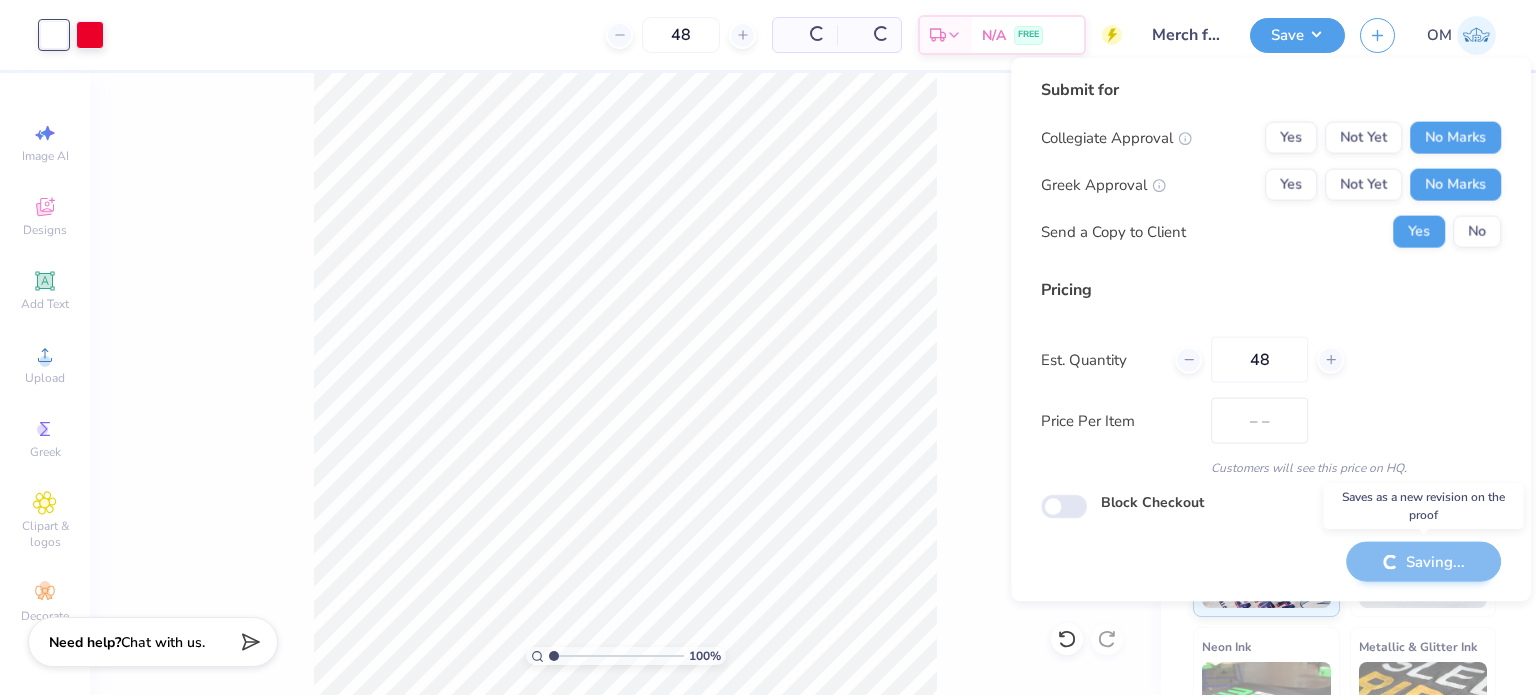 type on "$18.62" 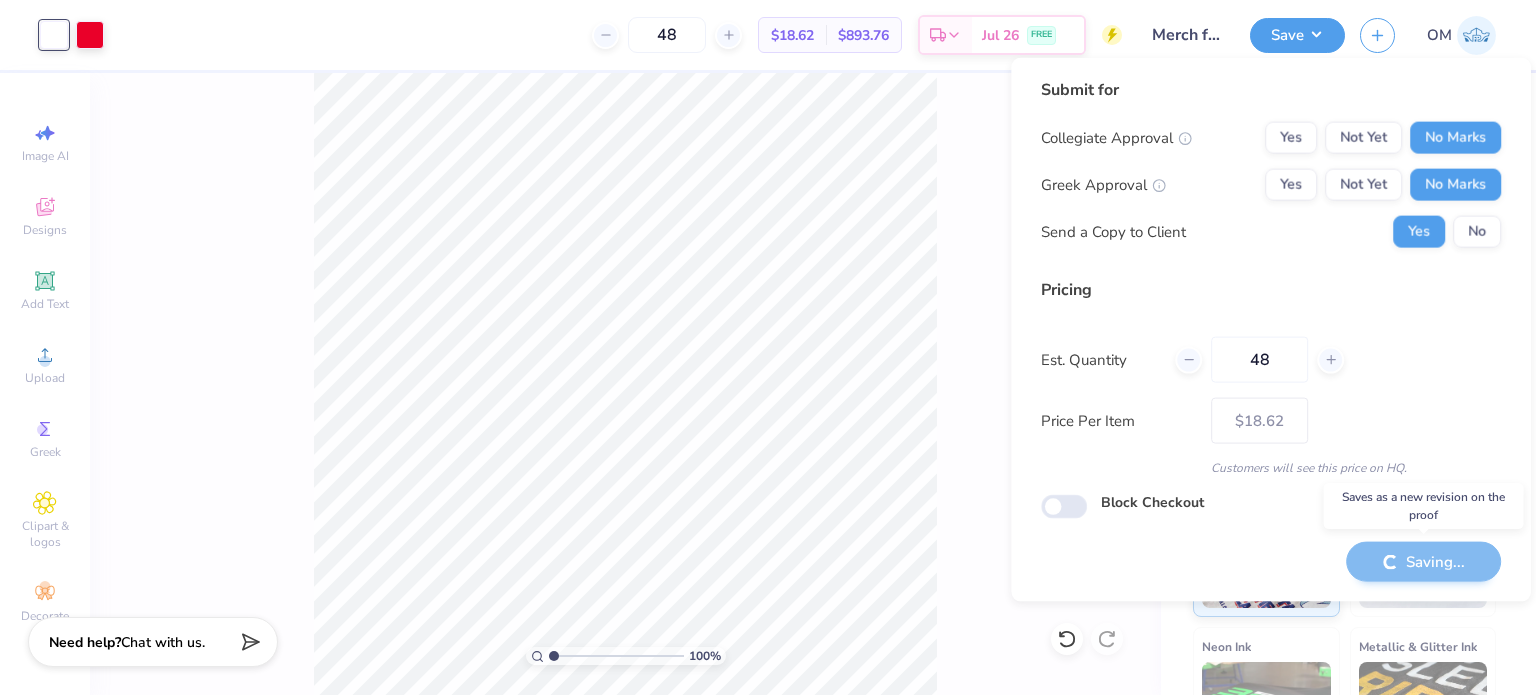 click on "Saving..." at bounding box center (1423, 561) 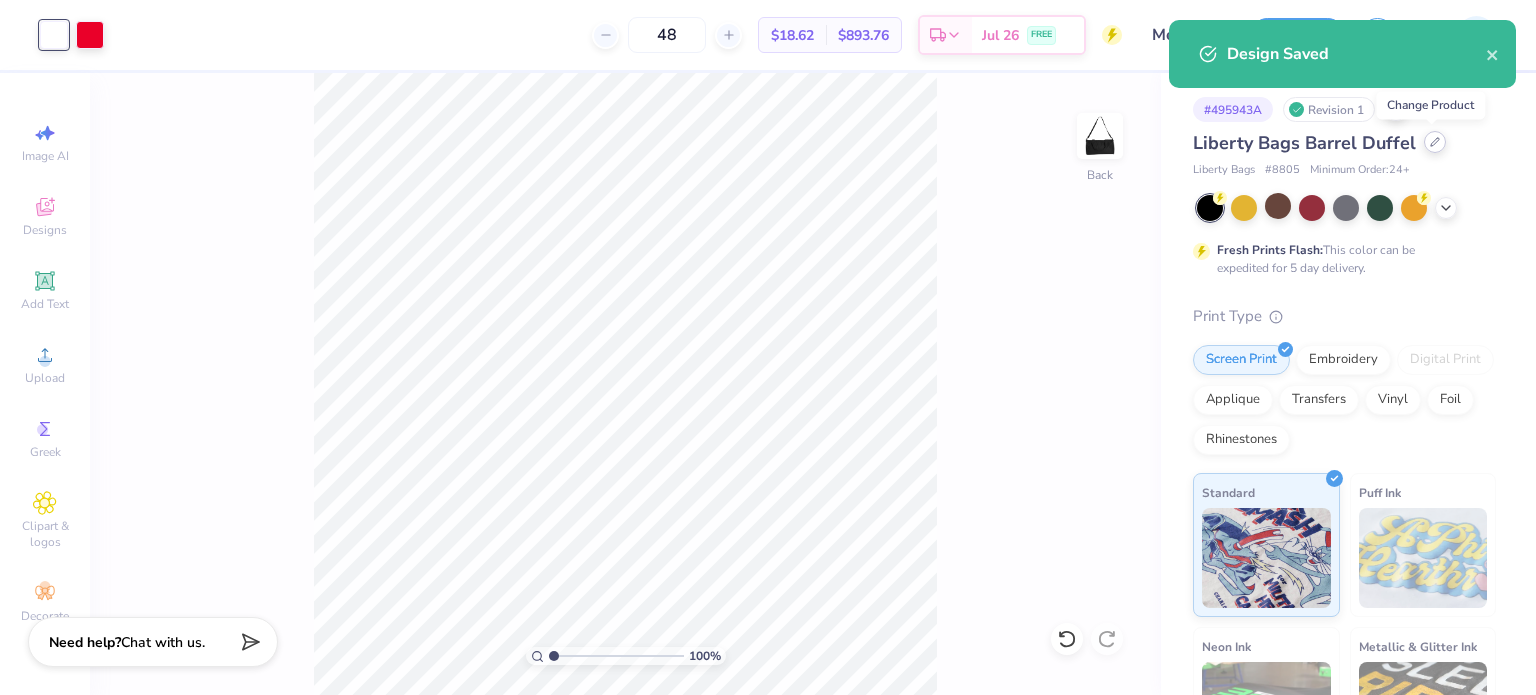 click 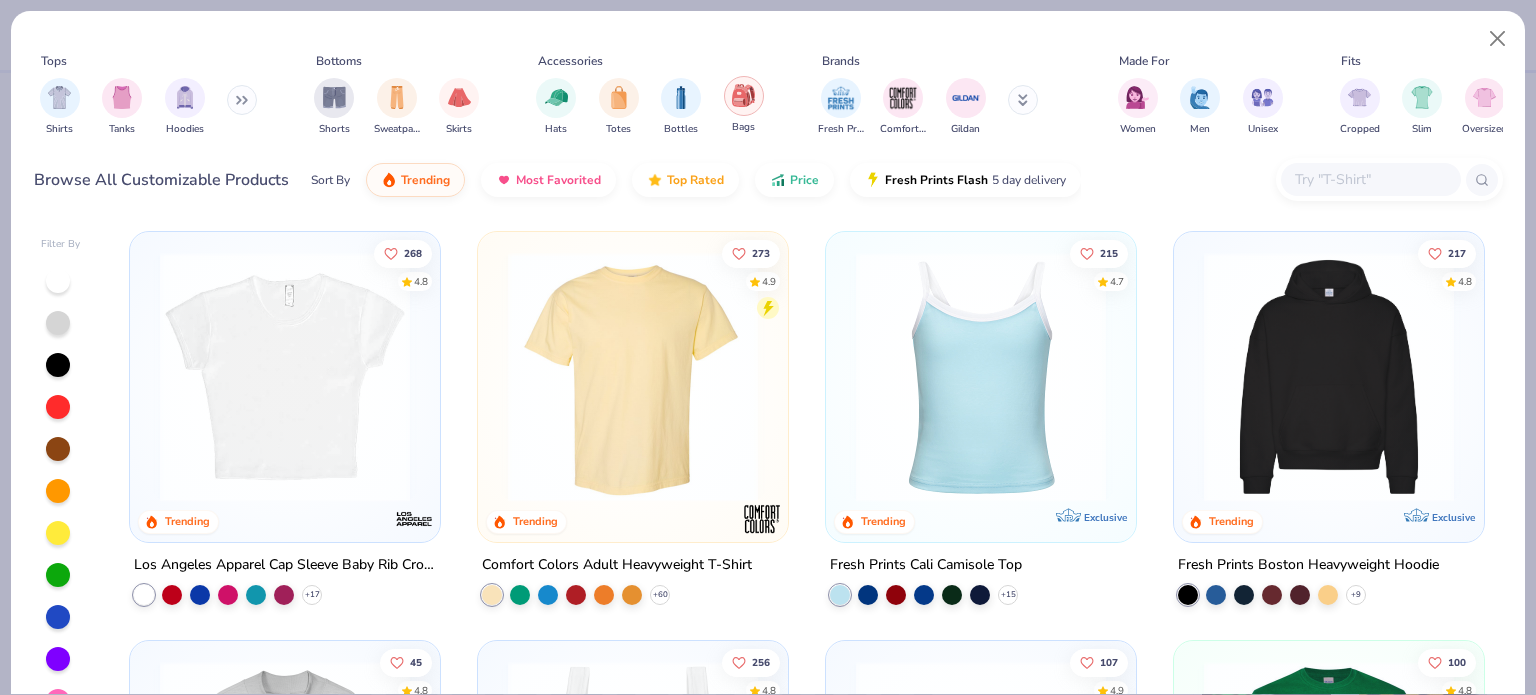 click at bounding box center (743, 95) 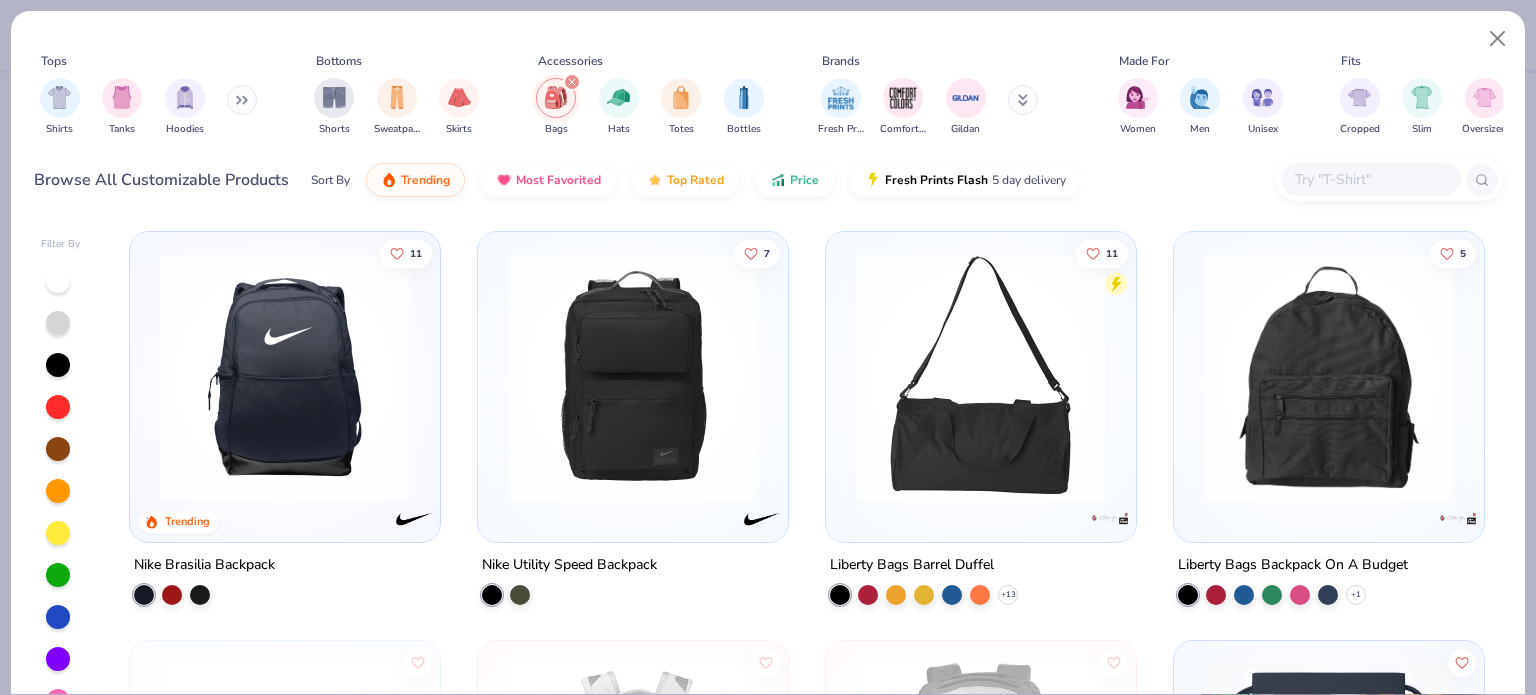 click on "Liberty Bags Backpack On A Budget" at bounding box center (1293, 565) 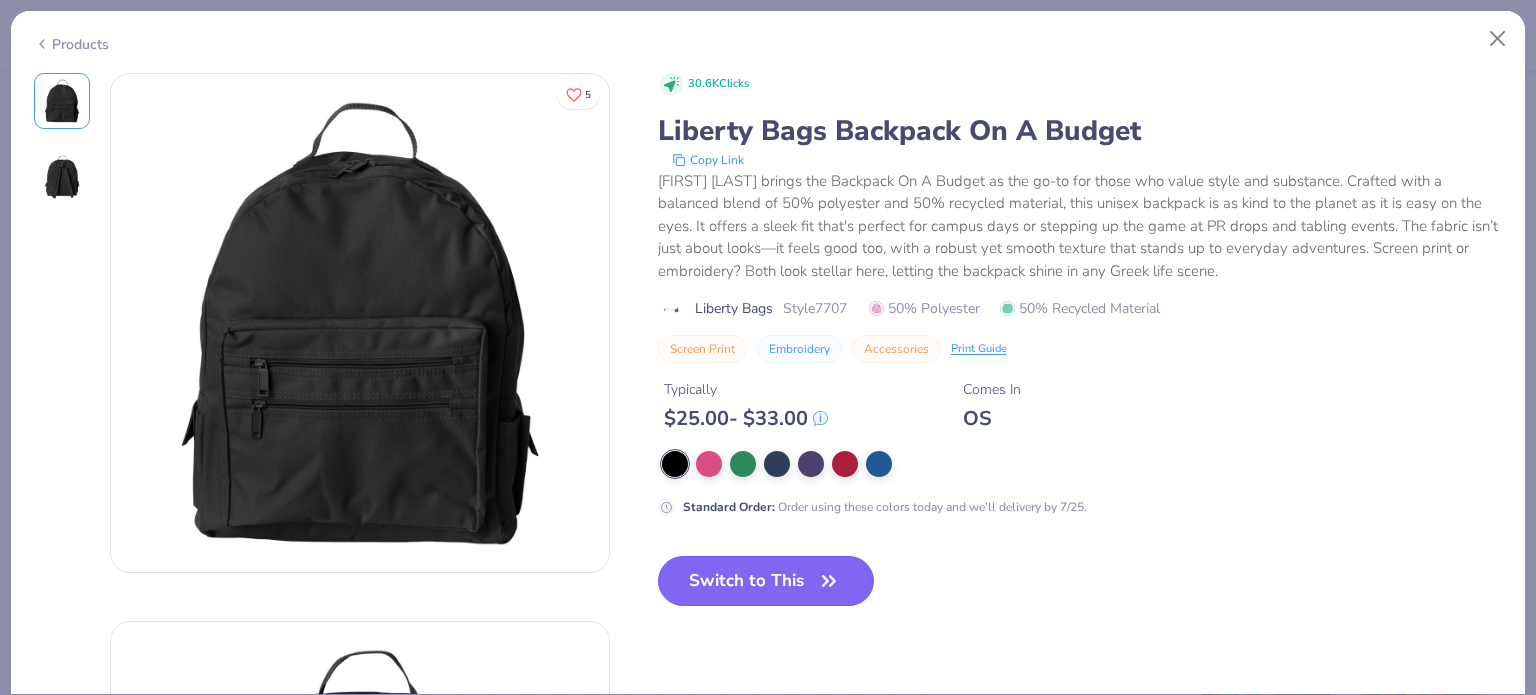 click on "Switch to This" at bounding box center (766, 581) 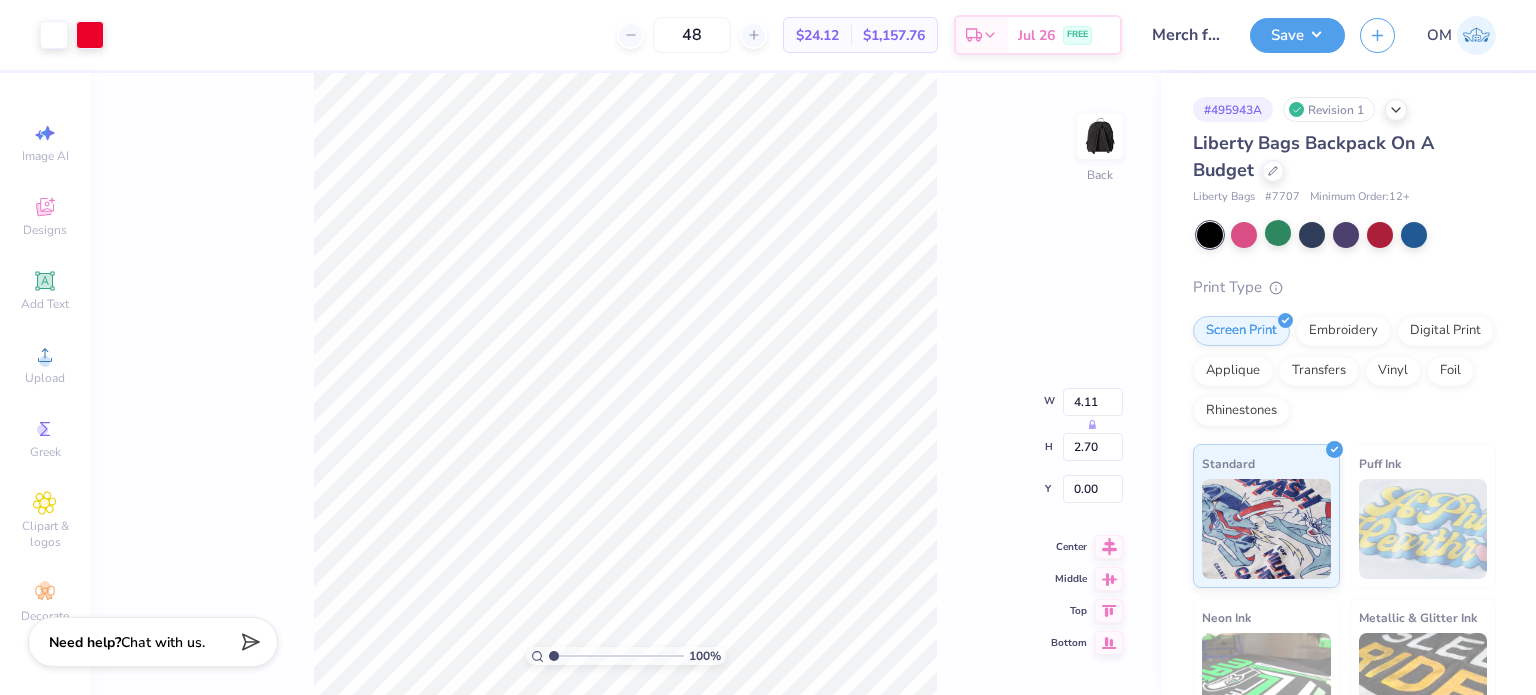 type on "4.15" 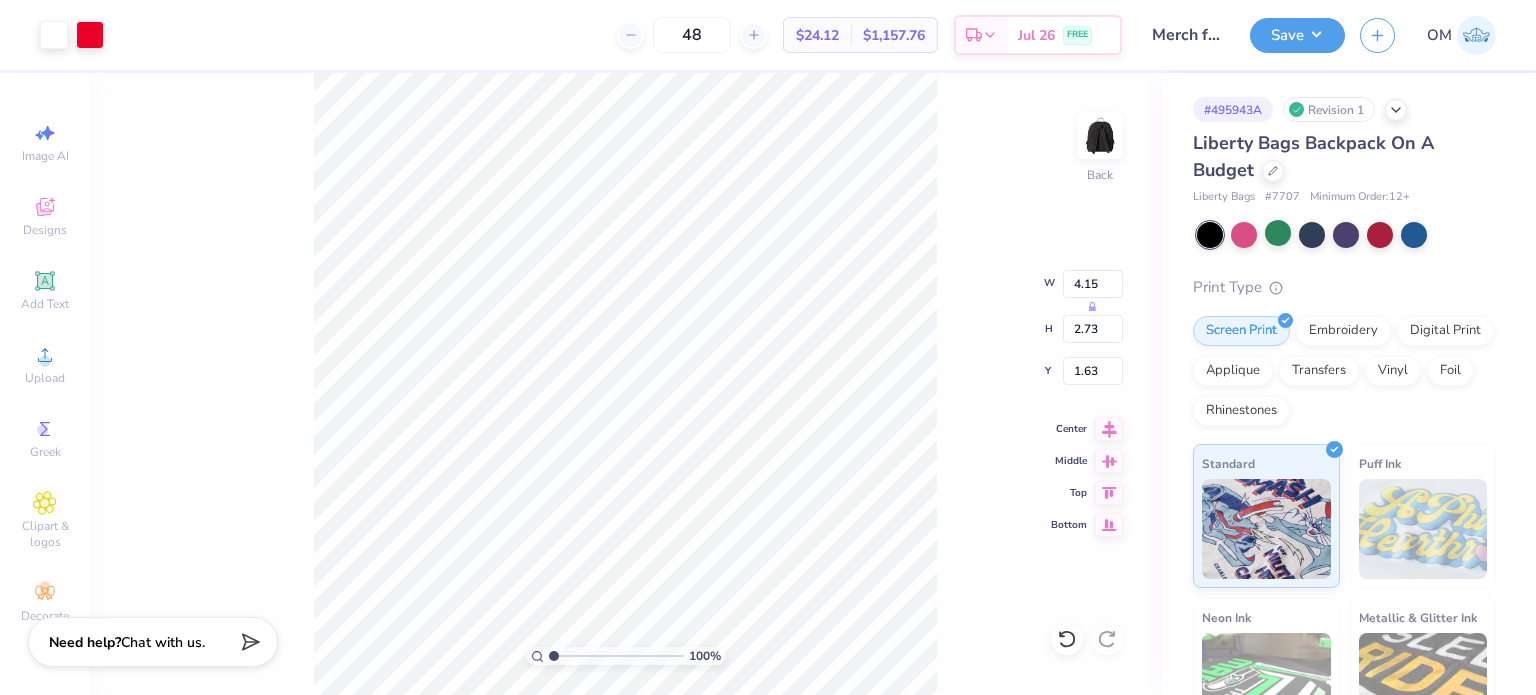 type on "3.71" 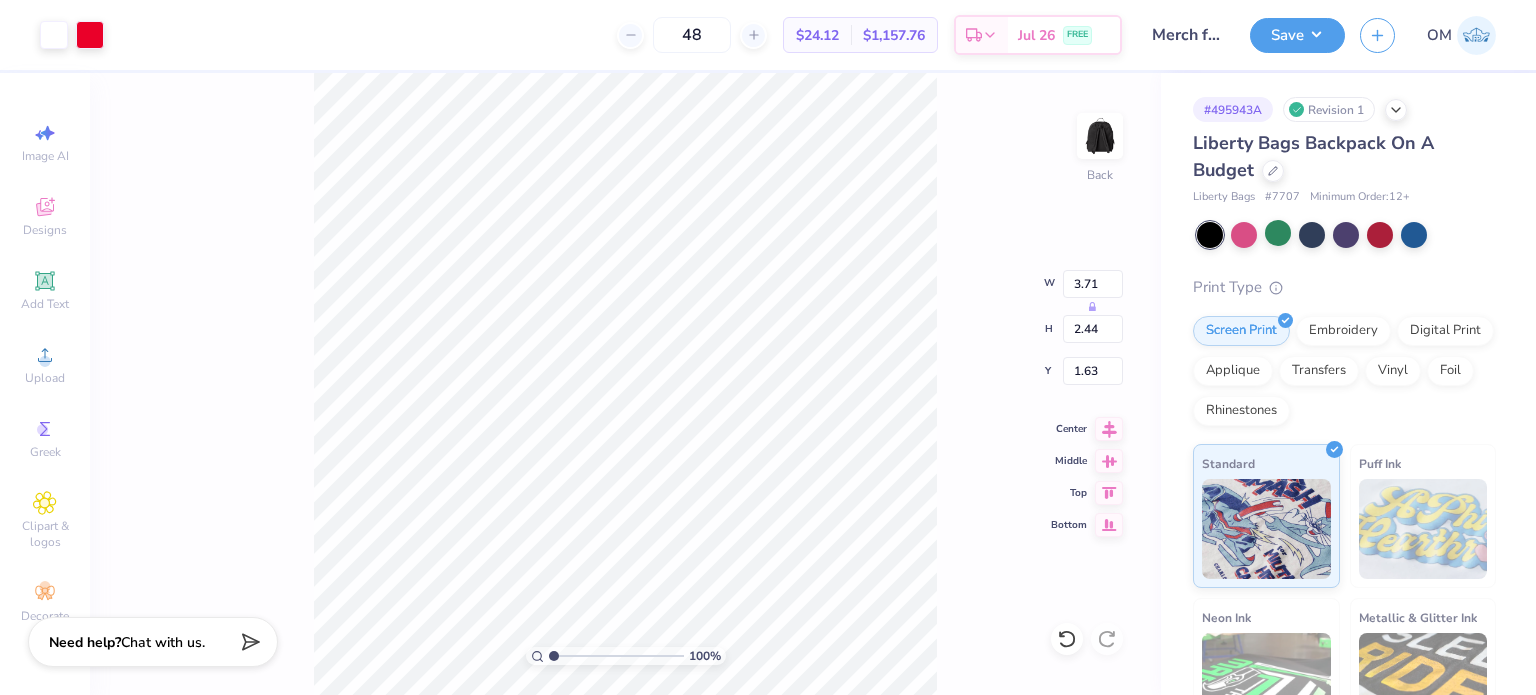 type on "1.78" 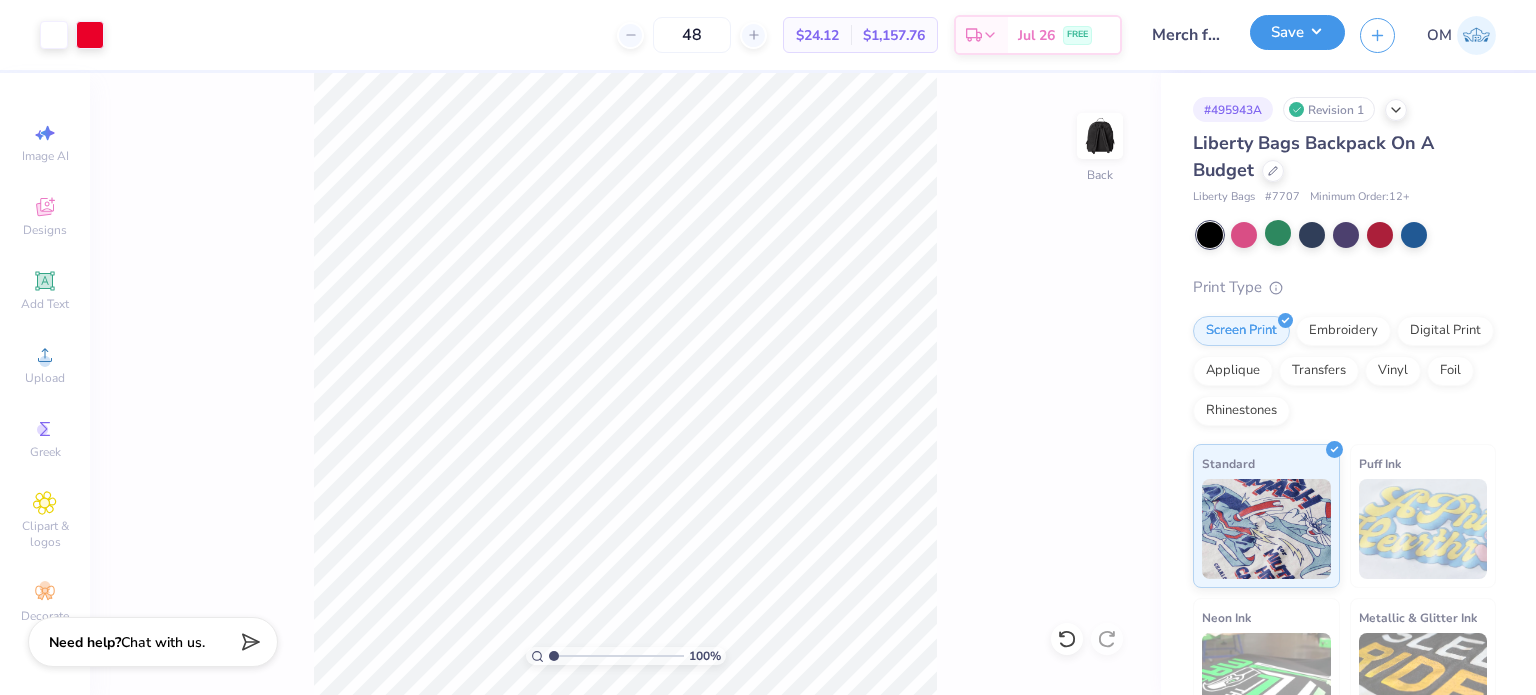 click on "Save" at bounding box center [1297, 32] 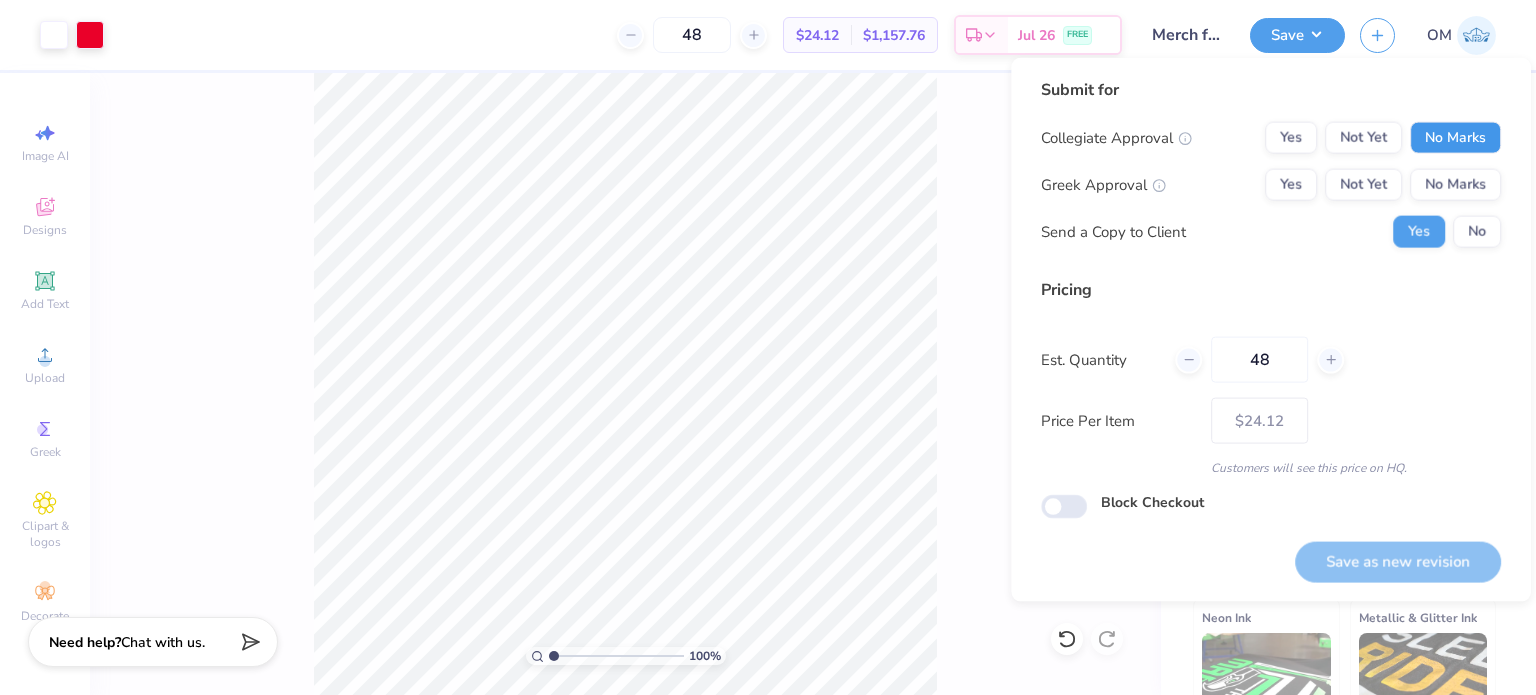 click on "No Marks" at bounding box center [1455, 138] 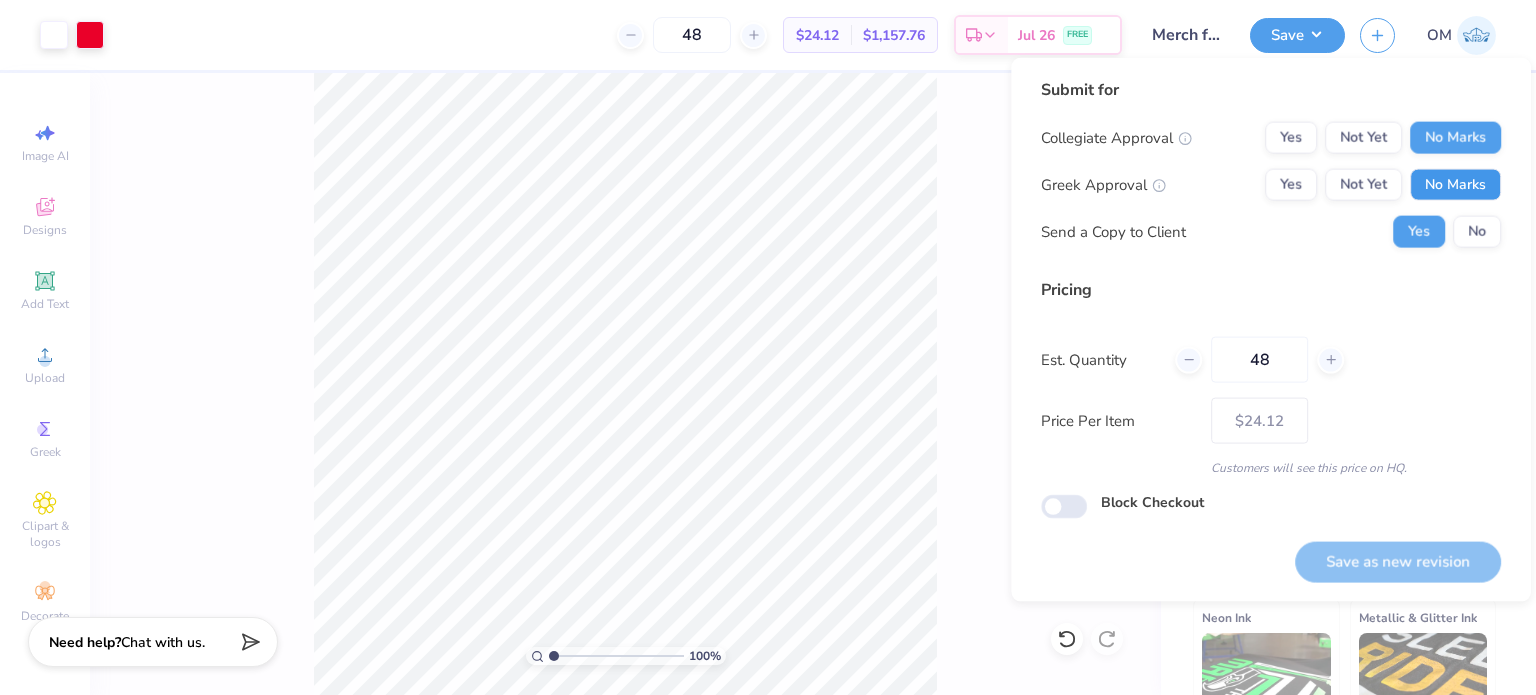 click on "No Marks" at bounding box center [1455, 185] 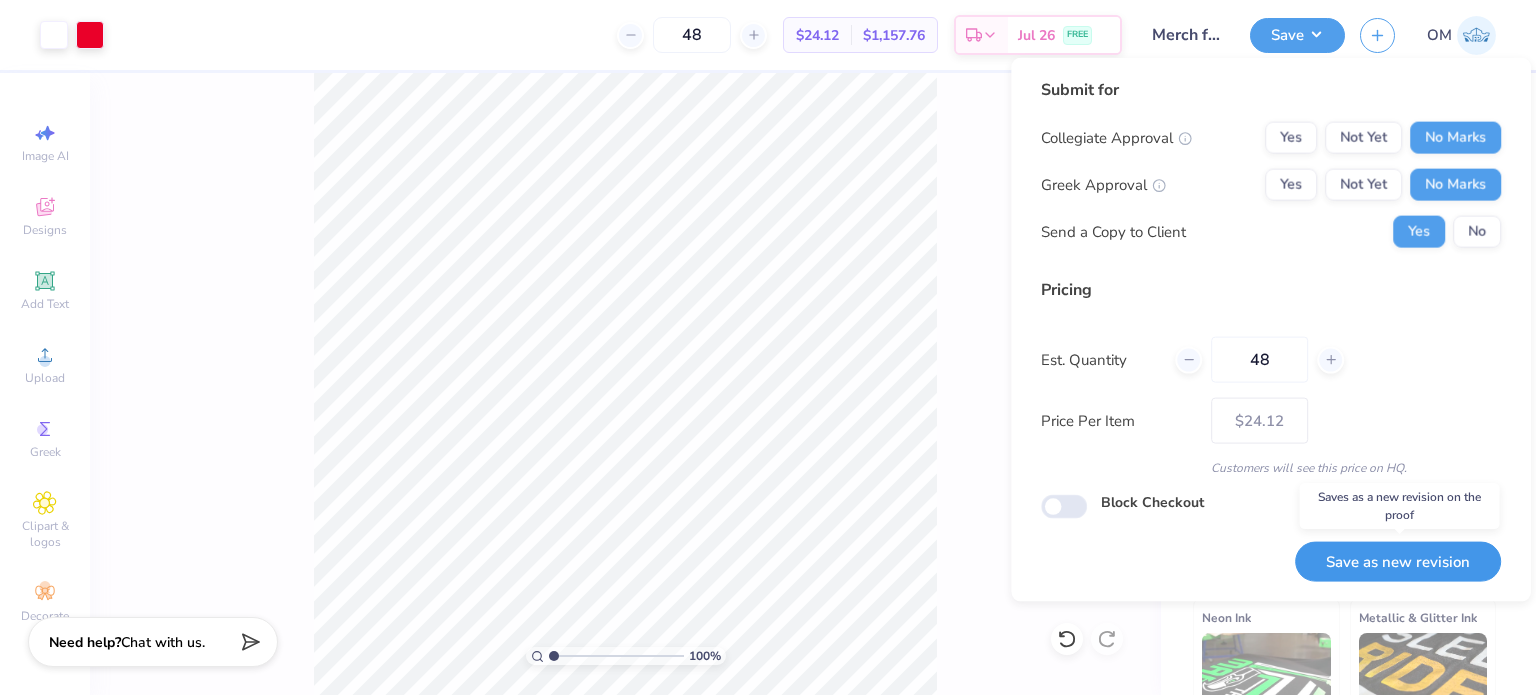 click on "Save as new revision" at bounding box center [1398, 561] 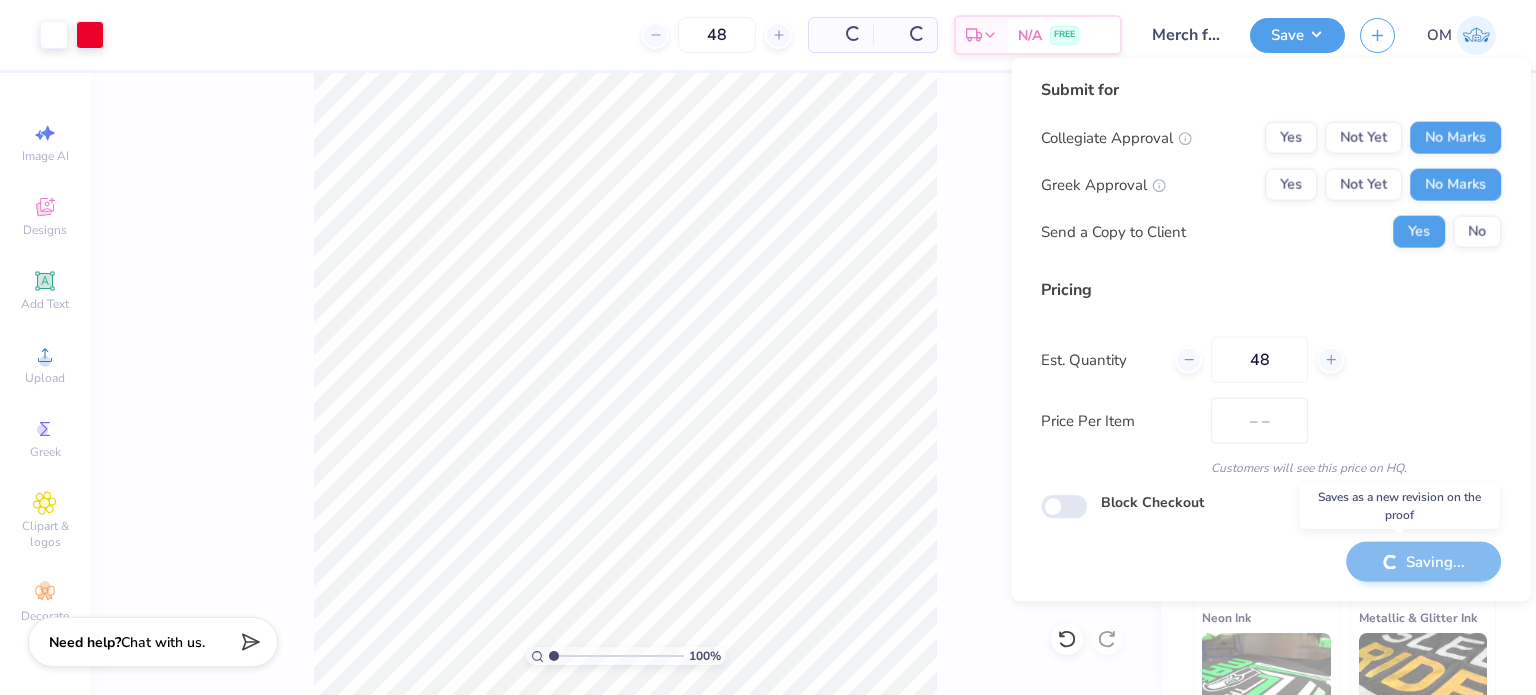 type on "$24.12" 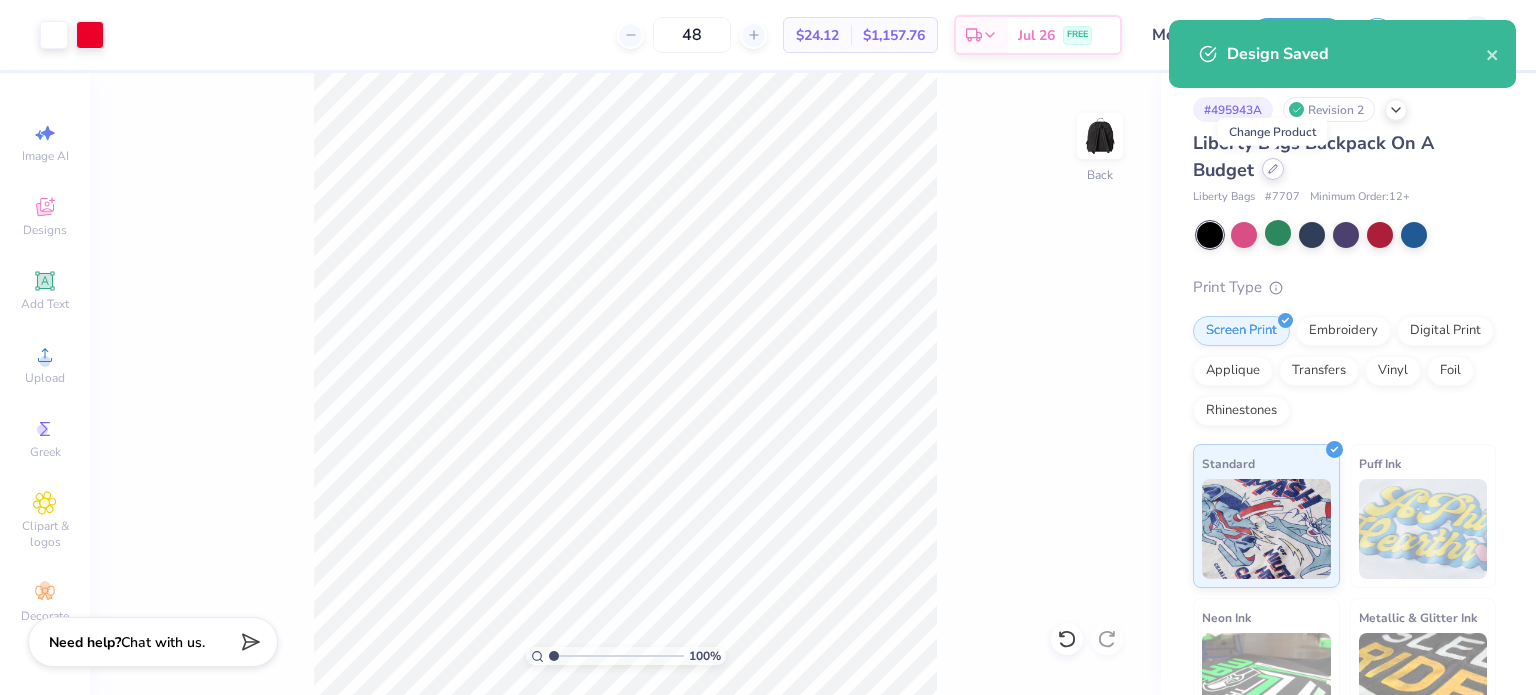 click at bounding box center (1273, 169) 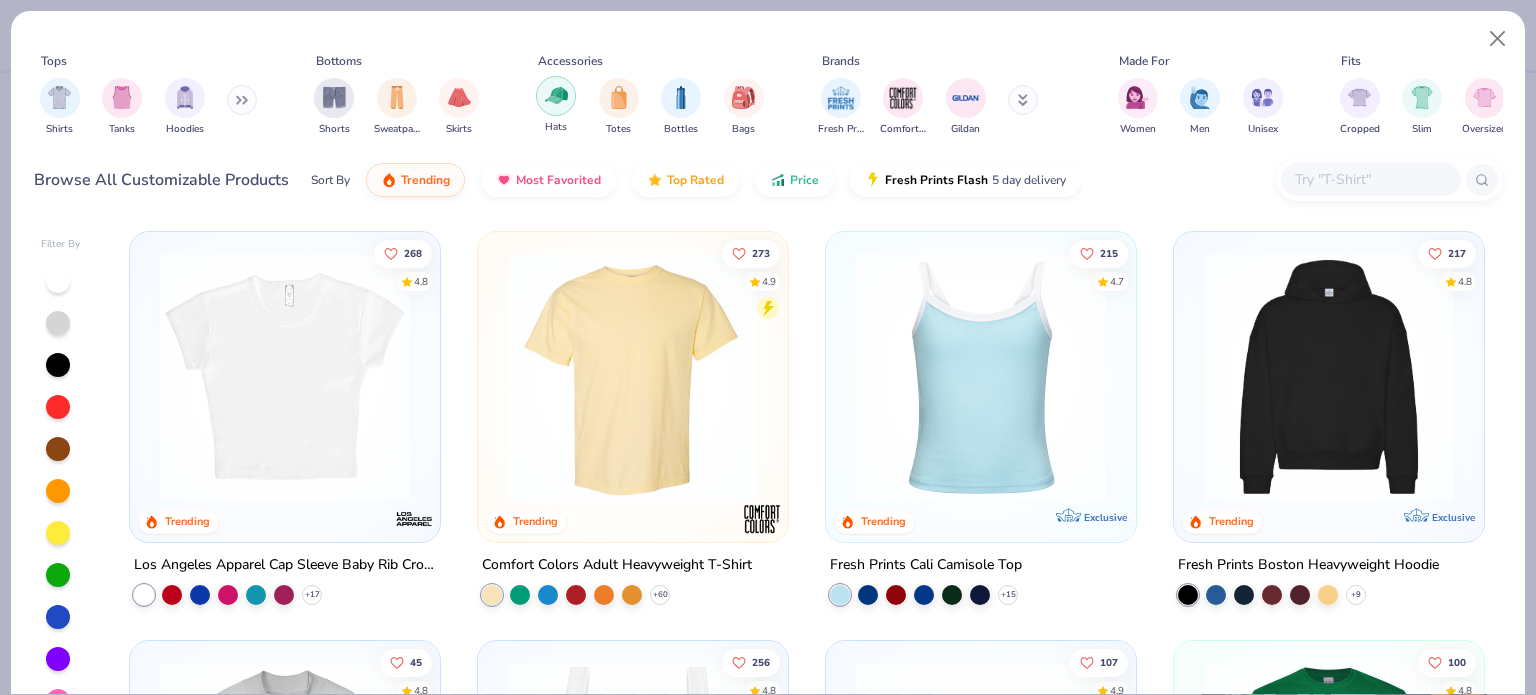 click at bounding box center (556, 95) 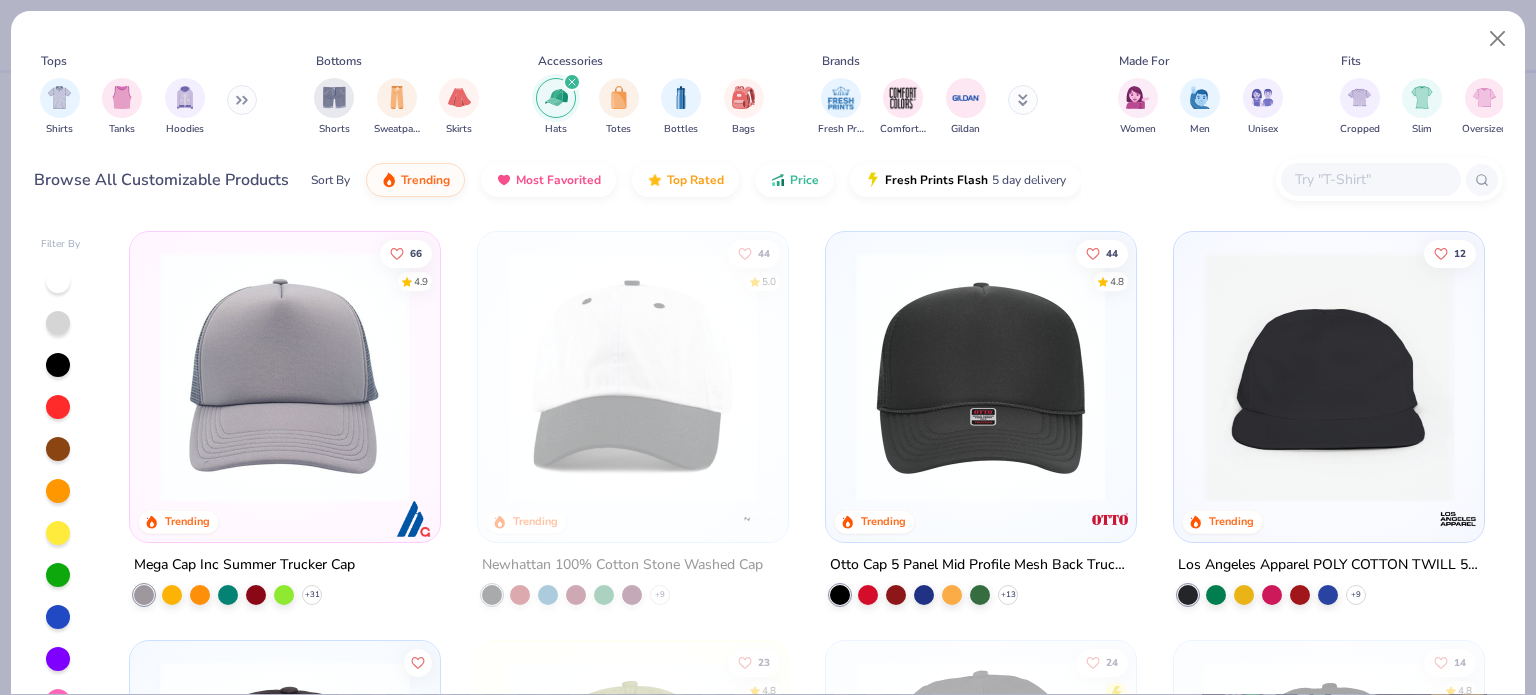 click on "Otto Cap 5 Panel Mid Profile Mesh Back Trucker Hat" at bounding box center (981, 565) 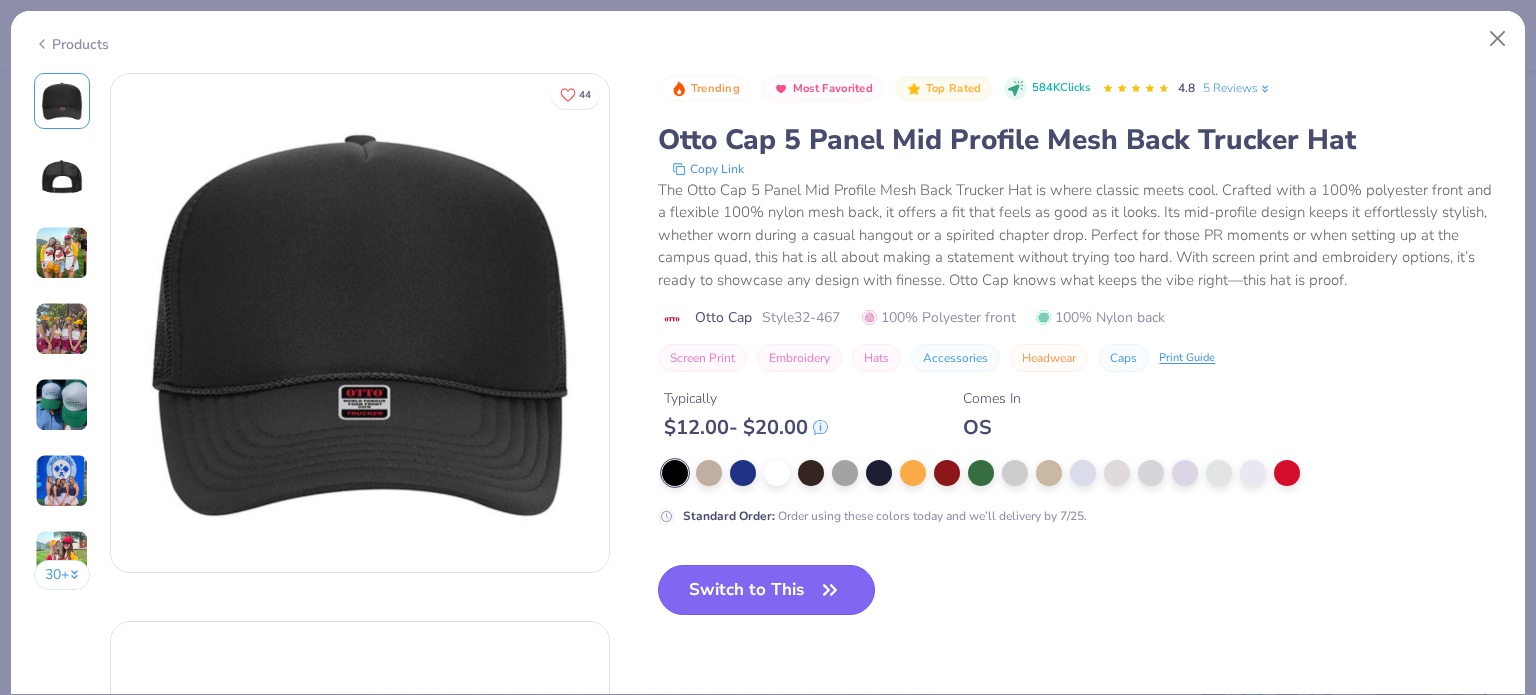 click on "Switch to This" at bounding box center (766, 590) 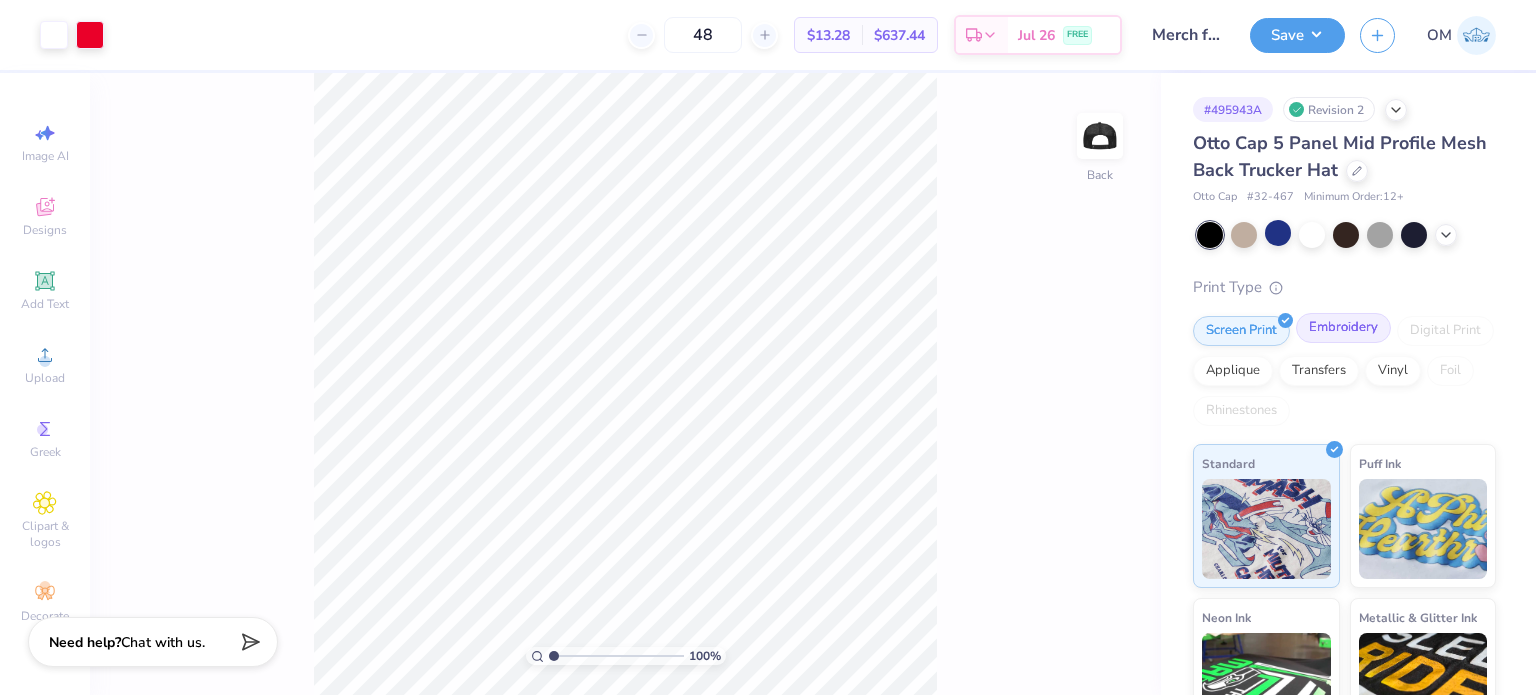 click on "Embroidery" at bounding box center (1343, 328) 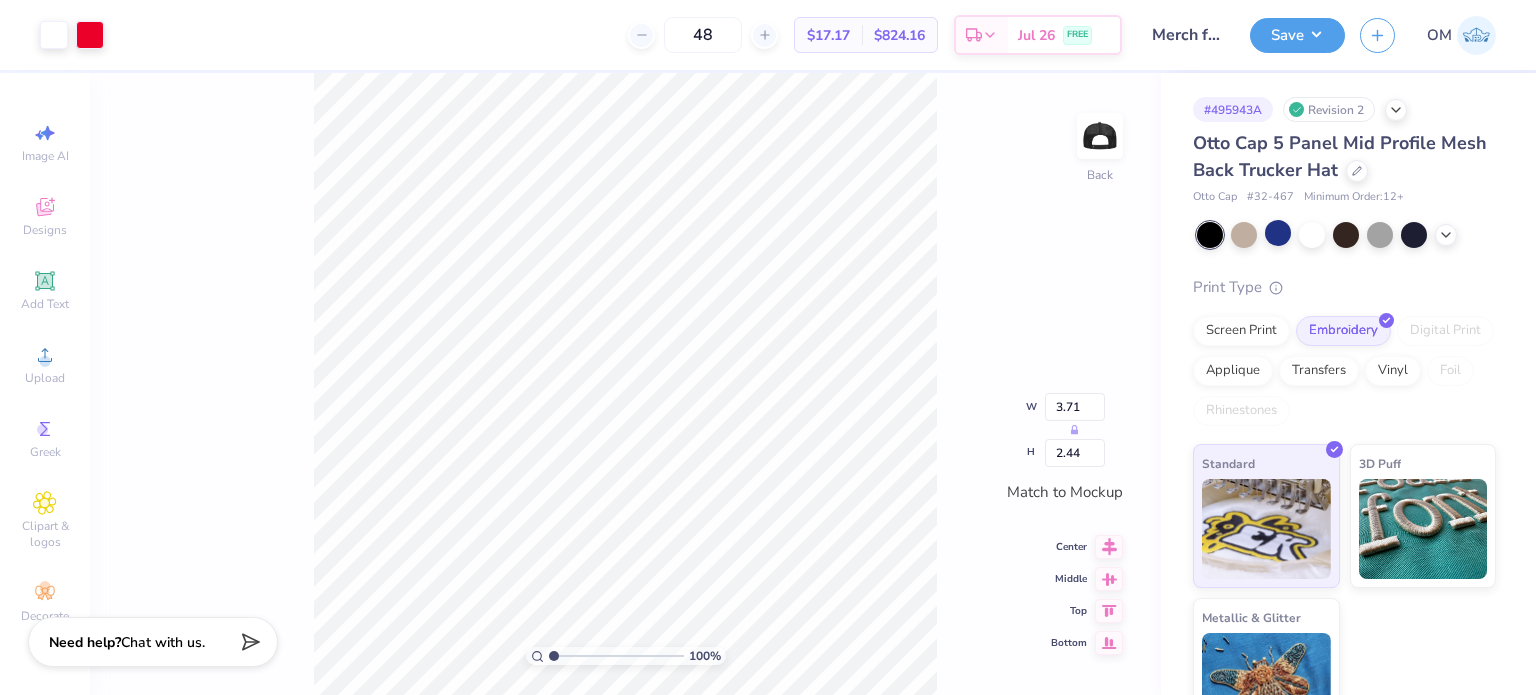 type on "2.76" 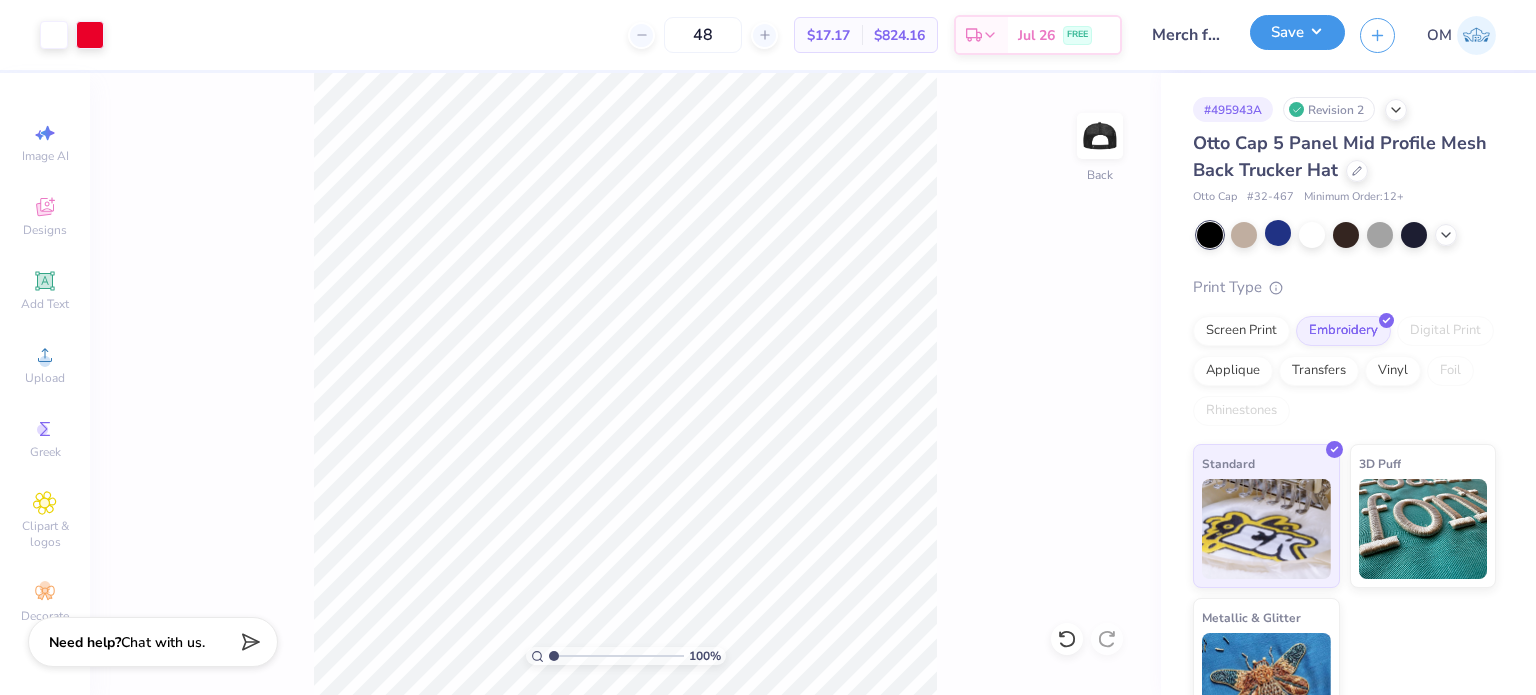 click on "Save" at bounding box center (1297, 32) 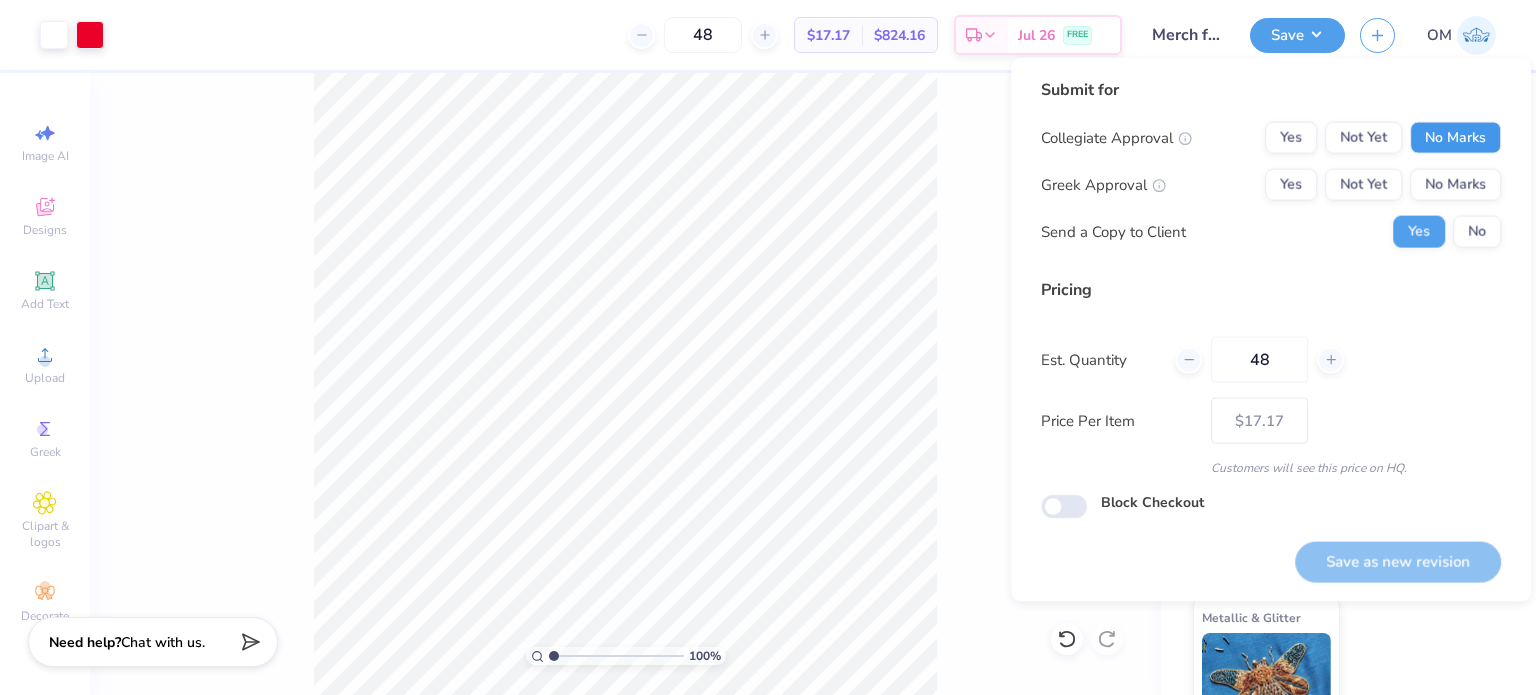 click on "No Marks" at bounding box center [1455, 138] 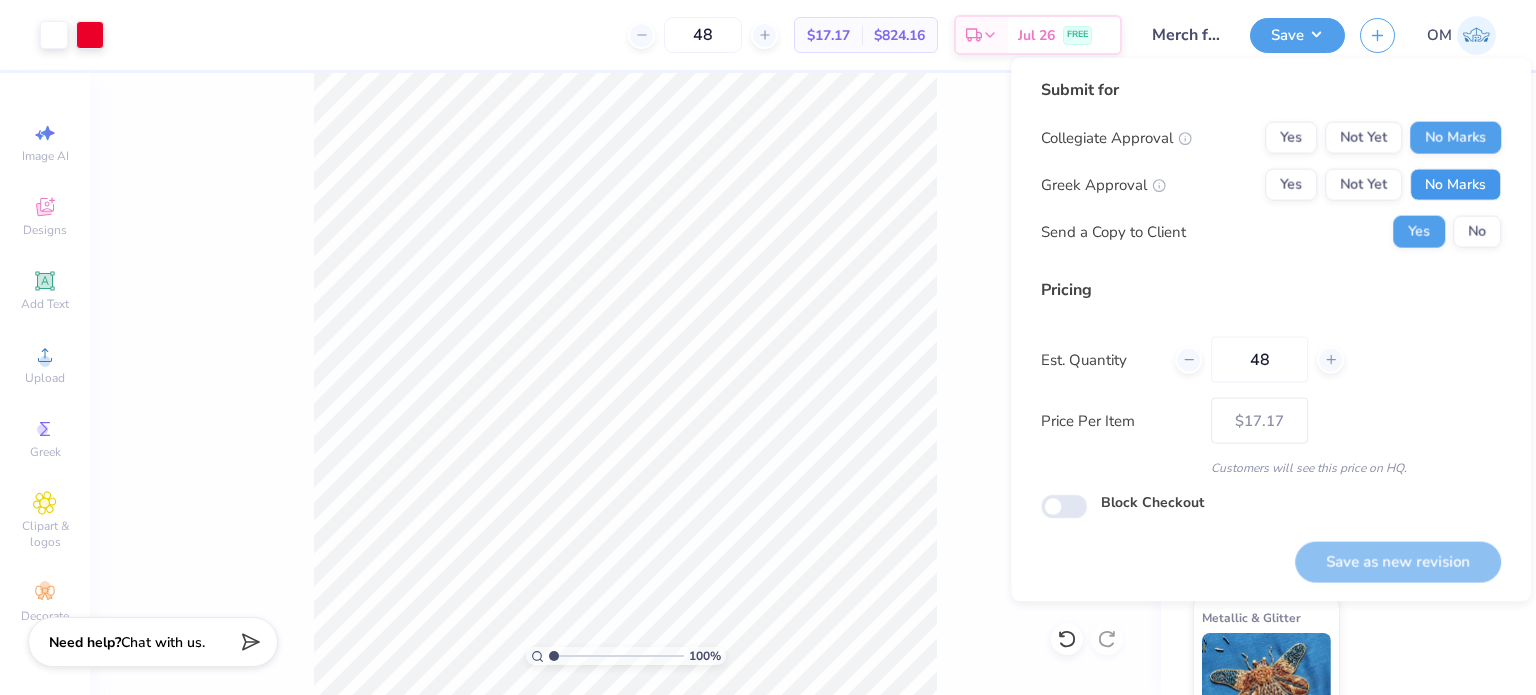 click on "No Marks" at bounding box center (1455, 185) 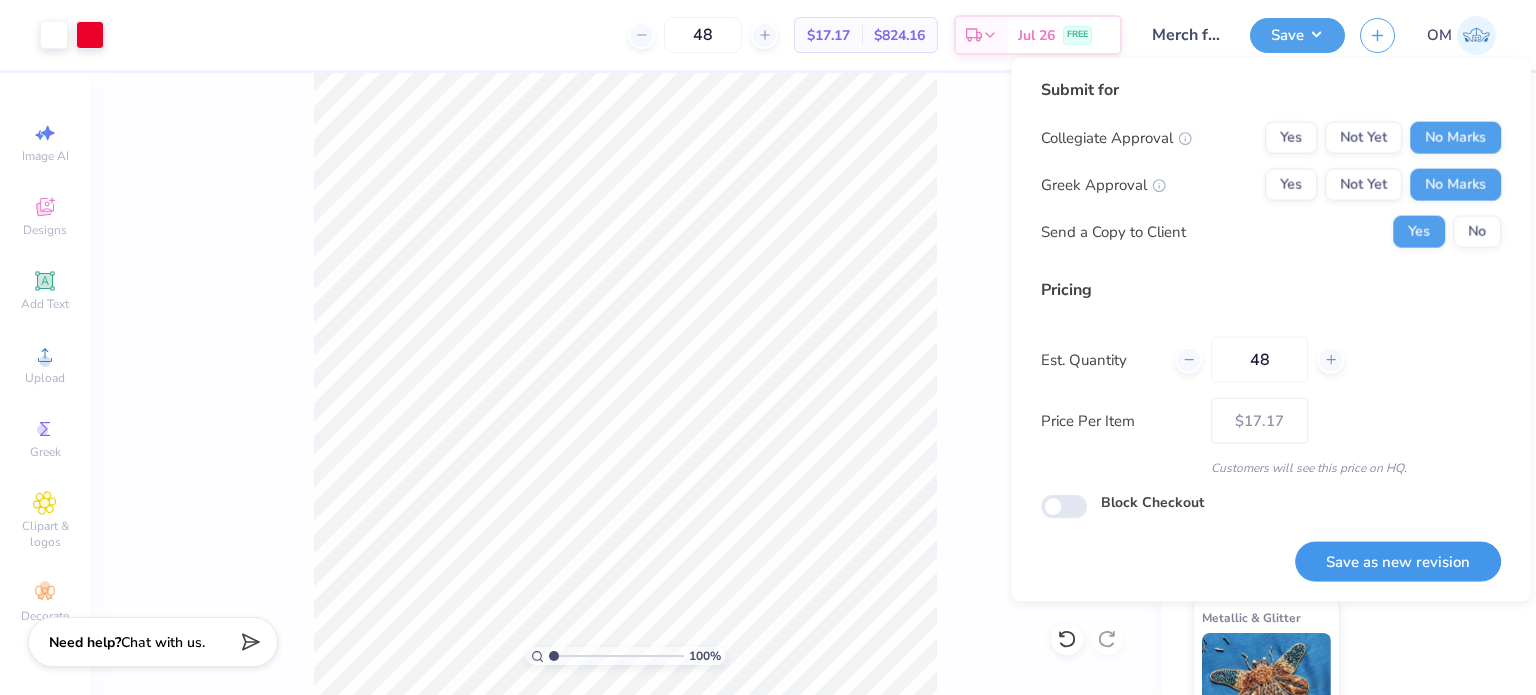 click on "Save as new revision" at bounding box center [1398, 561] 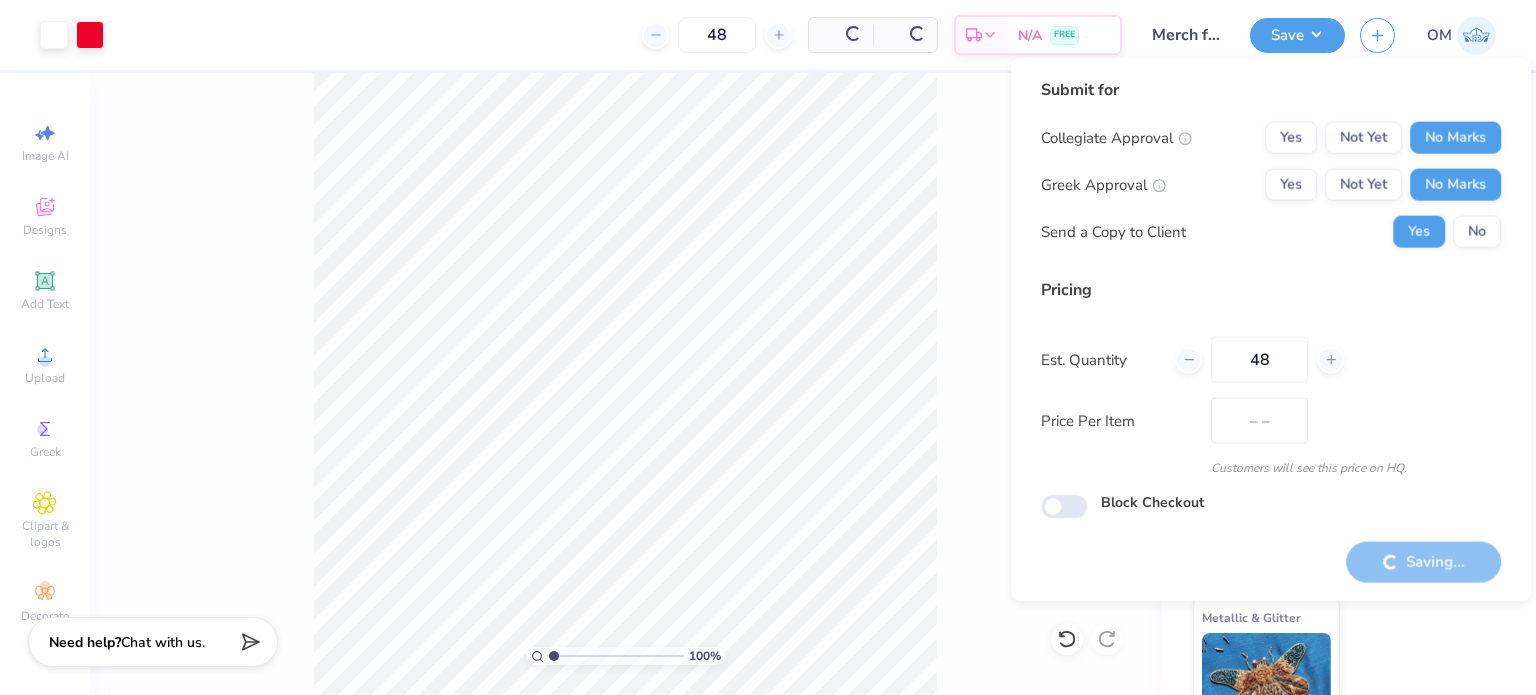 type on "$17.17" 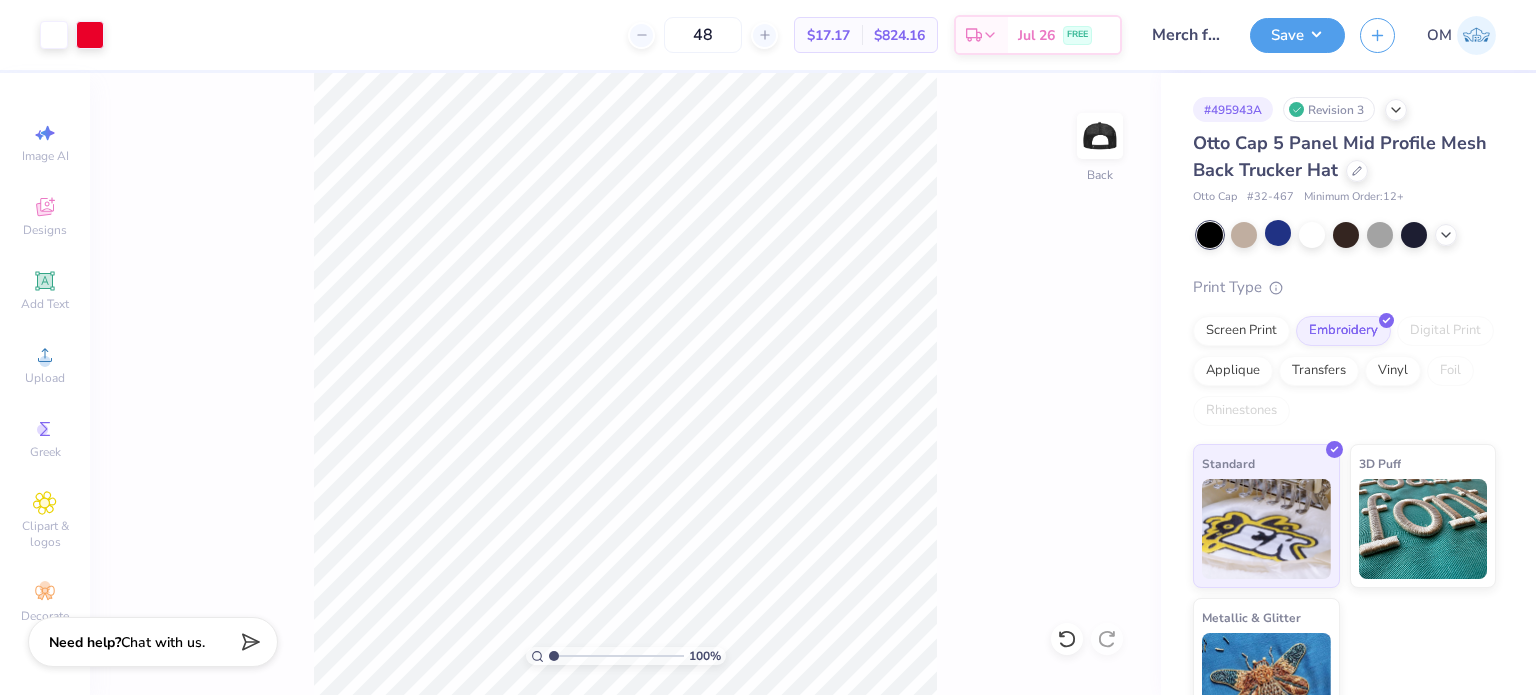 drag, startPoint x: 1407, startPoint y: 157, endPoint x: 1398, endPoint y: 182, distance: 26.57066 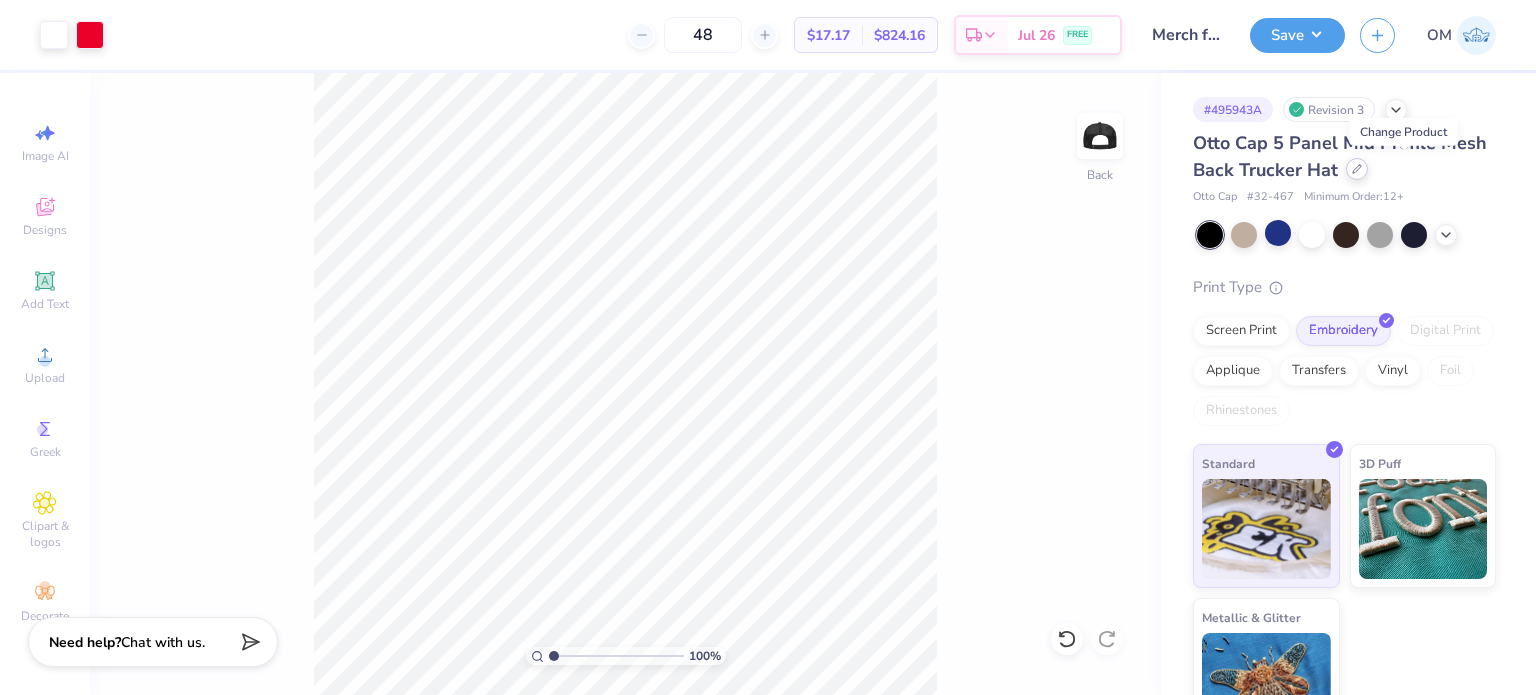 click 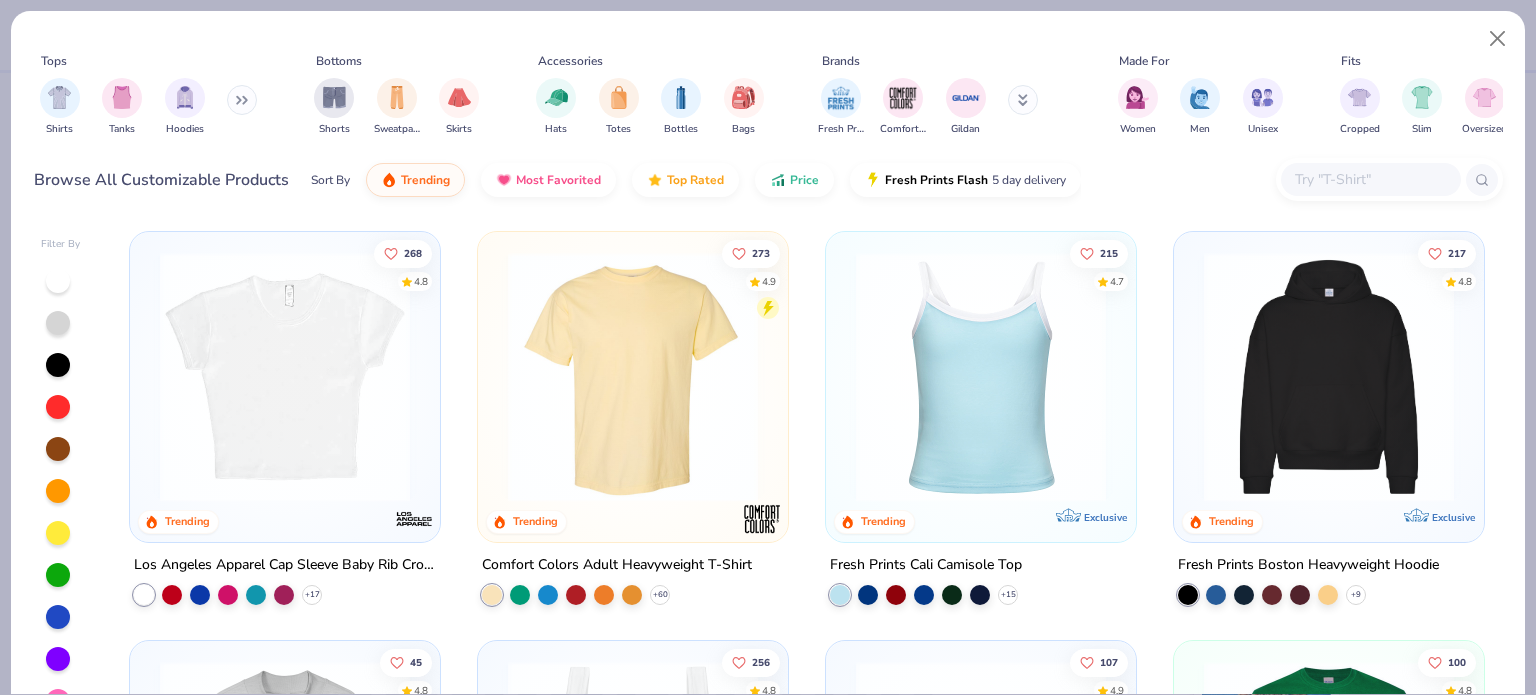 click at bounding box center [242, 100] 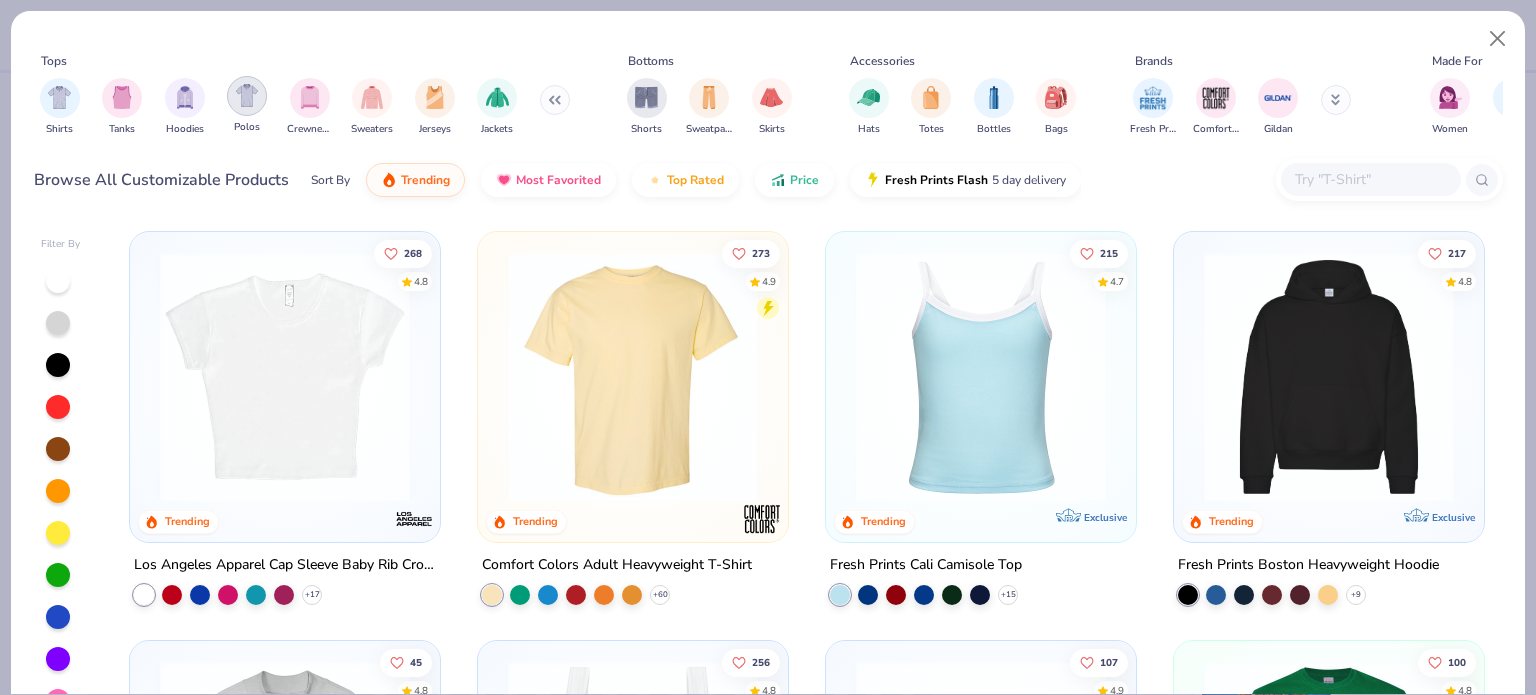 click at bounding box center [247, 95] 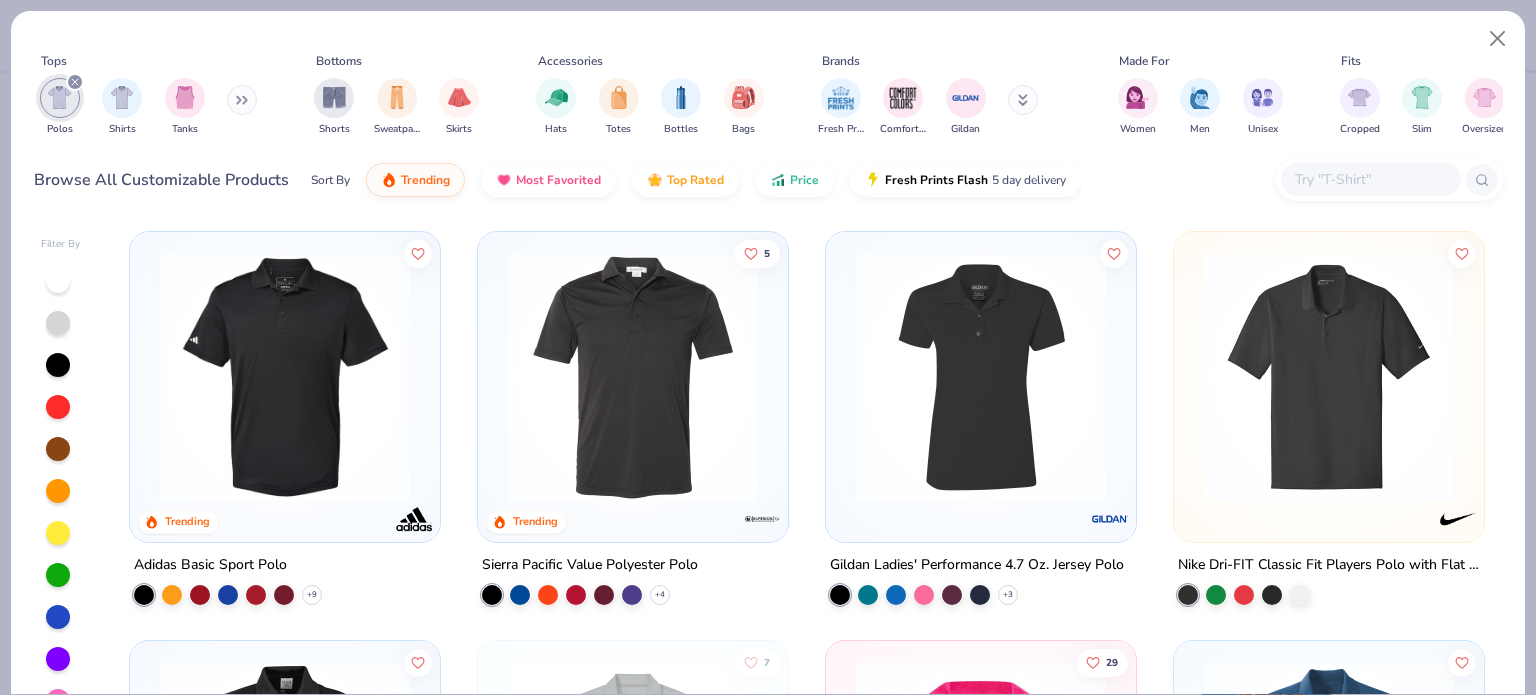 click on "Adidas Basic Sport Polo" at bounding box center (210, 565) 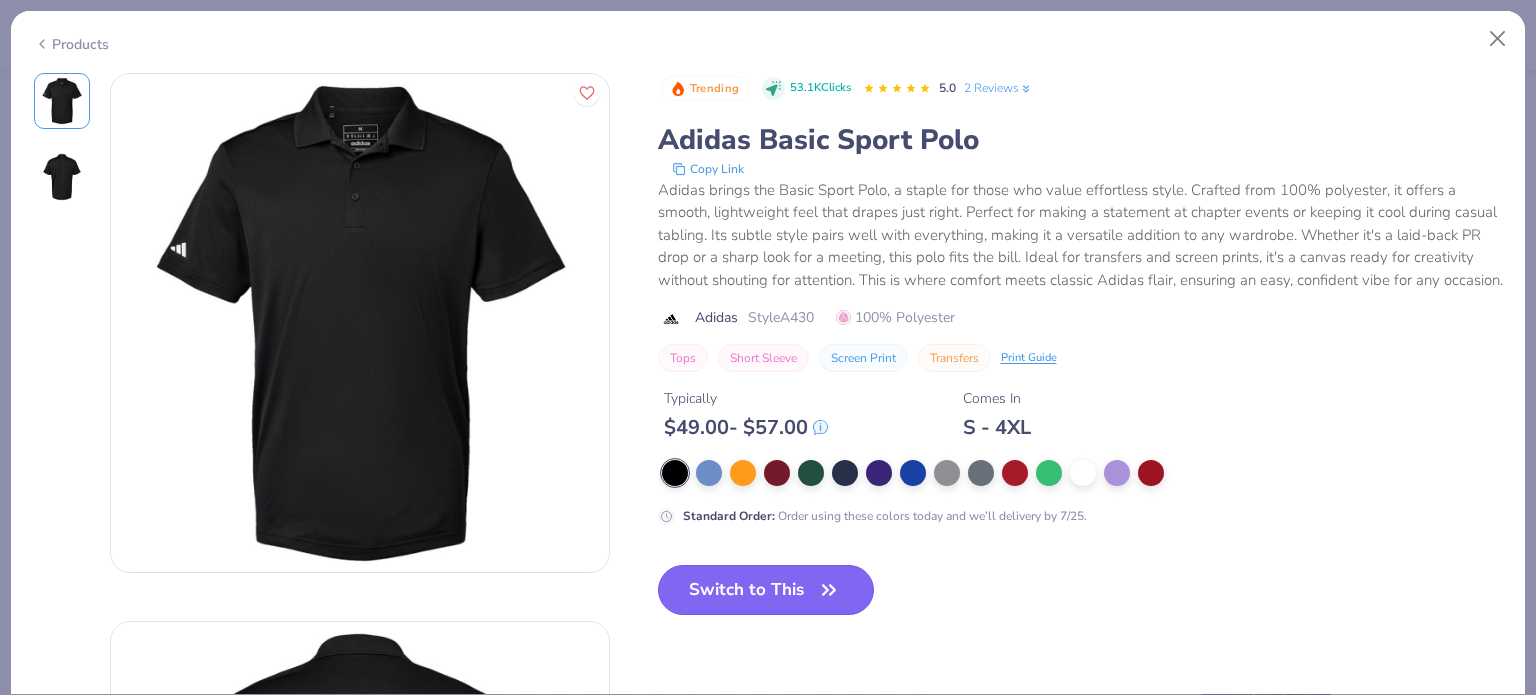 click on "Switch to This" at bounding box center [766, 590] 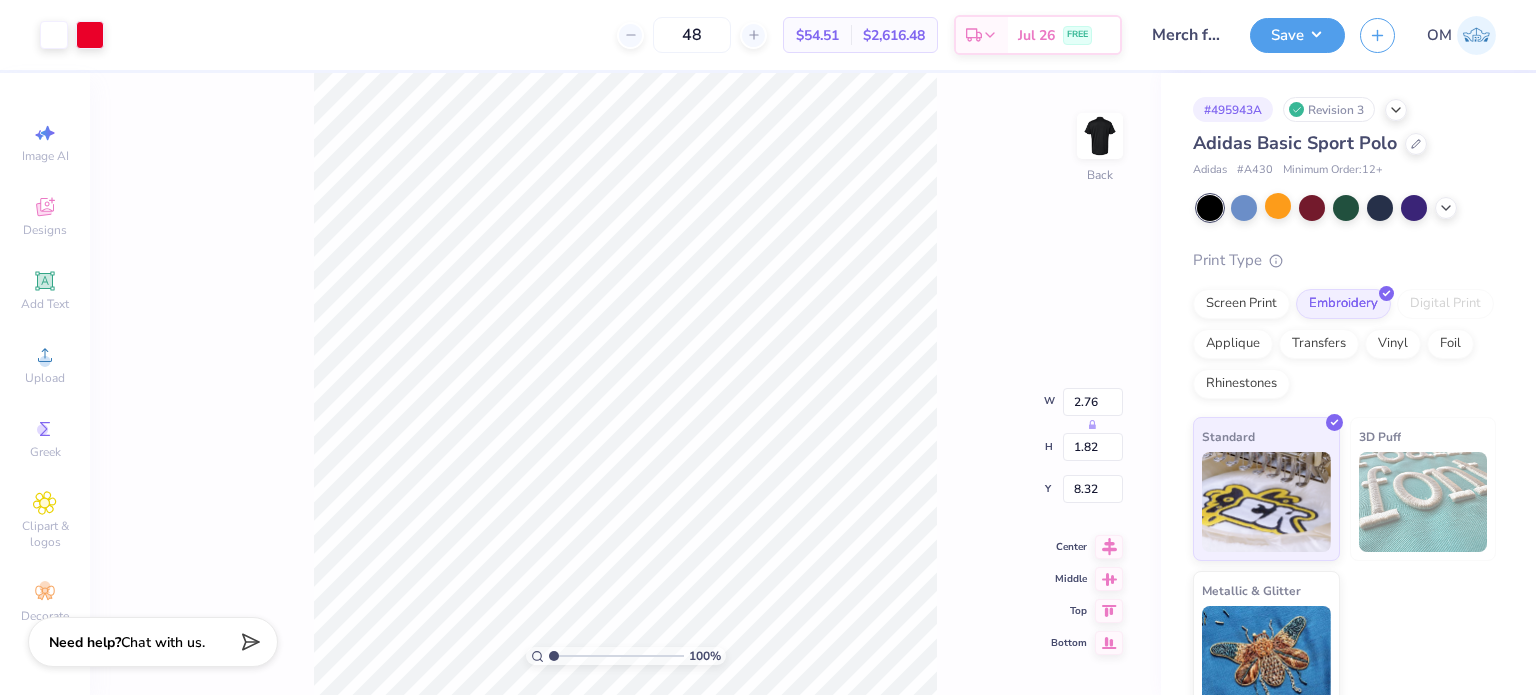 type on "3.00" 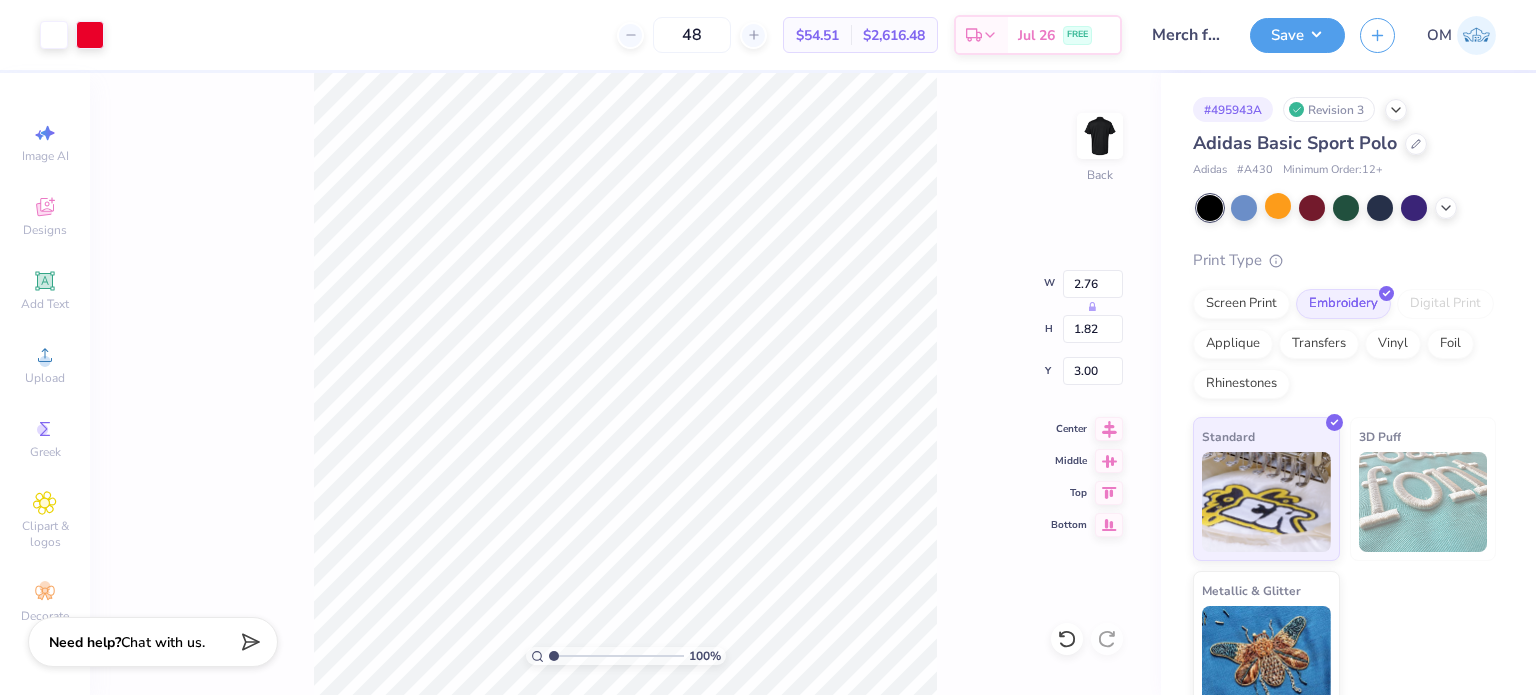 type on "3.72" 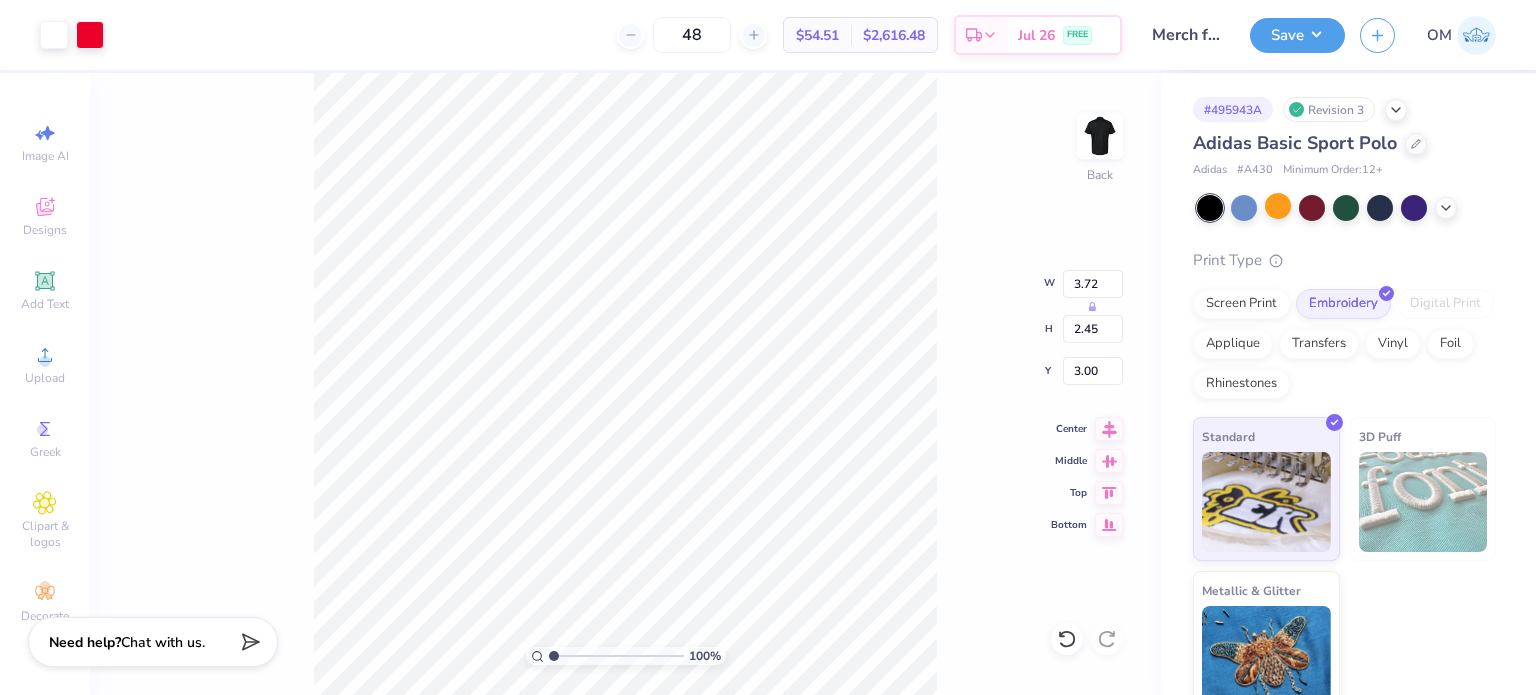 type on "2.97" 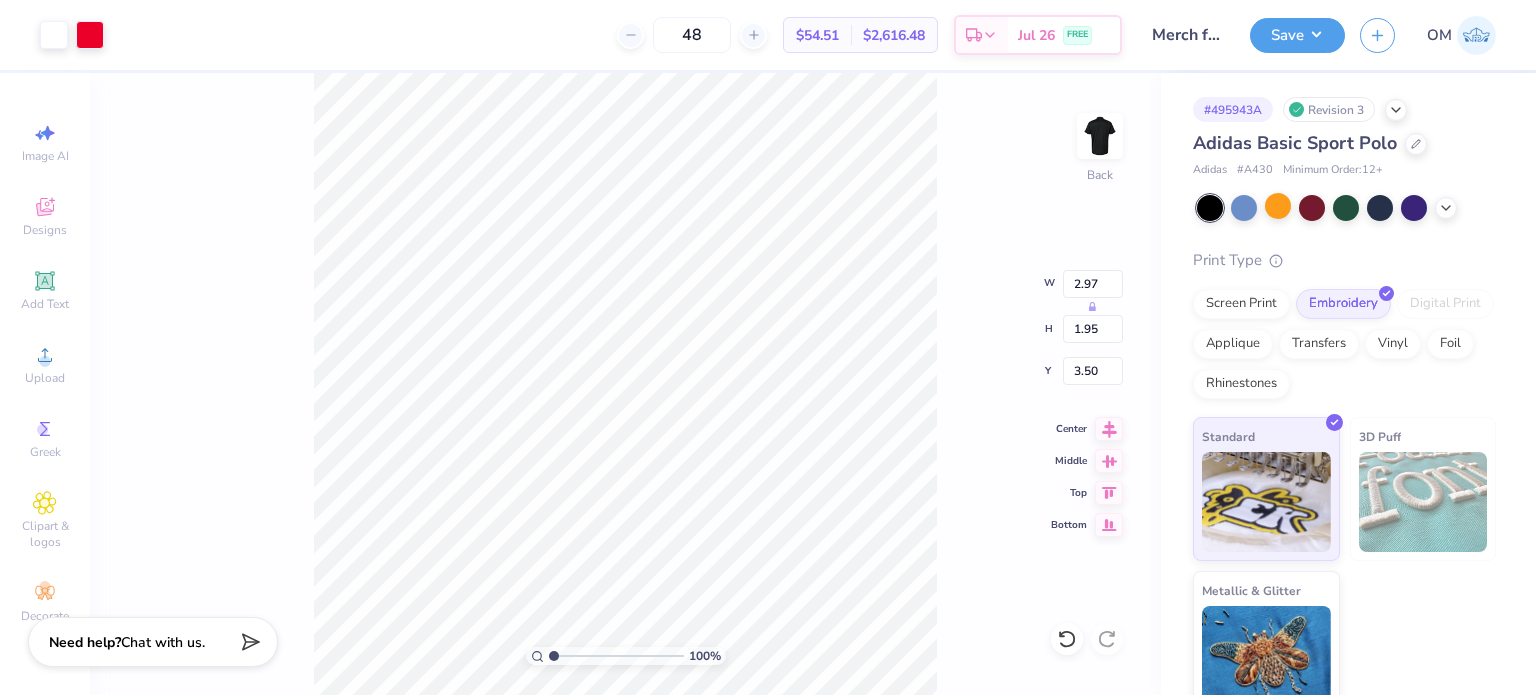 type on "3.00" 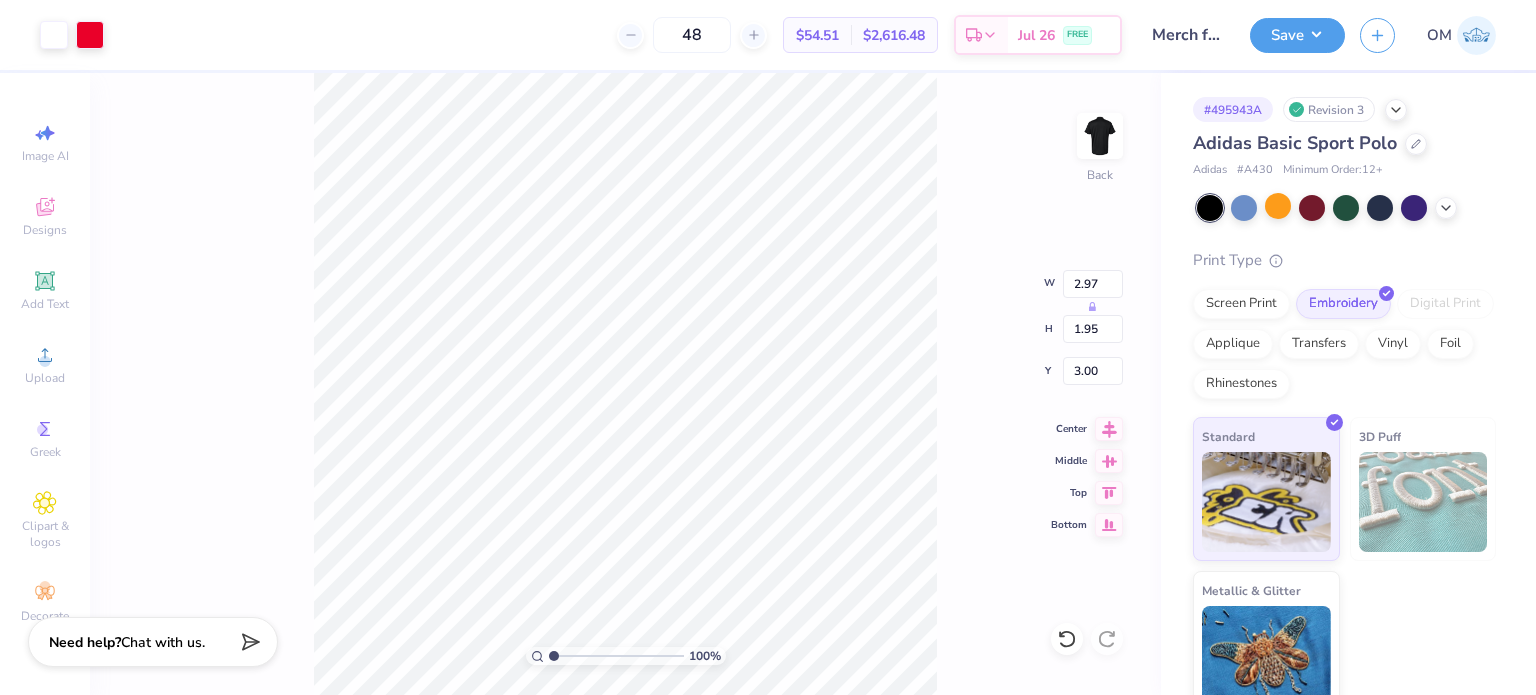type on "3.69" 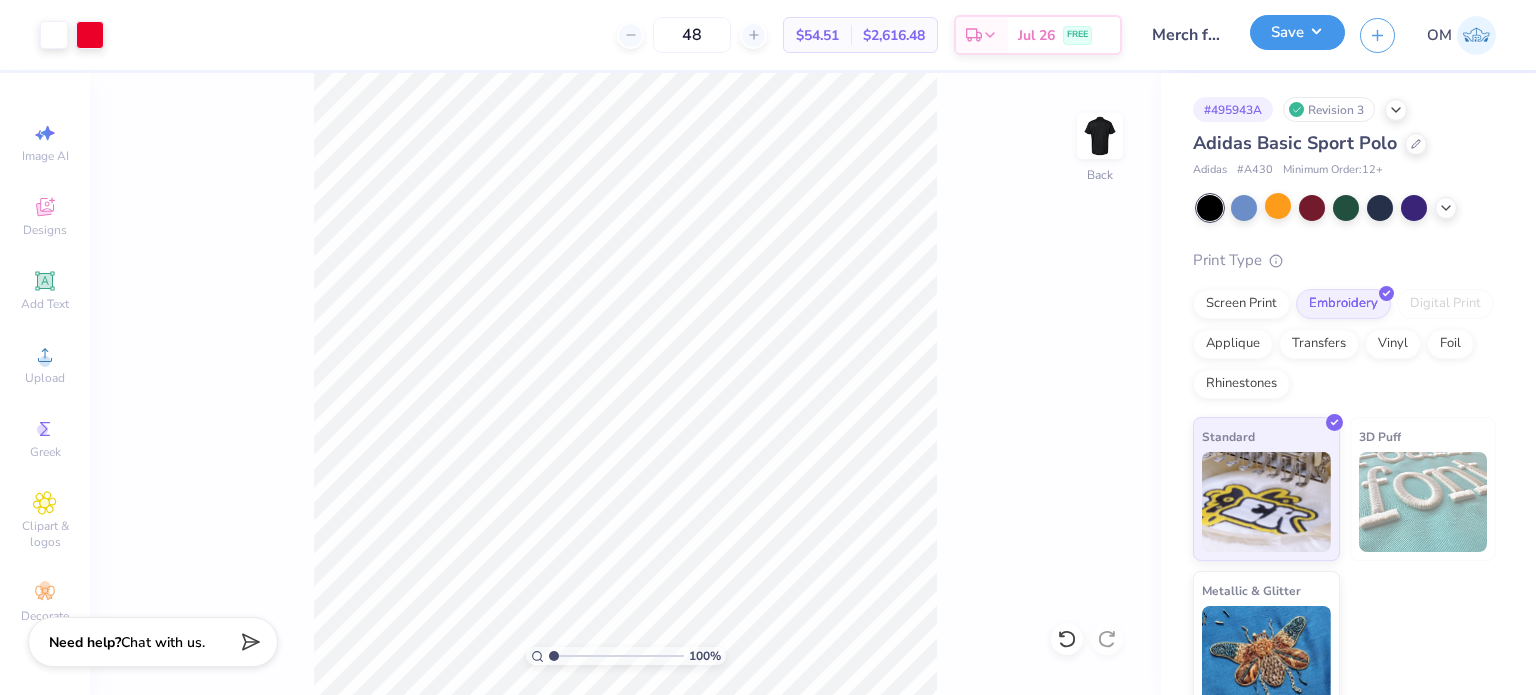 click on "Save" at bounding box center (1297, 32) 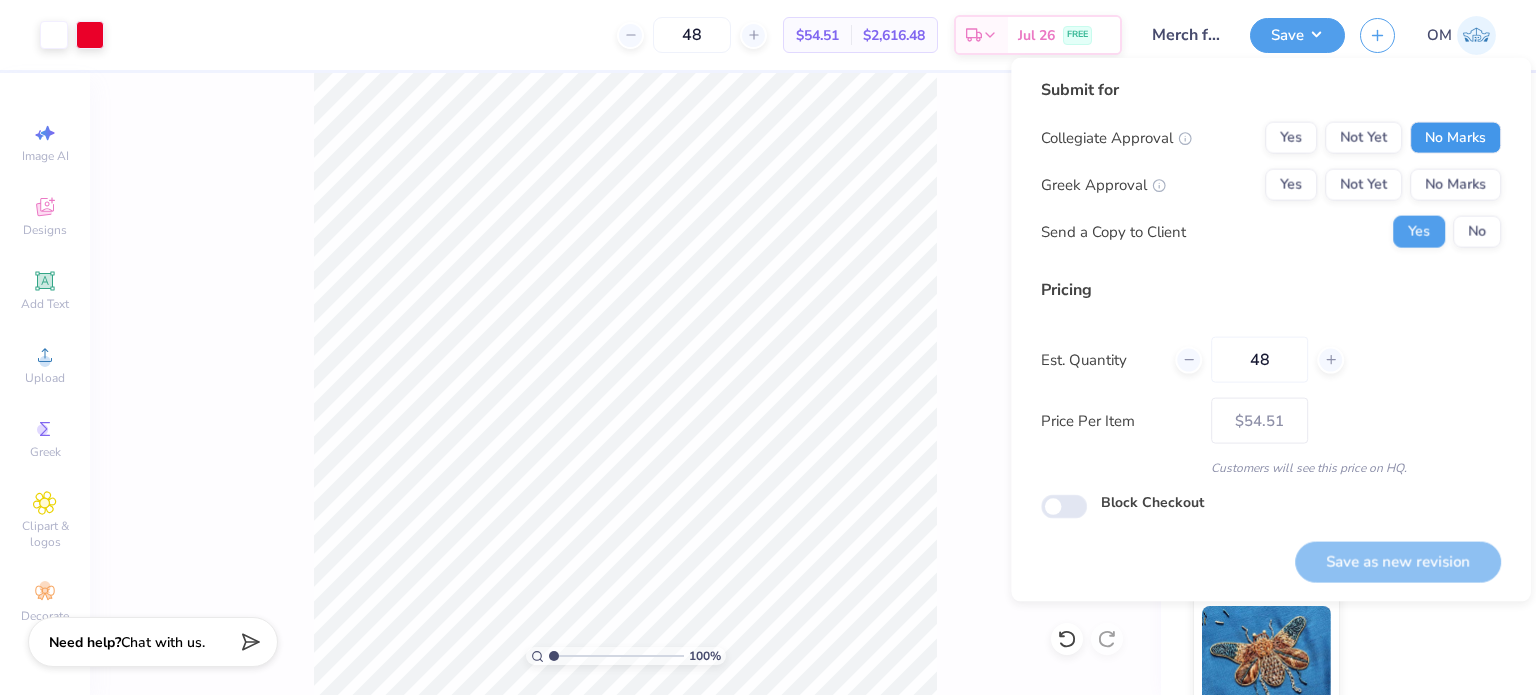 click on "No Marks" at bounding box center [1455, 138] 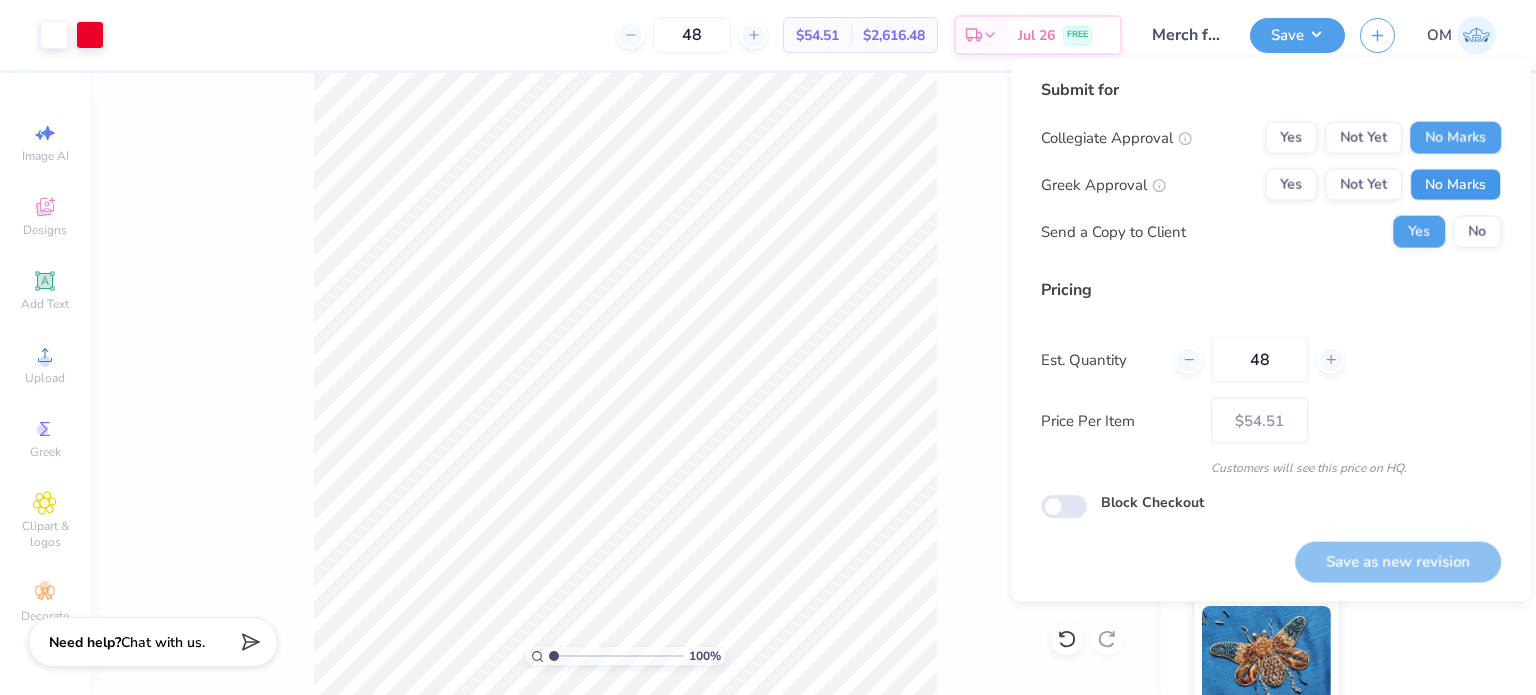 click on "No Marks" at bounding box center [1455, 185] 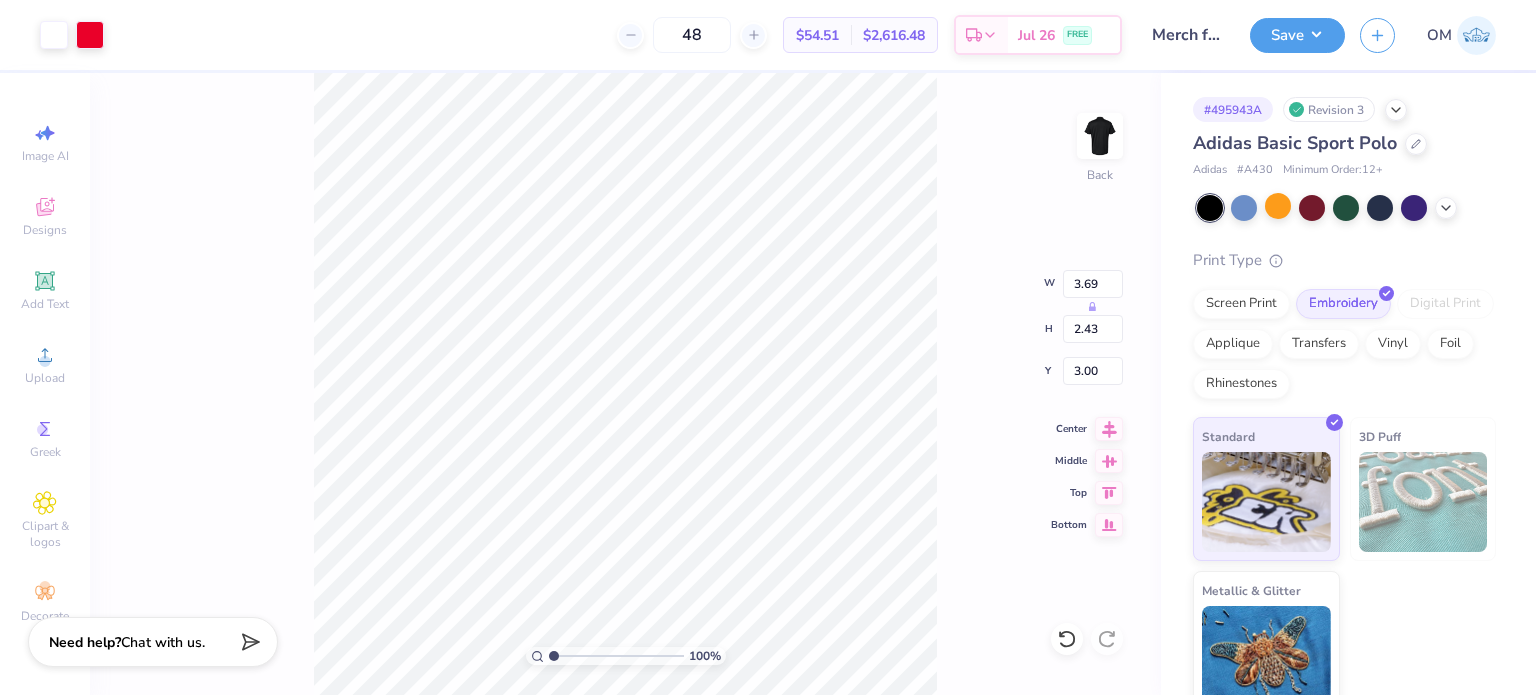 type on "3.42" 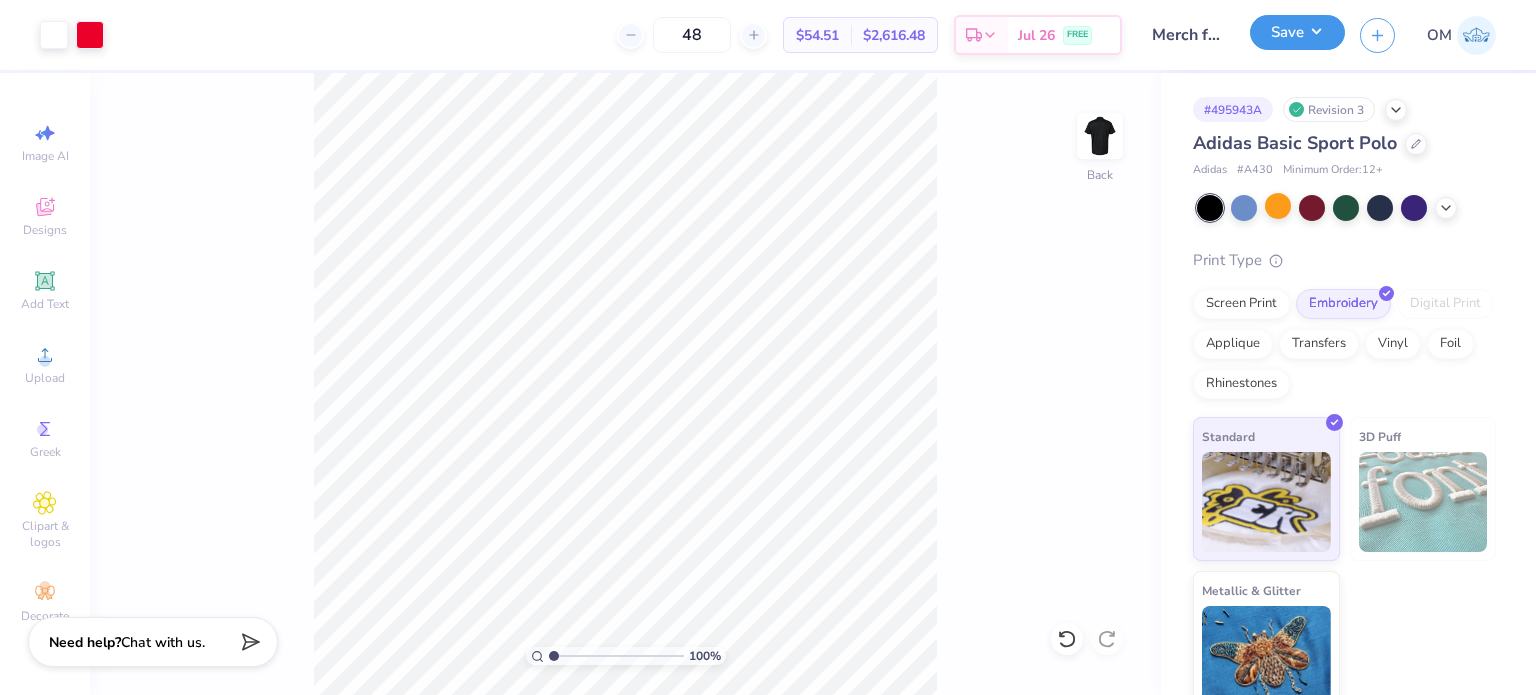click on "Save" at bounding box center [1297, 32] 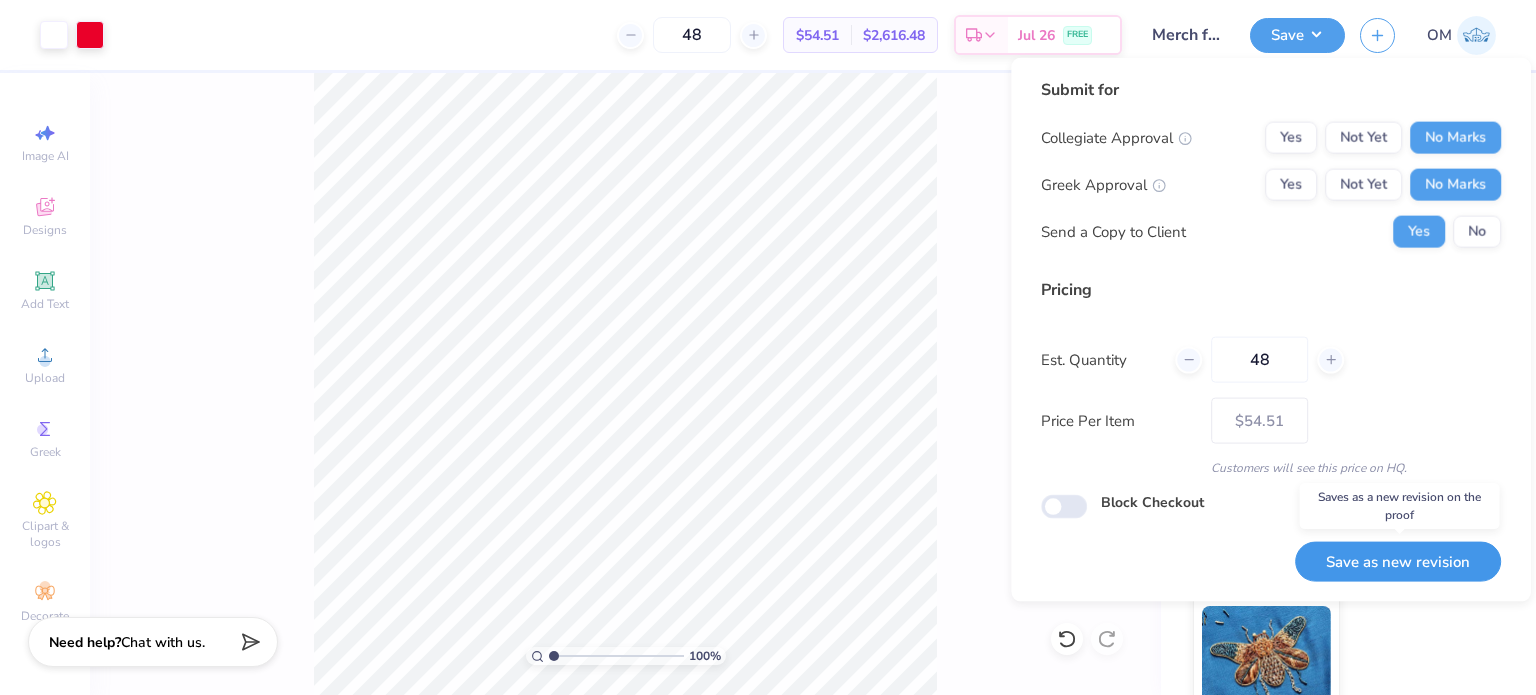 click on "Save as new revision" at bounding box center [1398, 561] 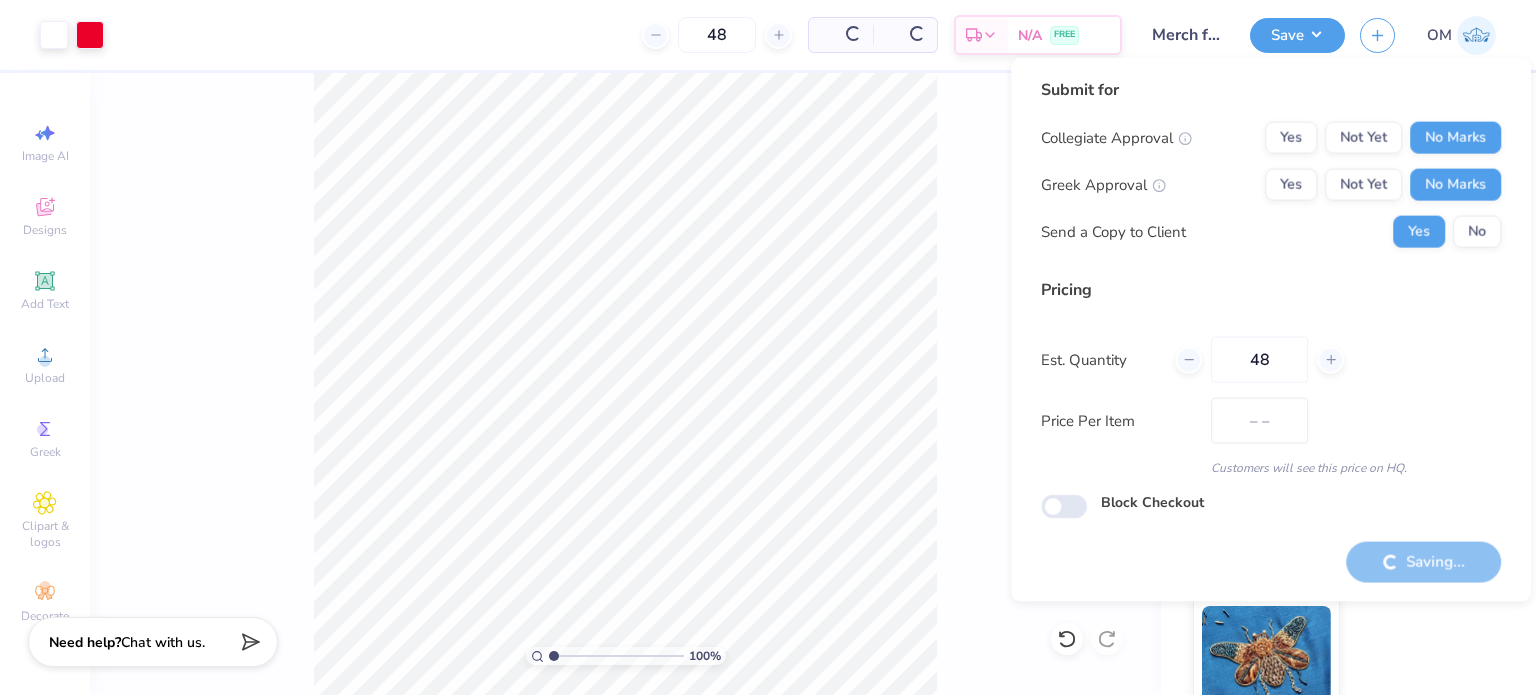 type on "$54.51" 